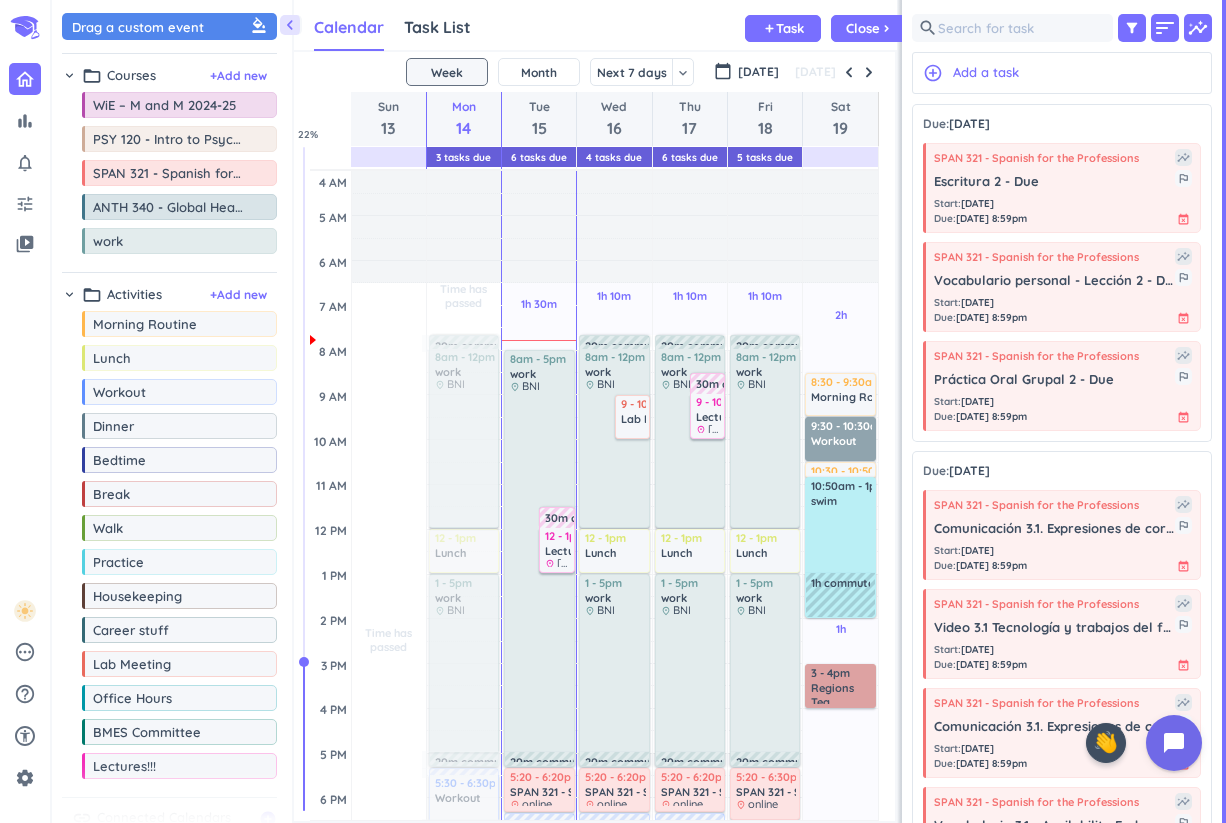 scroll, scrollTop: 0, scrollLeft: 0, axis: both 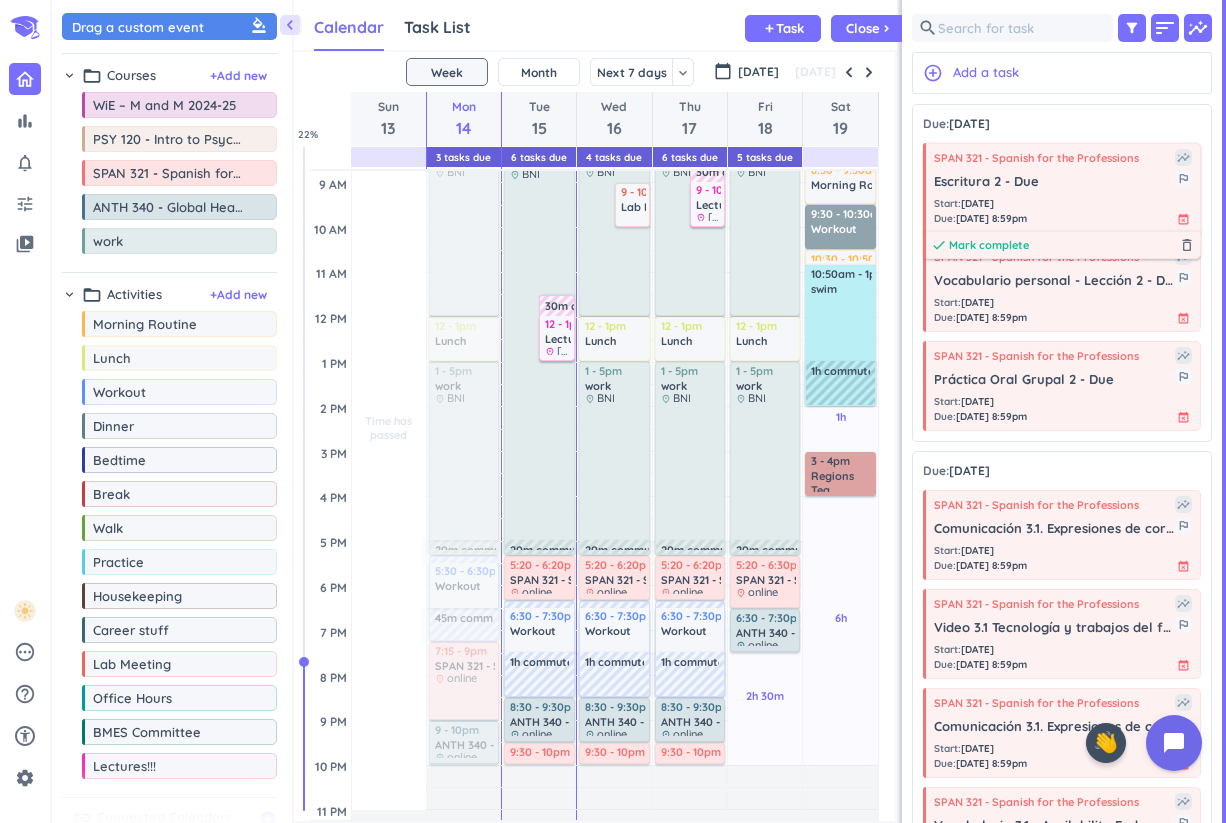 click on "Mark complete" at bounding box center [989, 245] 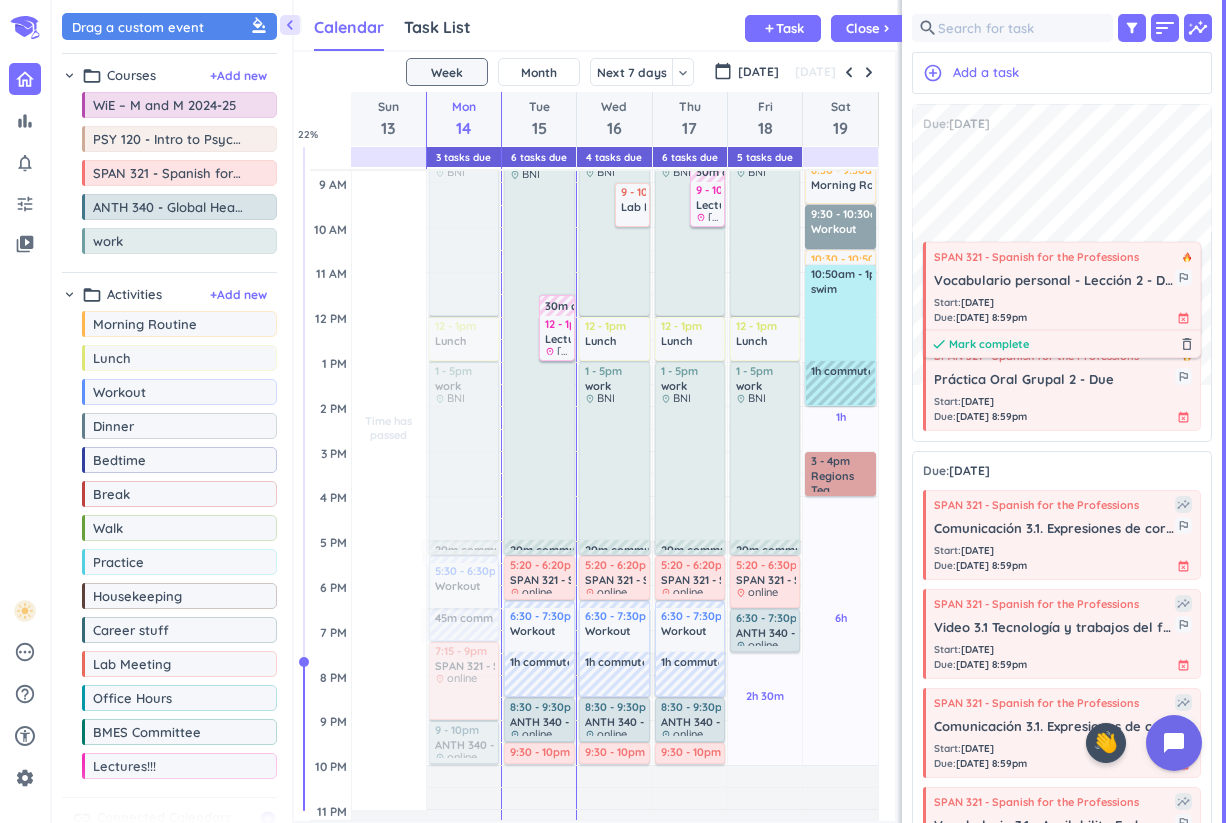 click on "Mark complete" at bounding box center [989, 344] 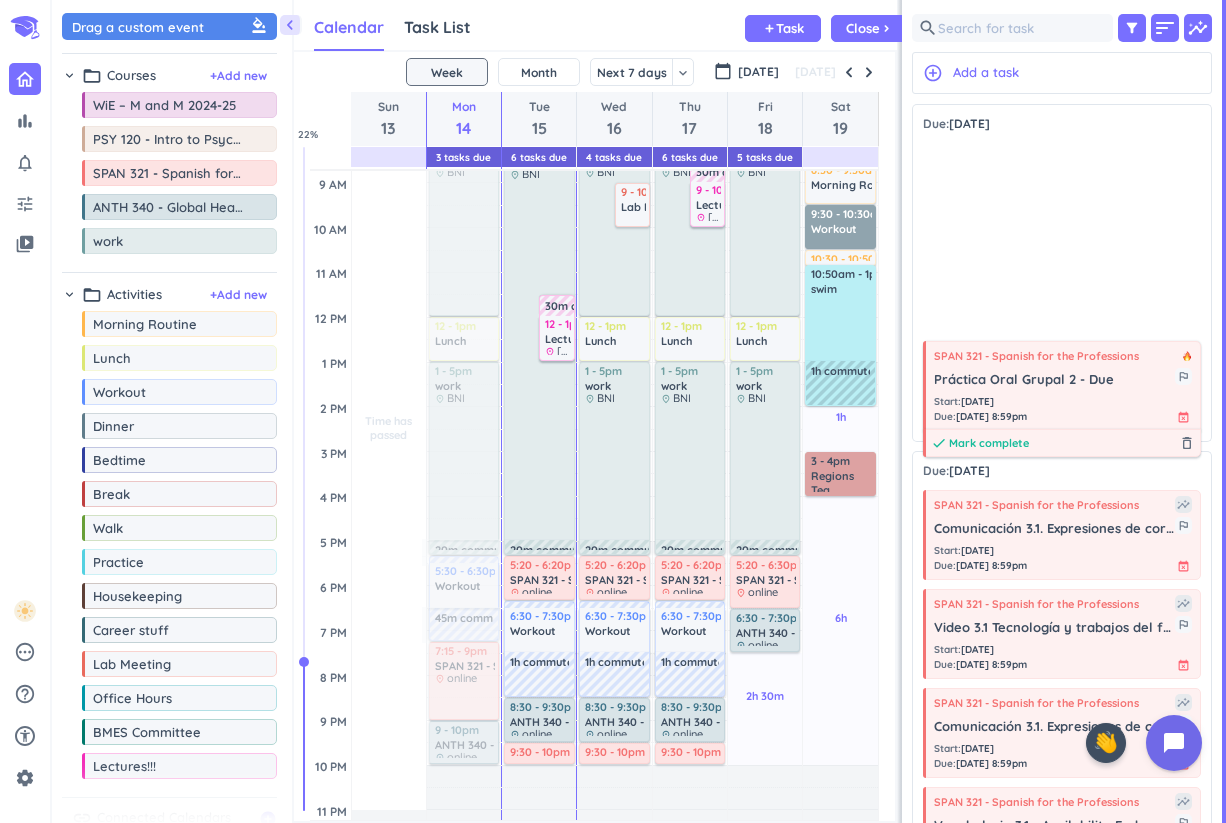 click on "Mark complete" at bounding box center (989, 443) 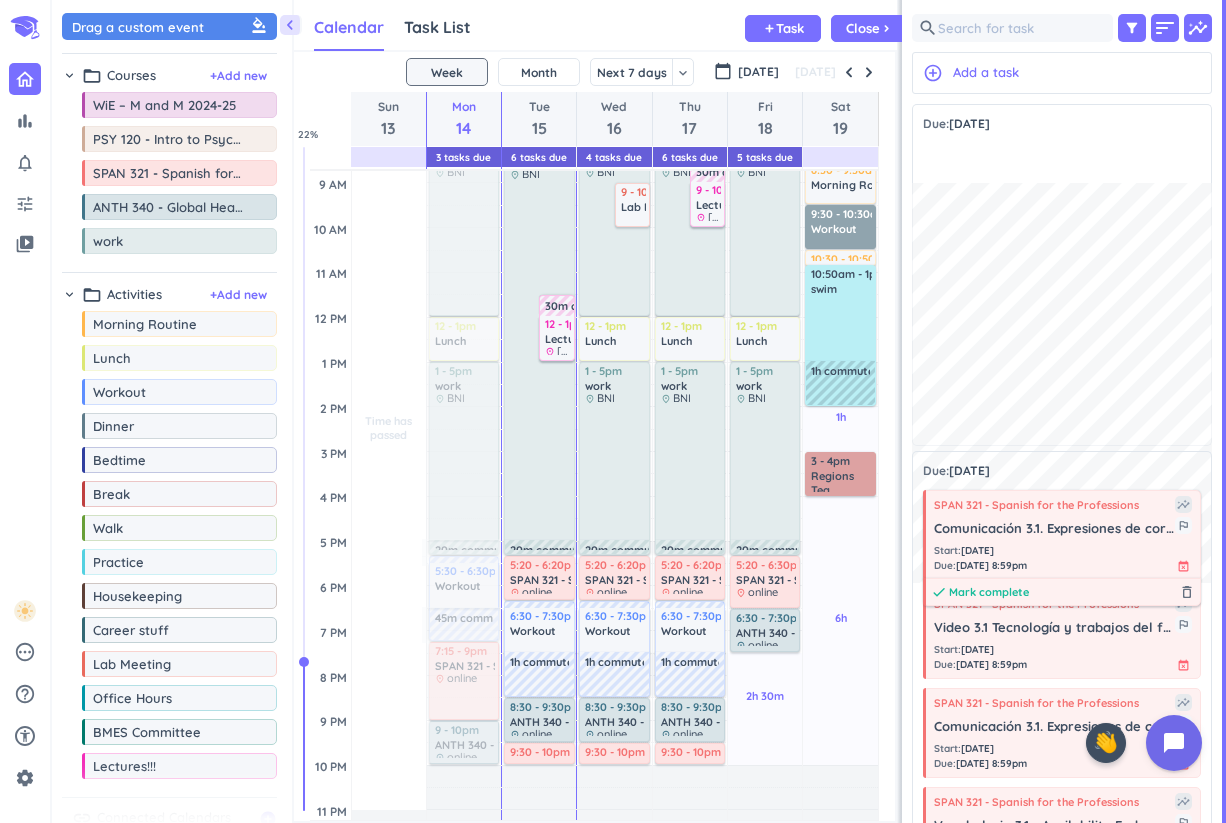click on "Mark complete" at bounding box center (989, 592) 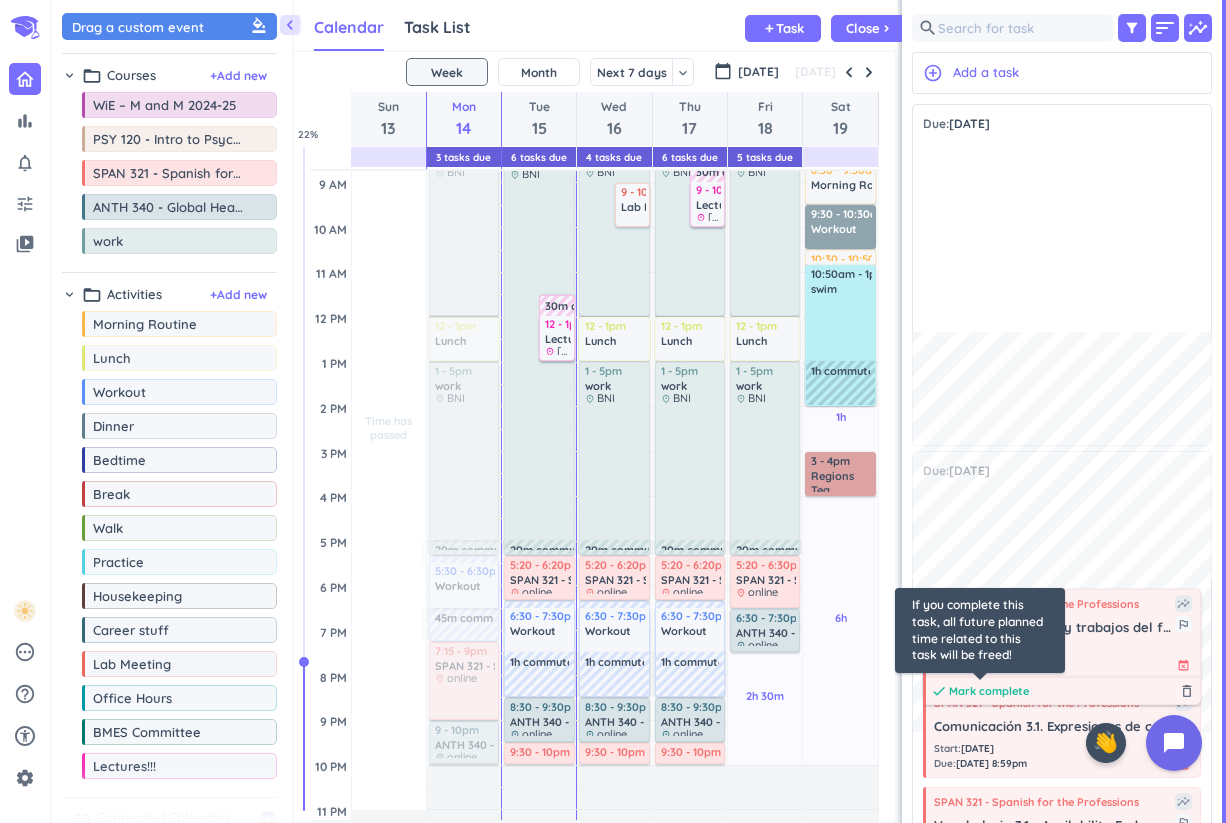 click on "done Mark complete" at bounding box center (980, 691) 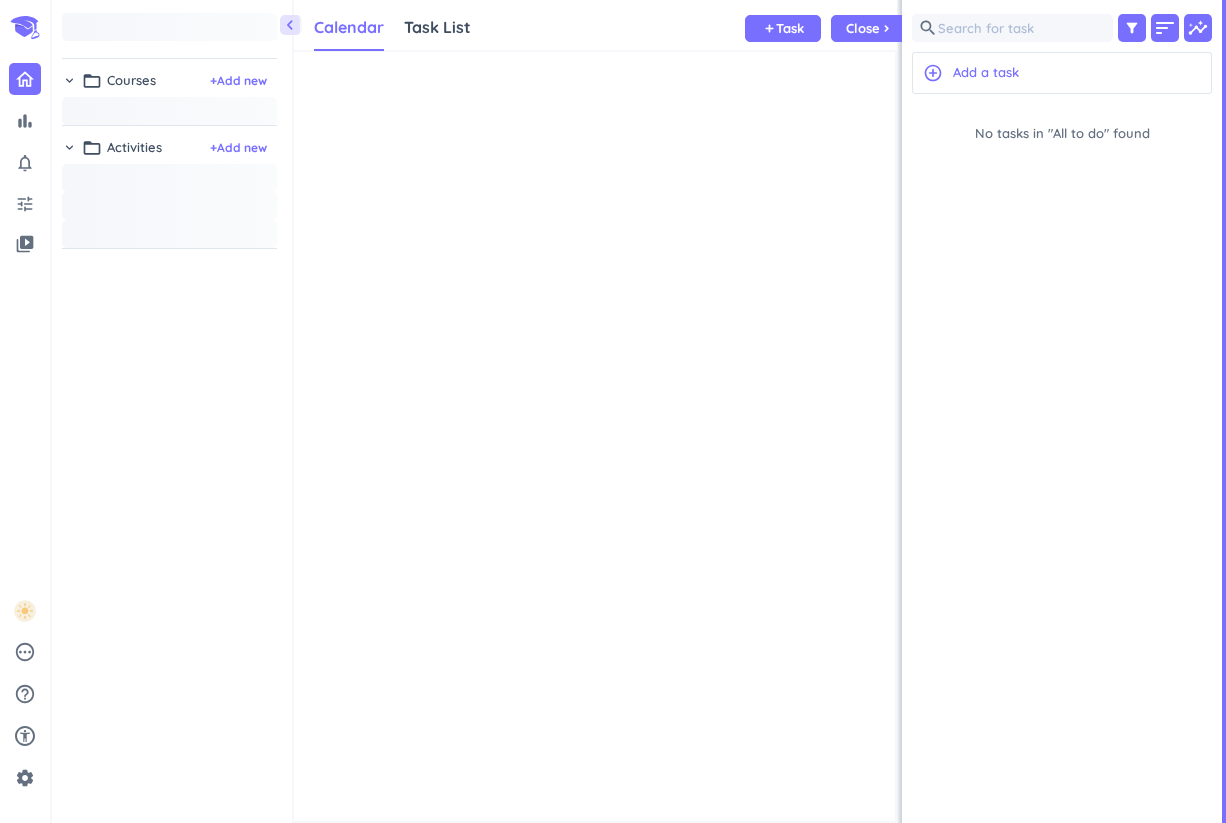 scroll, scrollTop: 0, scrollLeft: 0, axis: both 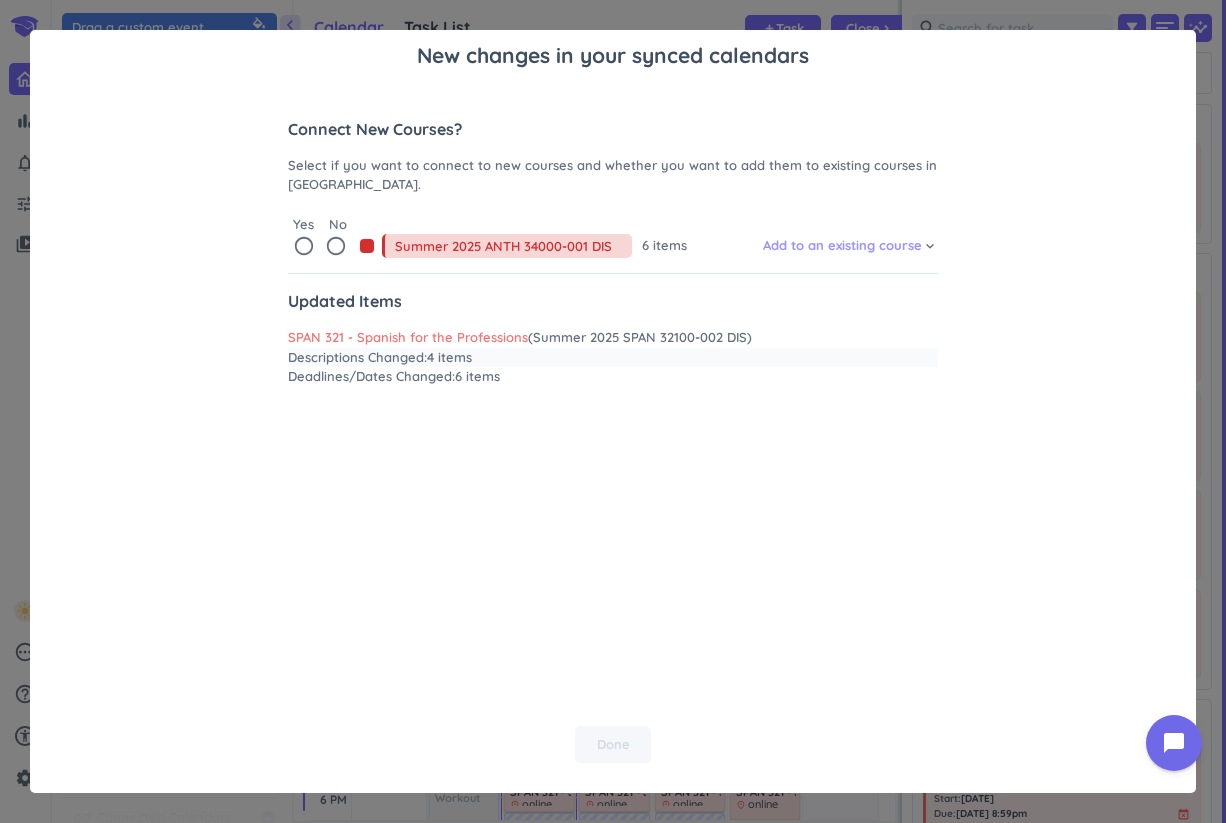 click on "Add to an existing course" at bounding box center [842, 246] 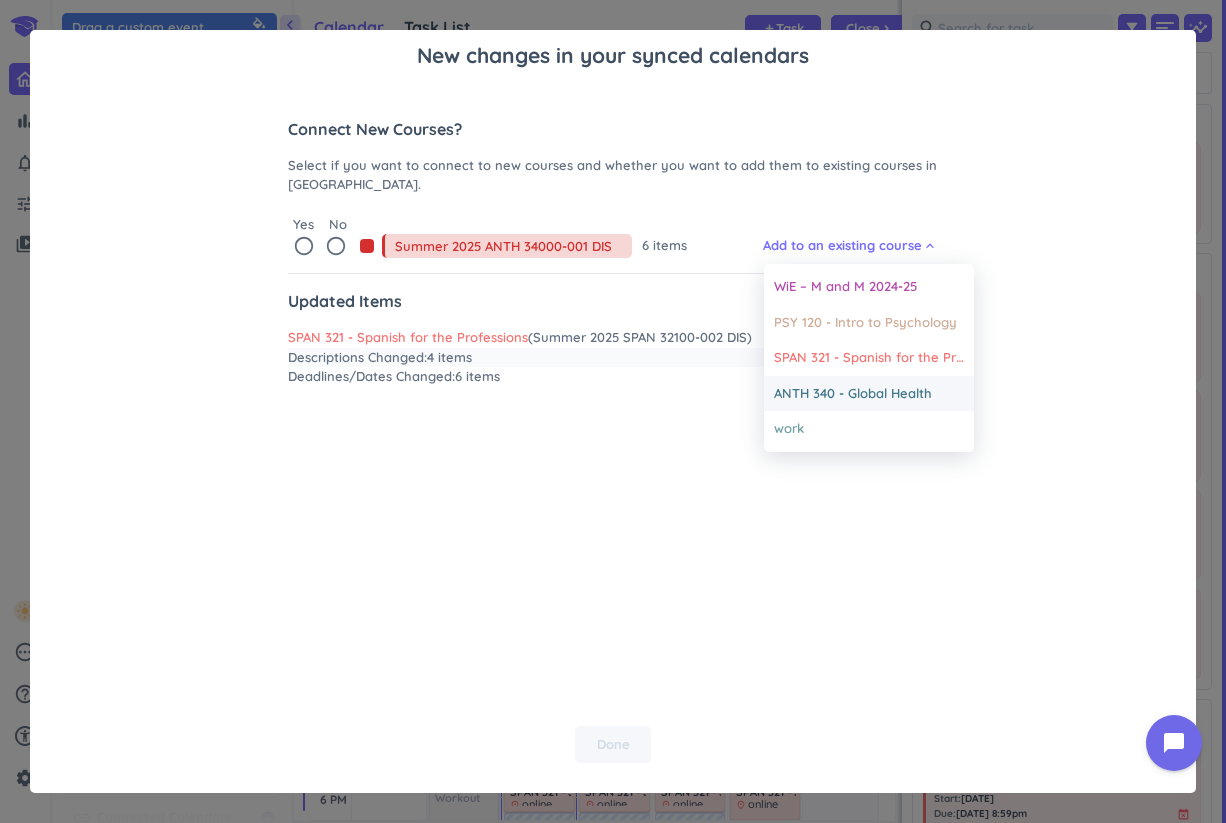 click on "ANTH 340 - Global Health" at bounding box center [853, 394] 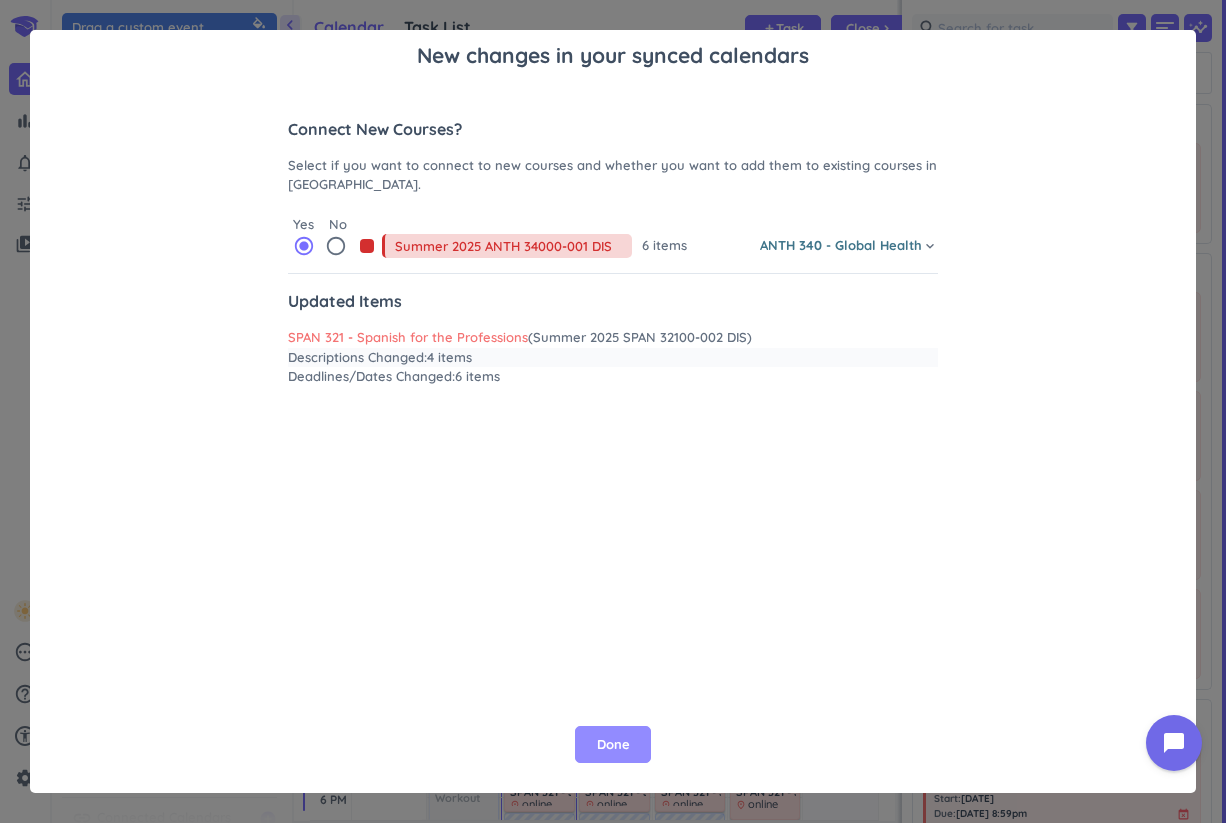 click on "Done" at bounding box center (613, 745) 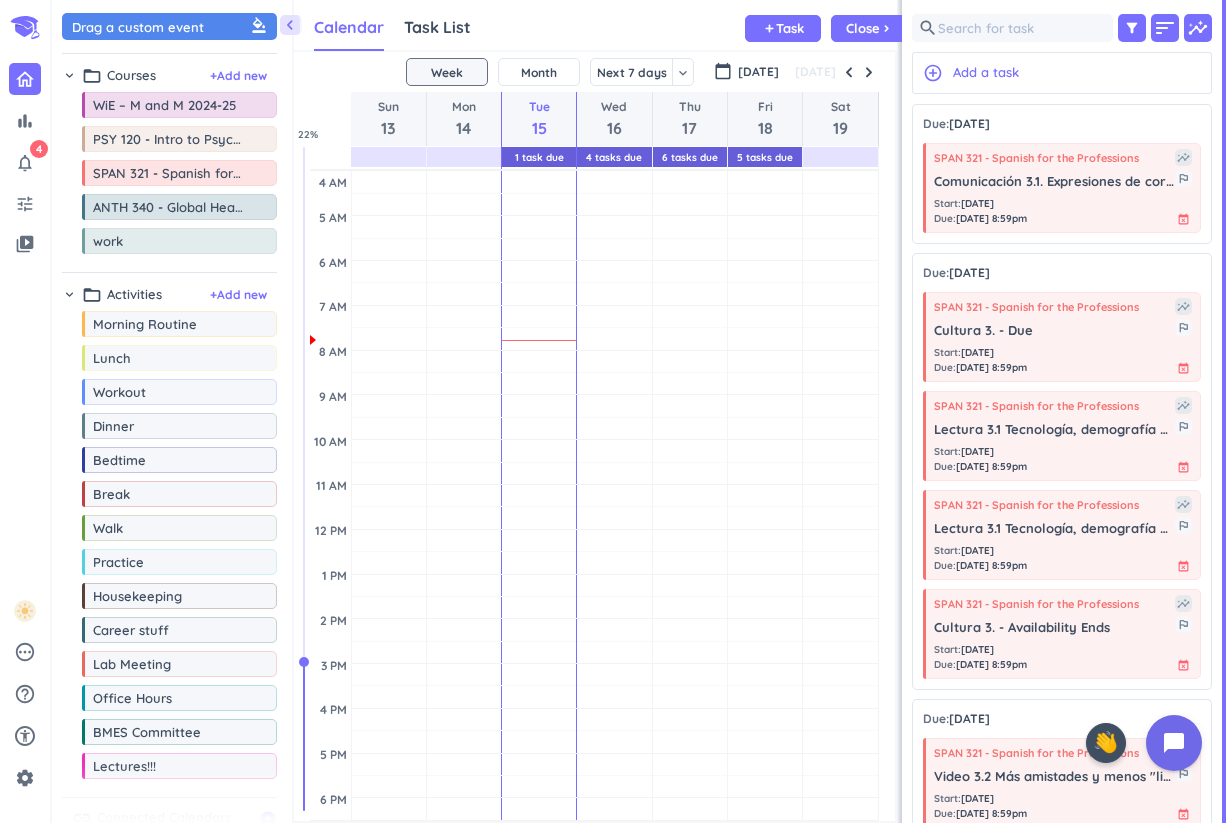 scroll, scrollTop: 1, scrollLeft: 1, axis: both 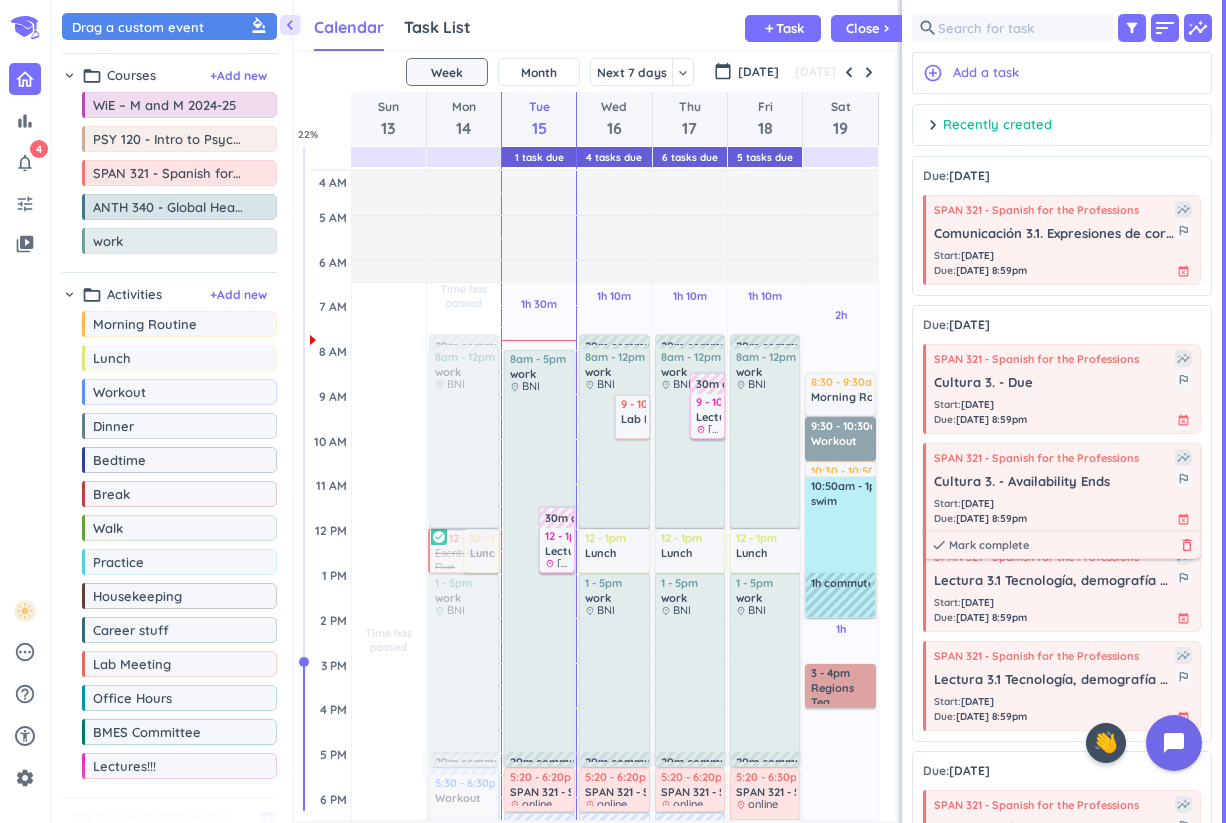 click on "delete_outline" at bounding box center [1187, 545] 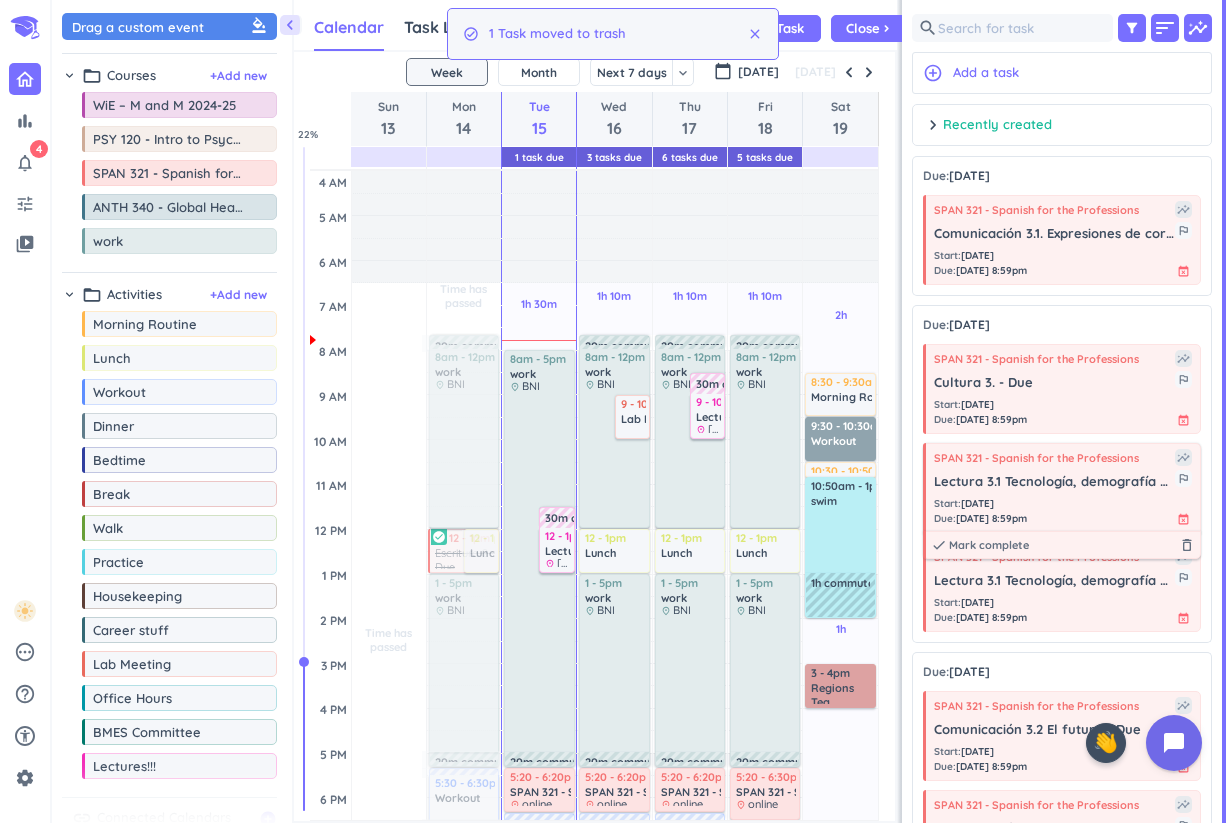 click on "Start :  [DATE] Due :  [DATE] 8:59pm event_busy" at bounding box center (1063, 511) 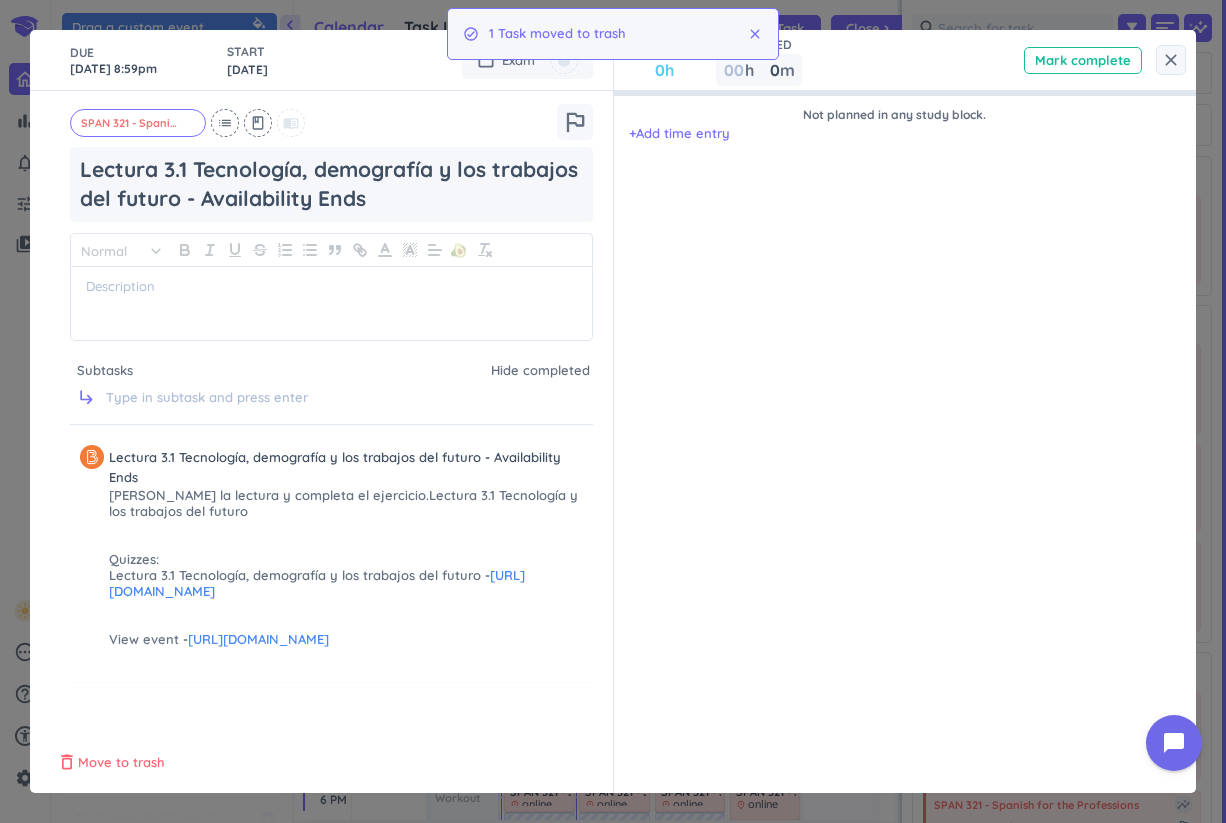 click on "Move to trash" at bounding box center (121, 763) 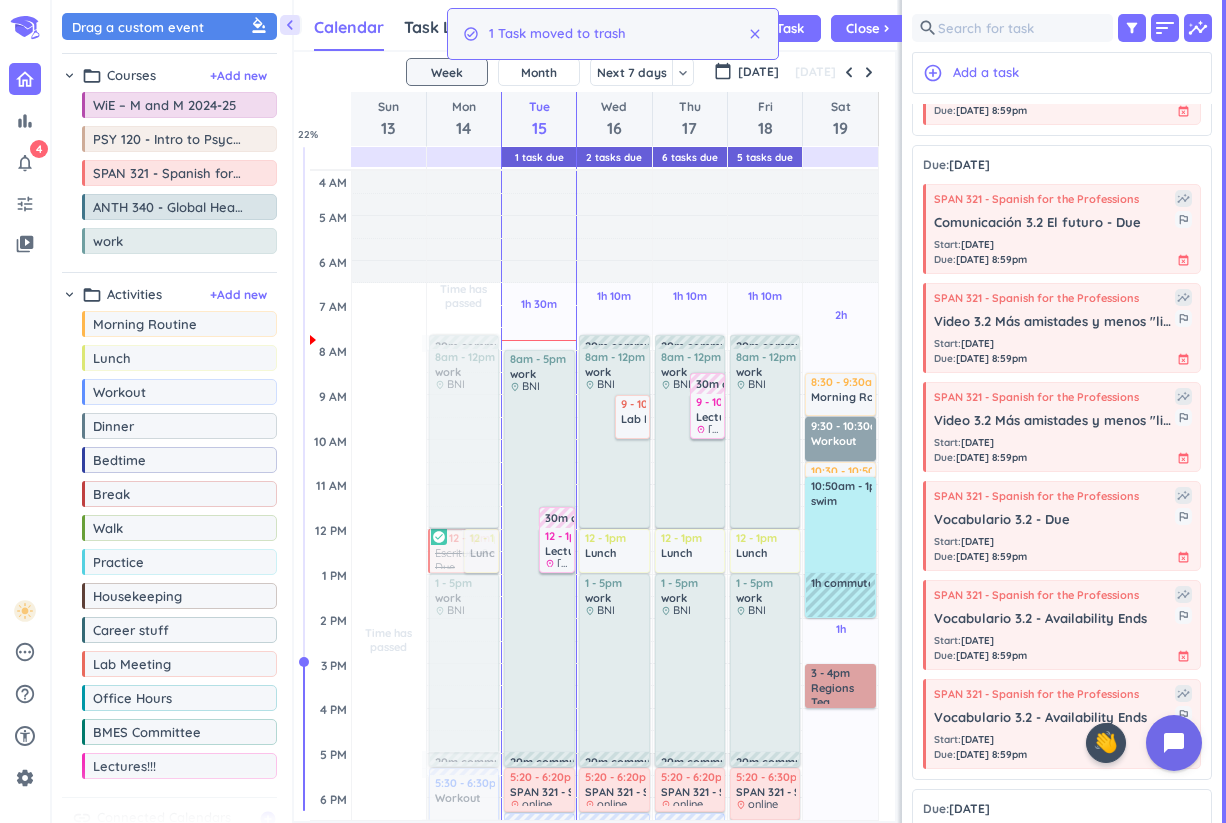 scroll, scrollTop: 411, scrollLeft: 0, axis: vertical 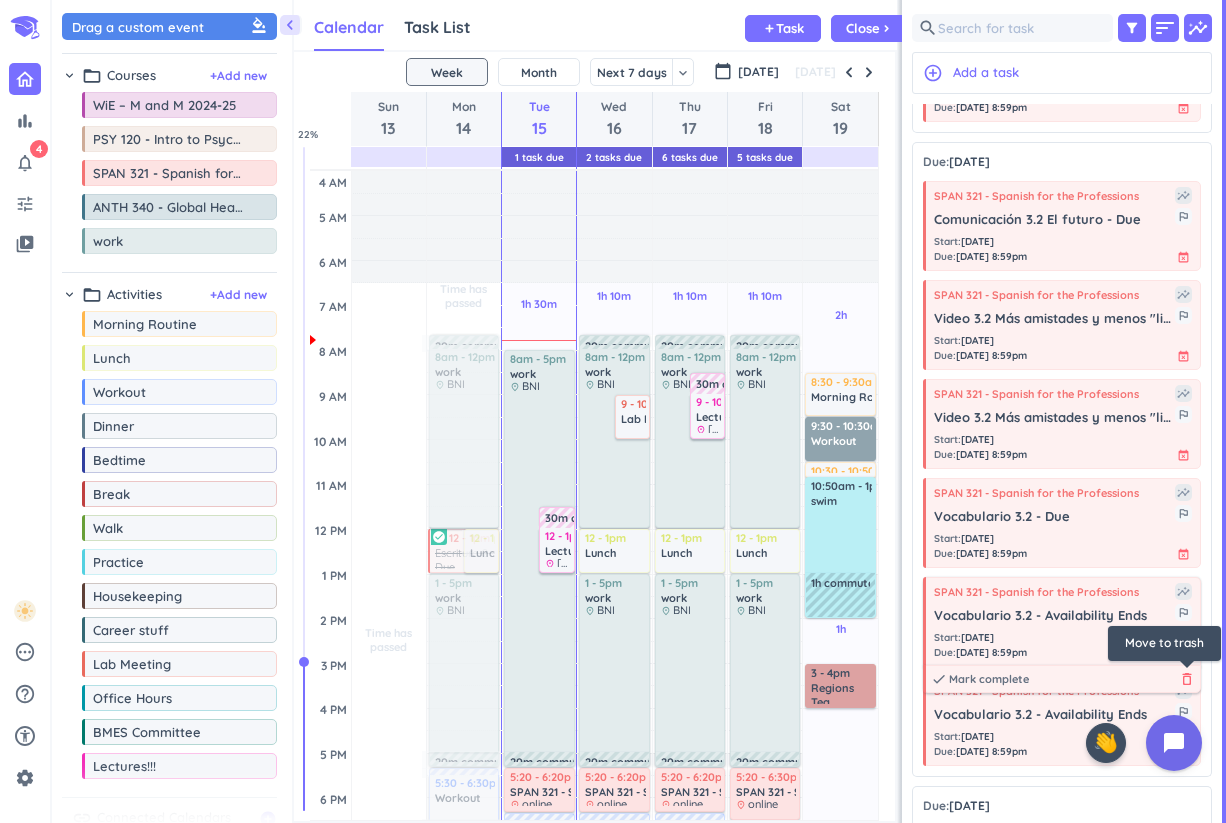 click on "delete_outline" at bounding box center (1187, 679) 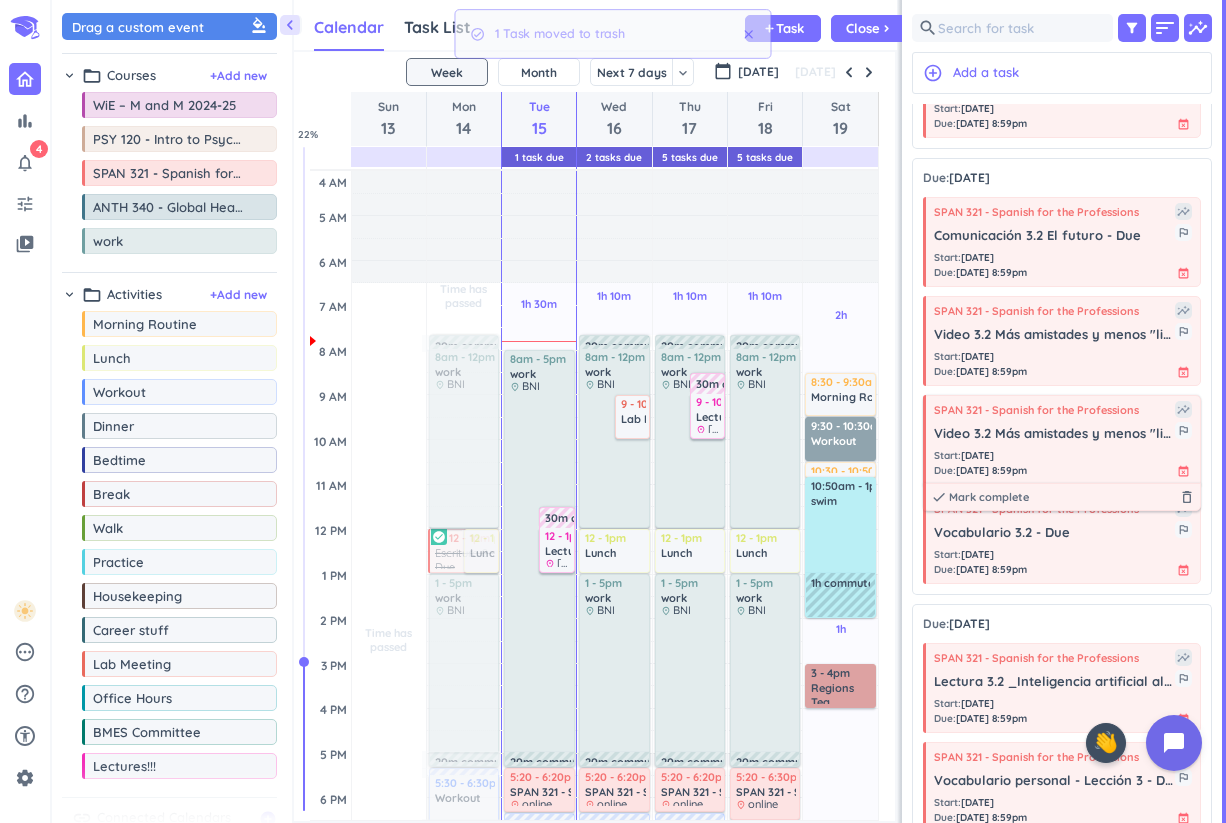 scroll, scrollTop: 402, scrollLeft: 0, axis: vertical 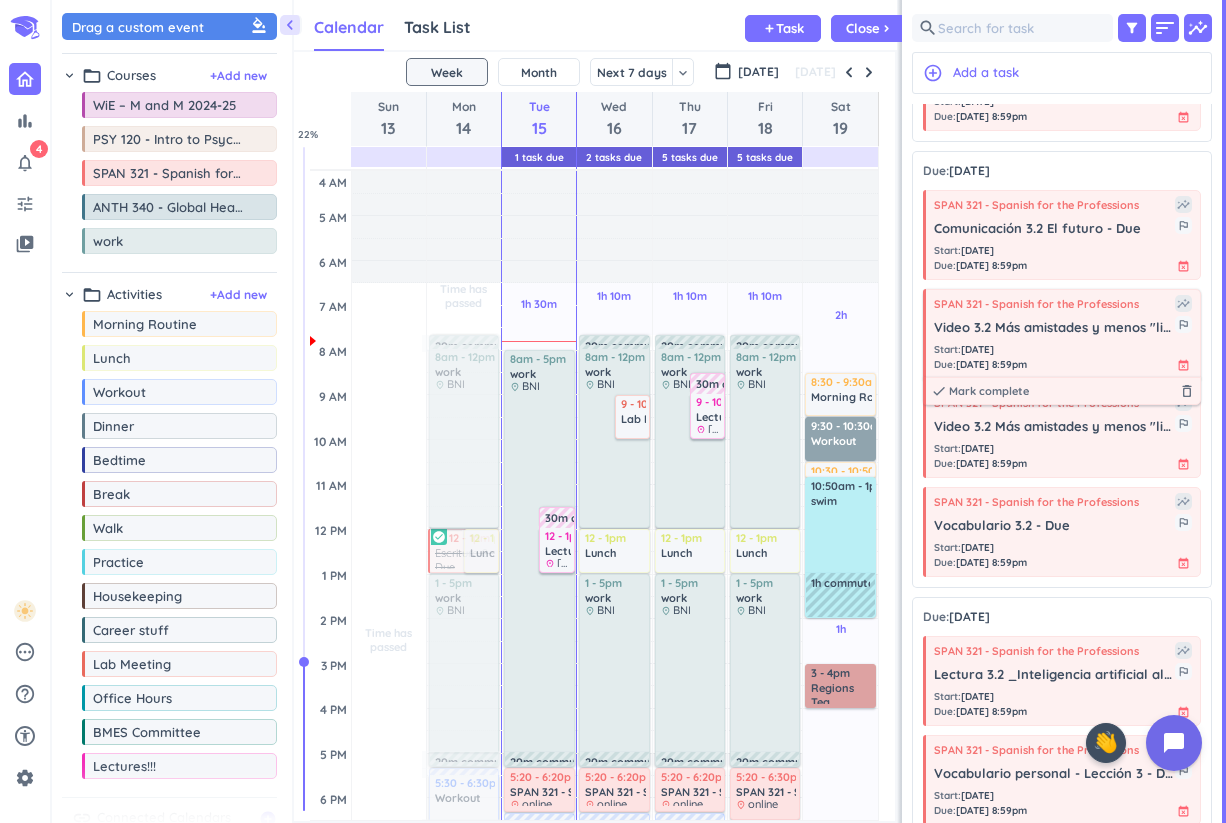 click on "Video 3.2 Más amistades y menos "likes" - Due" at bounding box center (1054, 328) 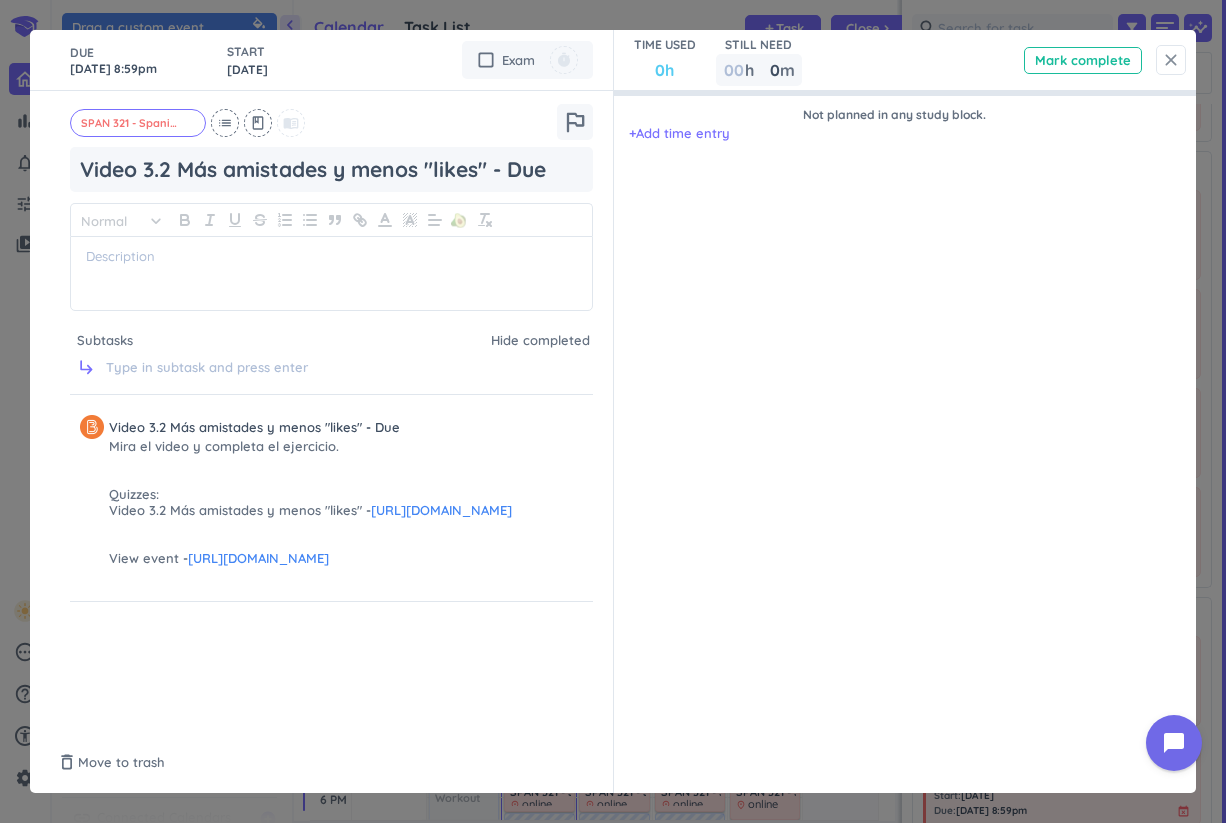 click on "close" at bounding box center (1171, 60) 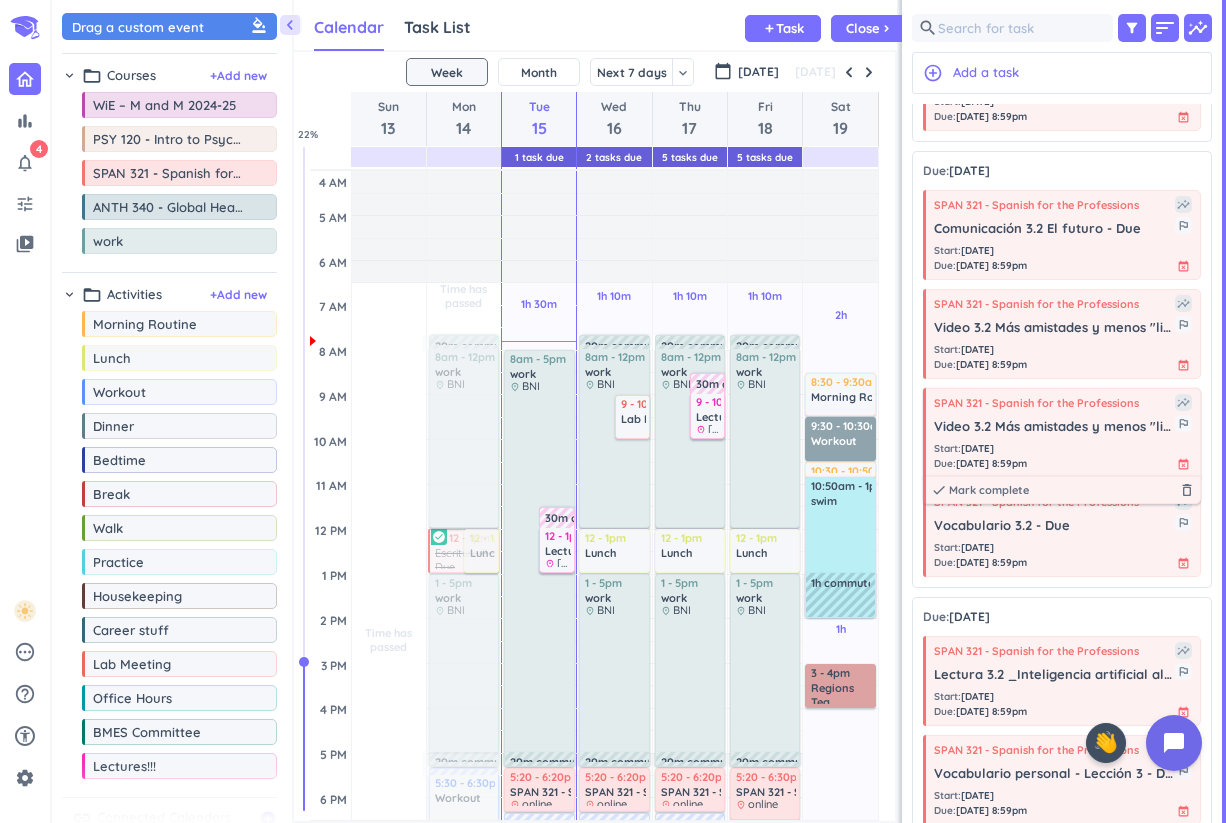 click on "Video 3.2 Más amistades y menos "likes" - Availability Ends" at bounding box center (1054, 427) 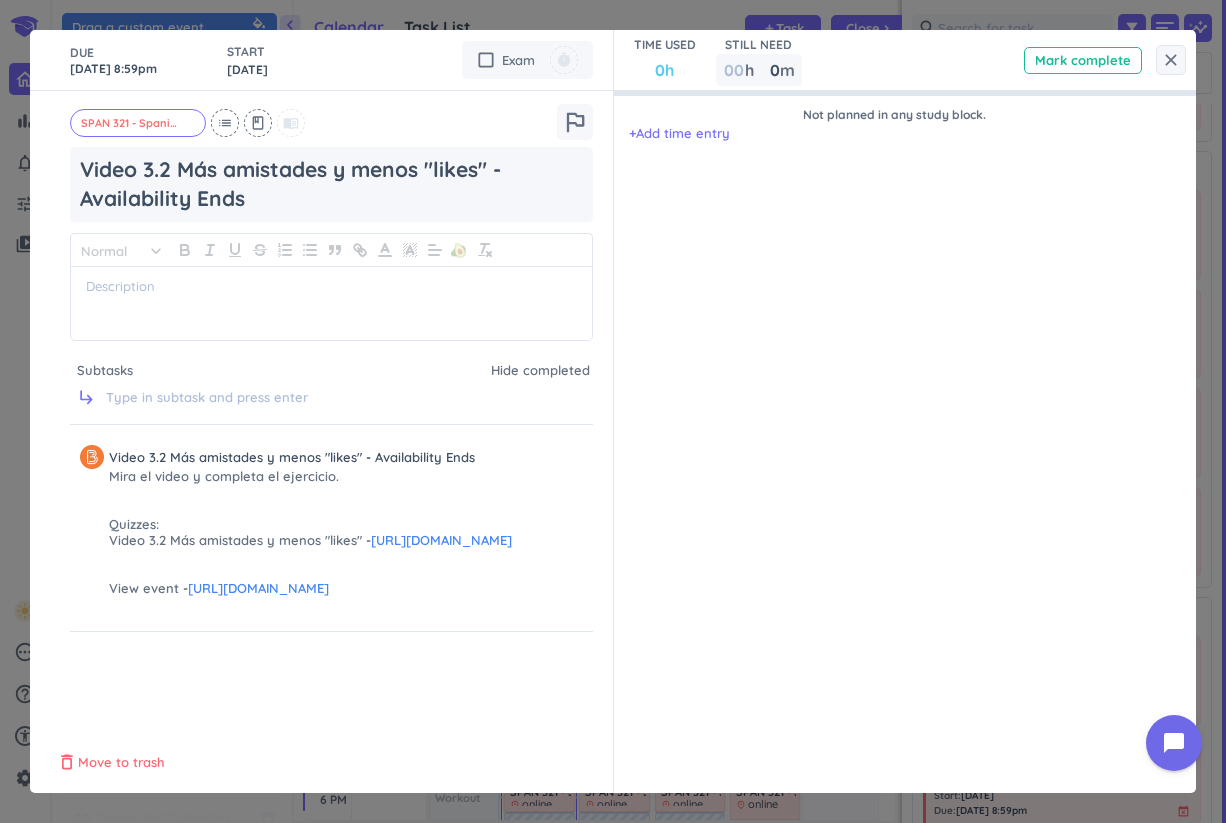 click on "delete_outline" at bounding box center (67, 763) 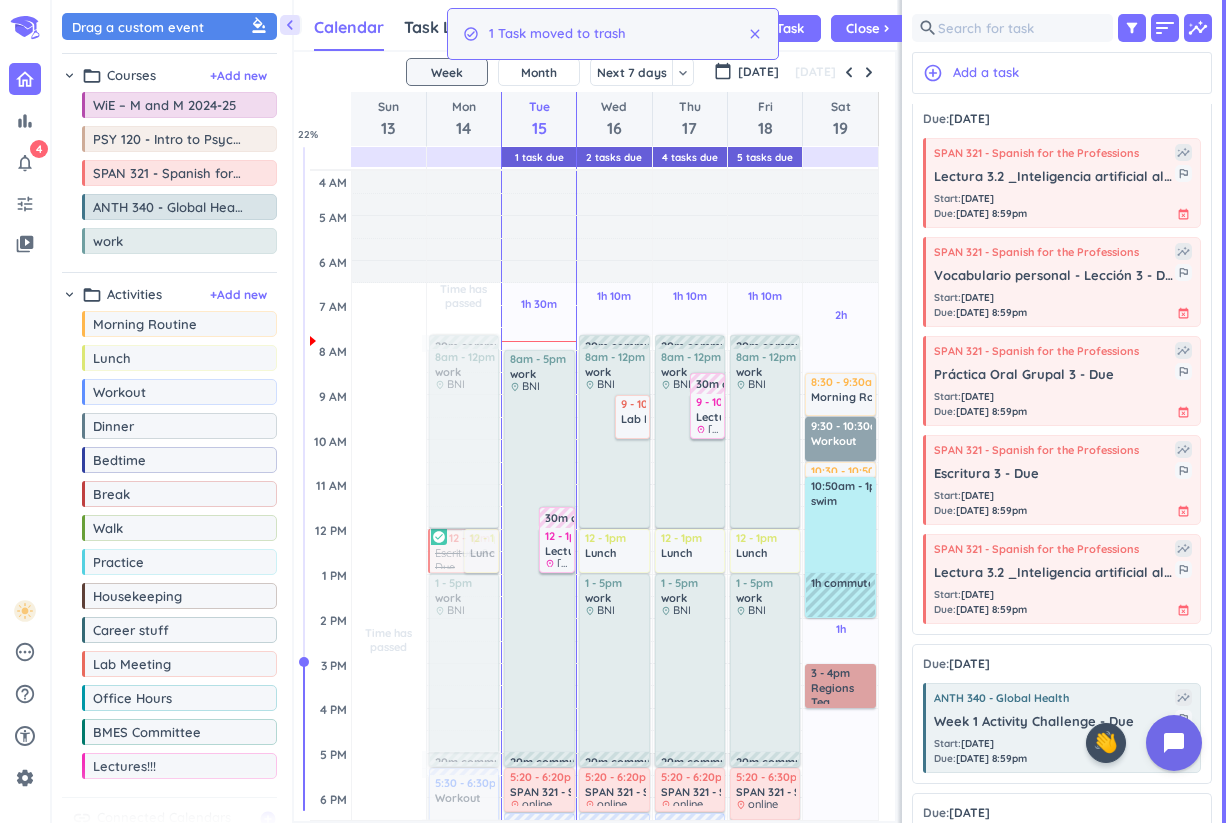scroll, scrollTop: 809, scrollLeft: 0, axis: vertical 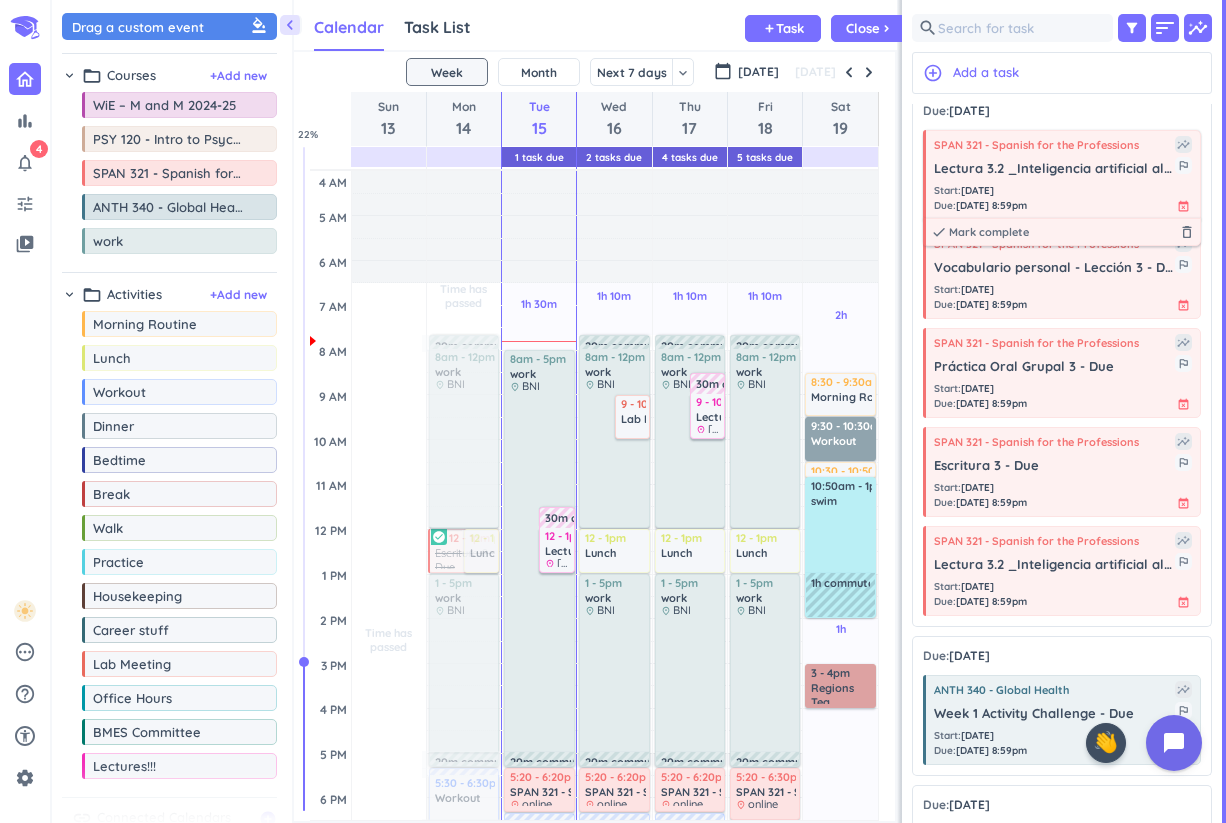 click on "Start :  [DATE] Due :  [DATE] 8:59pm event_busy" at bounding box center (1063, 198) 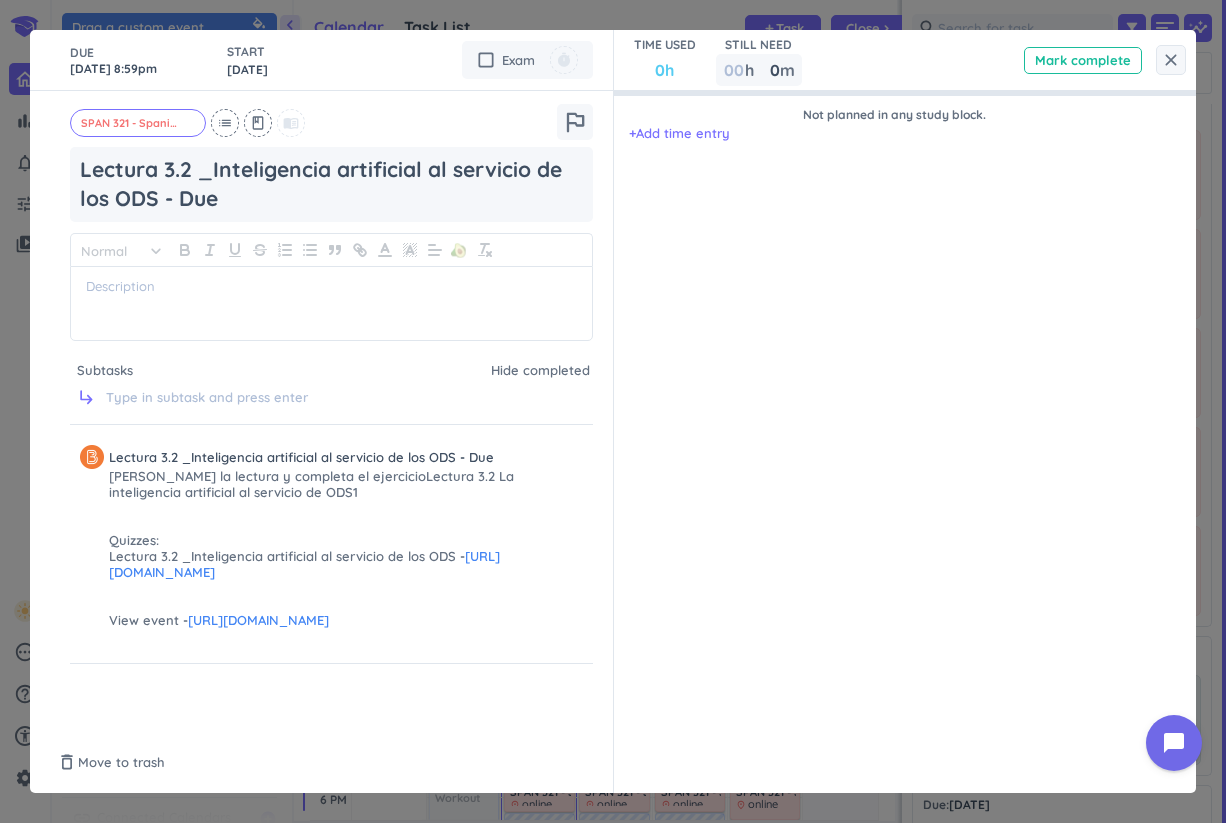 click on "close" at bounding box center (1171, 60) 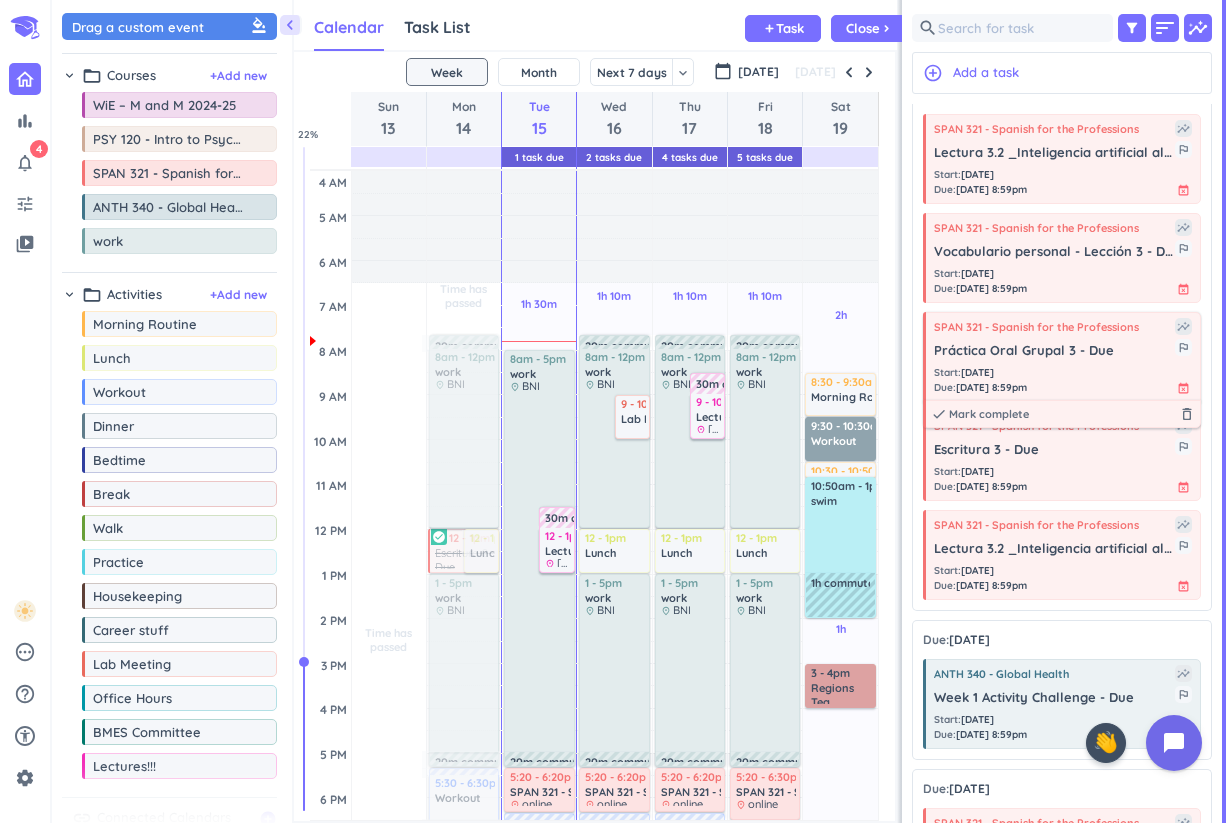 scroll, scrollTop: 865, scrollLeft: 0, axis: vertical 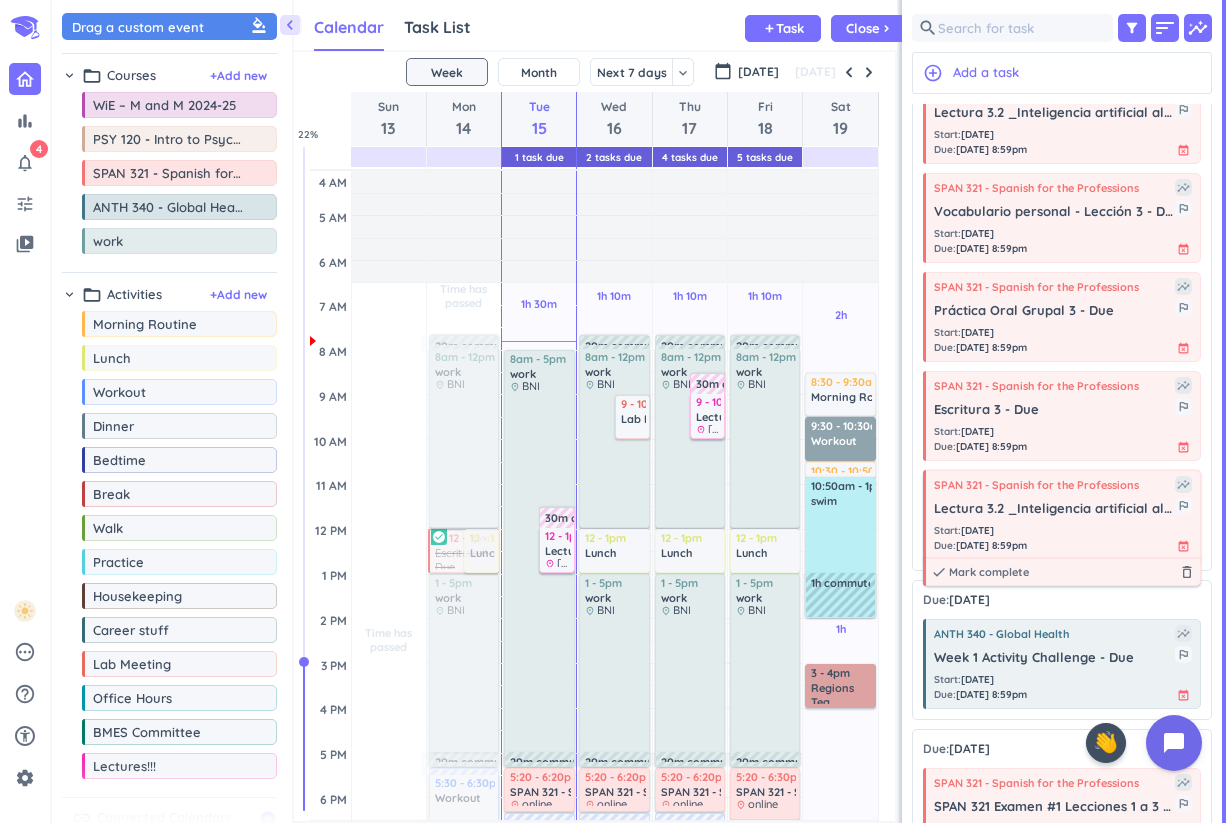 click on "Start :  [DATE] Due :  [DATE] 8:59pm event_busy" at bounding box center (1063, 538) 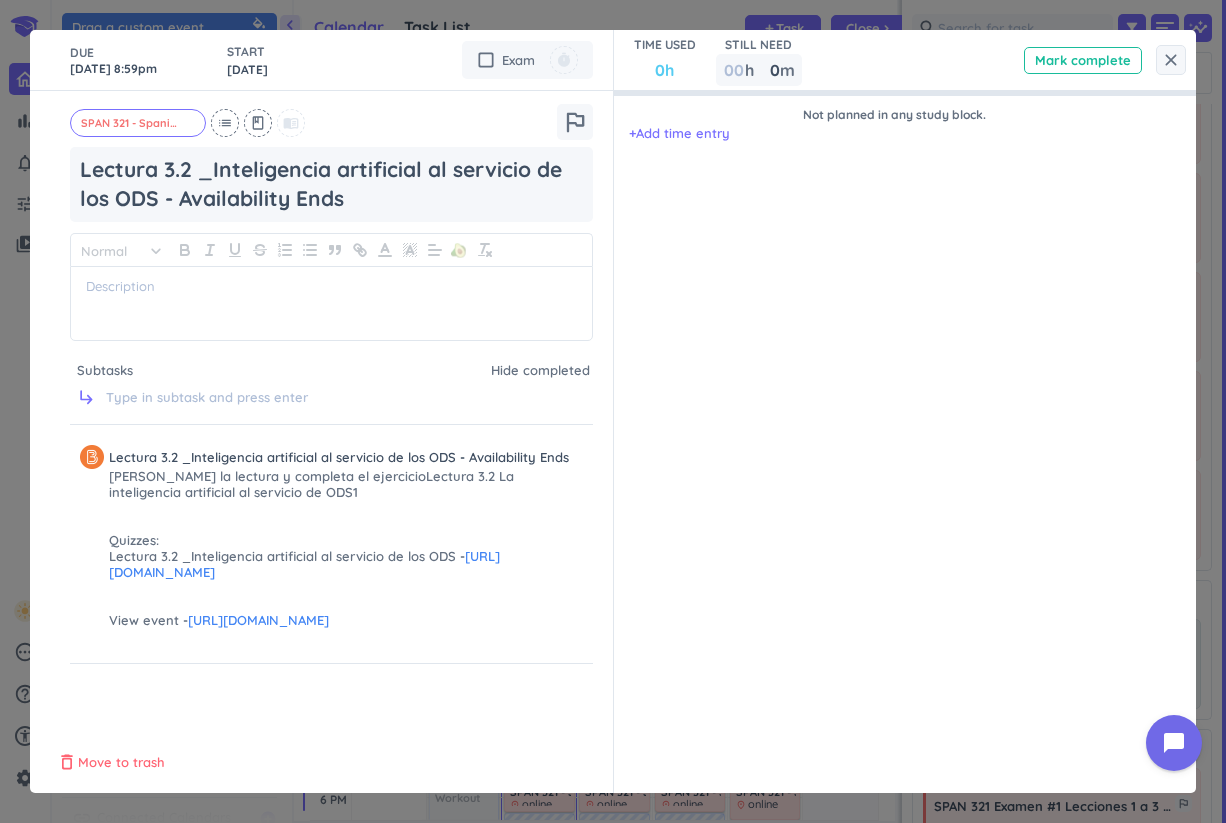 click on "Move to trash" at bounding box center (121, 763) 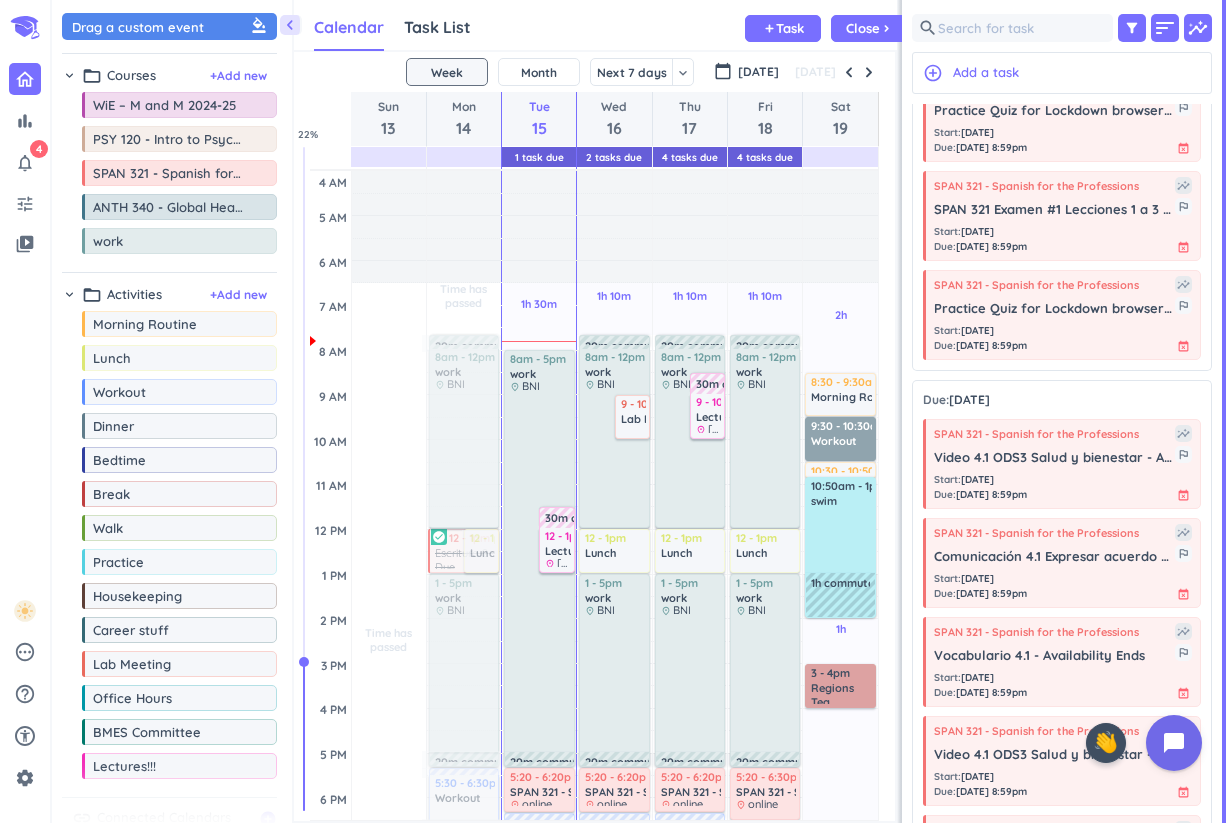 scroll, scrollTop: 1614, scrollLeft: 0, axis: vertical 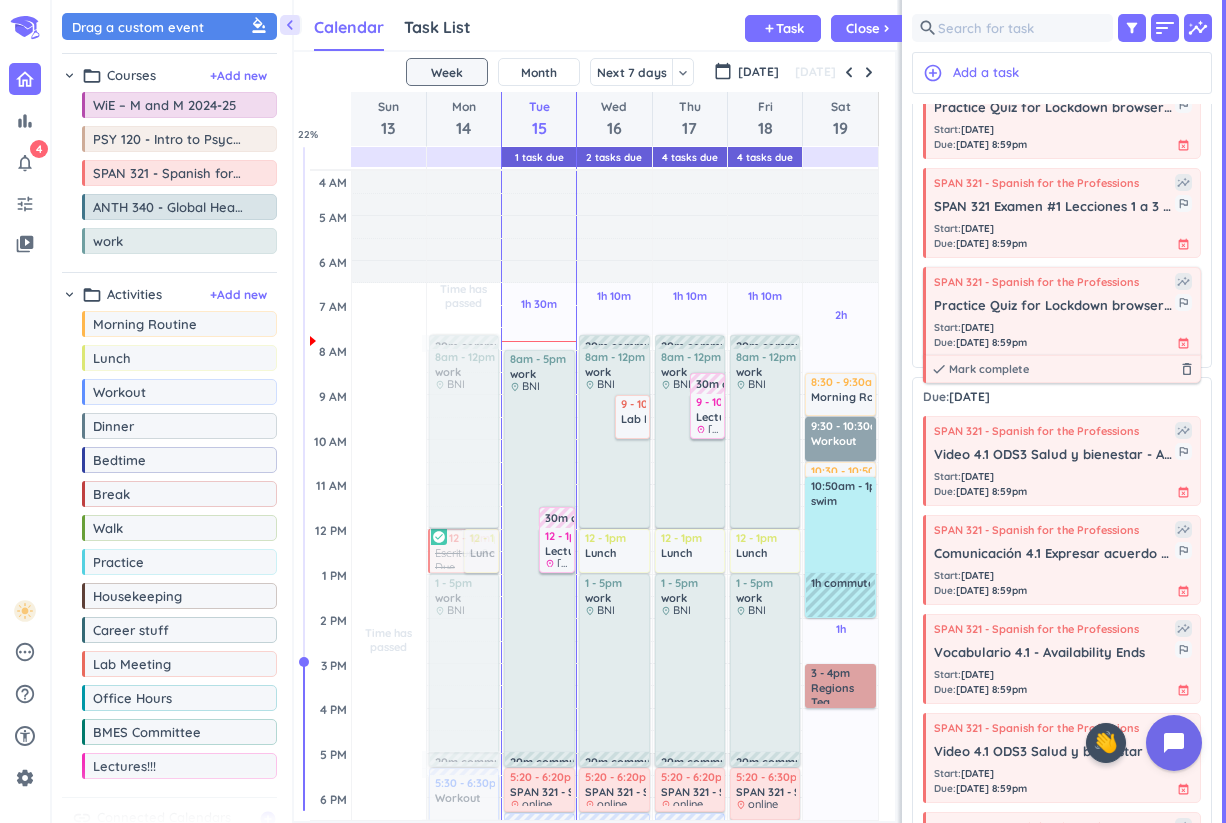 click on "Start :  [DATE] Due :  [DATE] 8:59pm event_busy" at bounding box center [1063, 335] 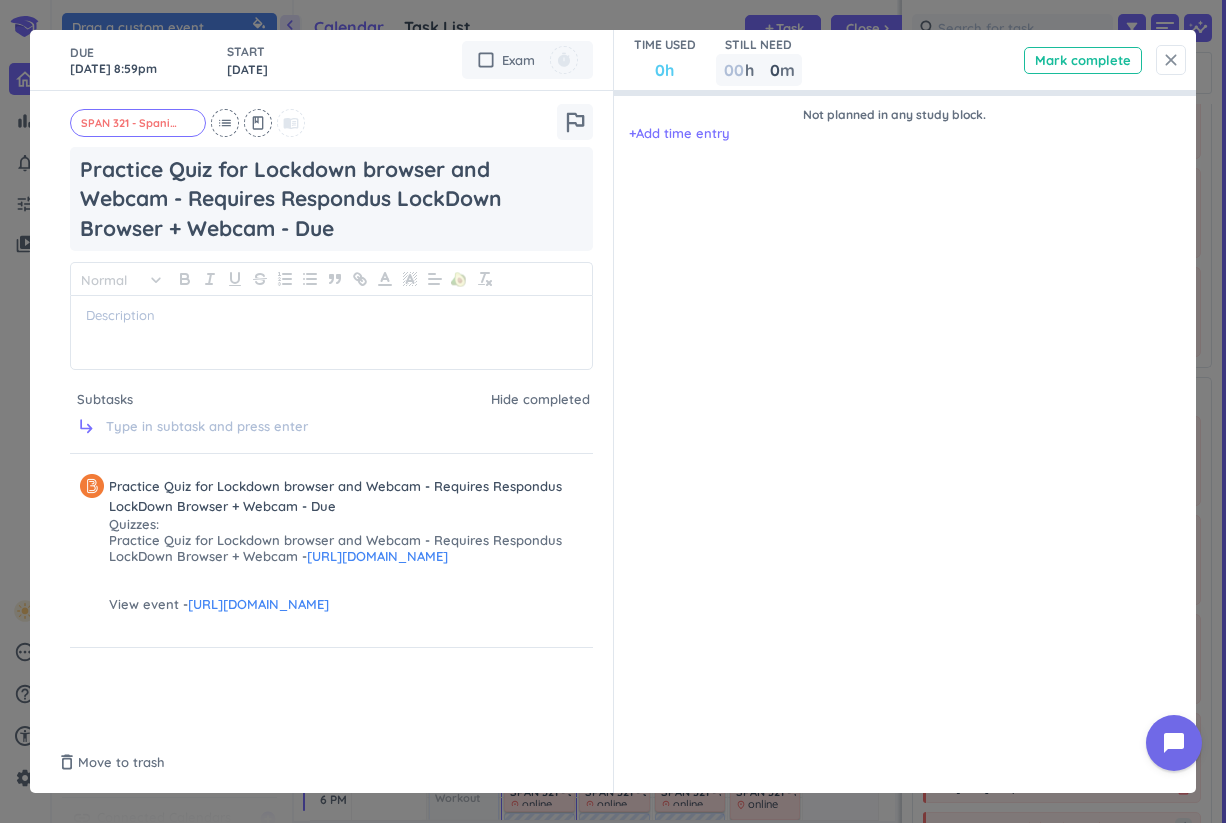 click on "close" at bounding box center [1171, 60] 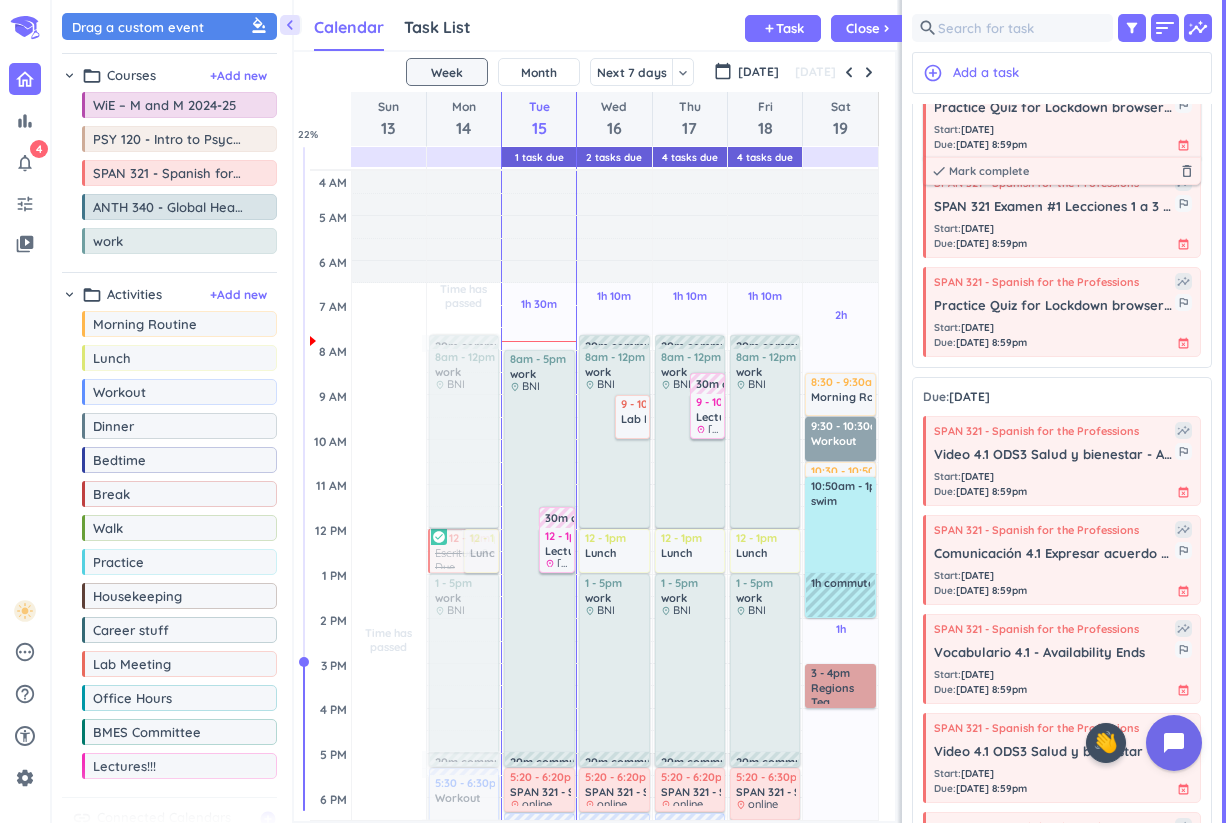 click on "Start :  [DATE] Due :  [DATE] 8:59pm event_busy" at bounding box center (1063, 137) 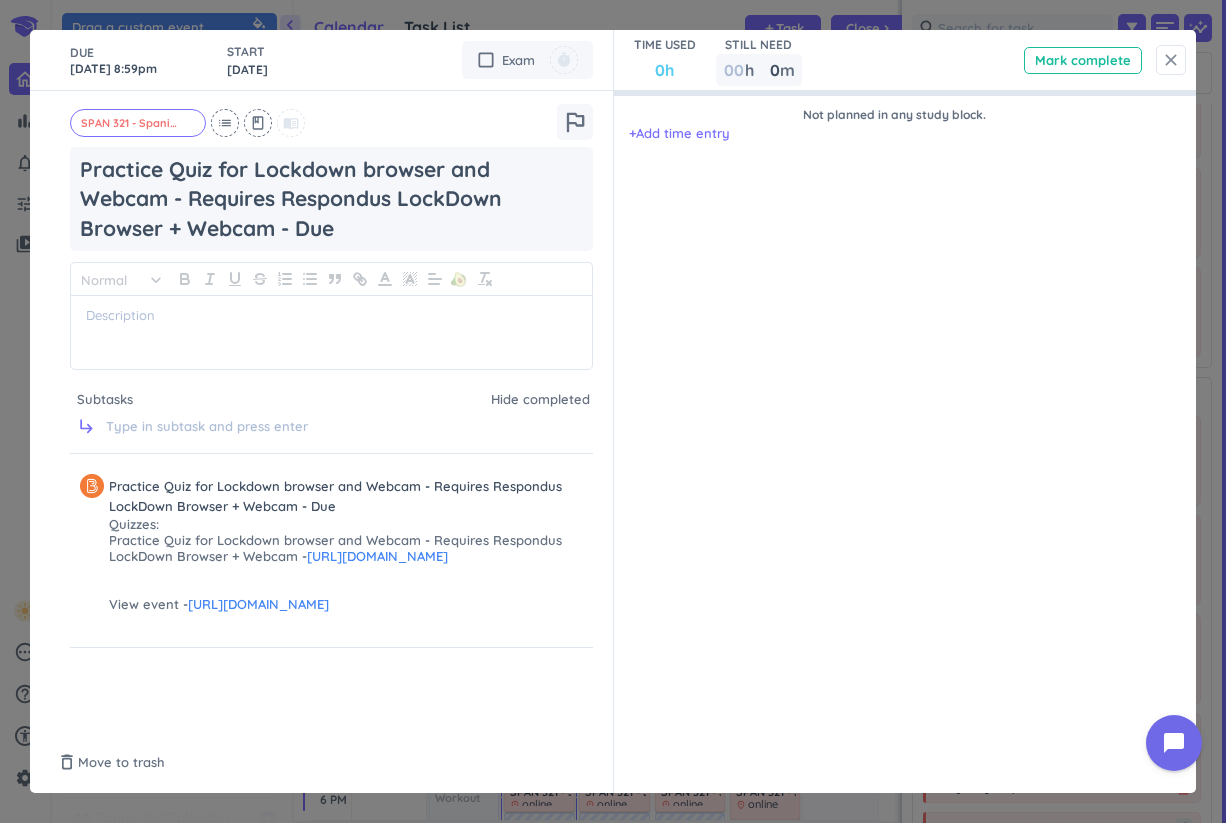 click on "close" at bounding box center [1171, 60] 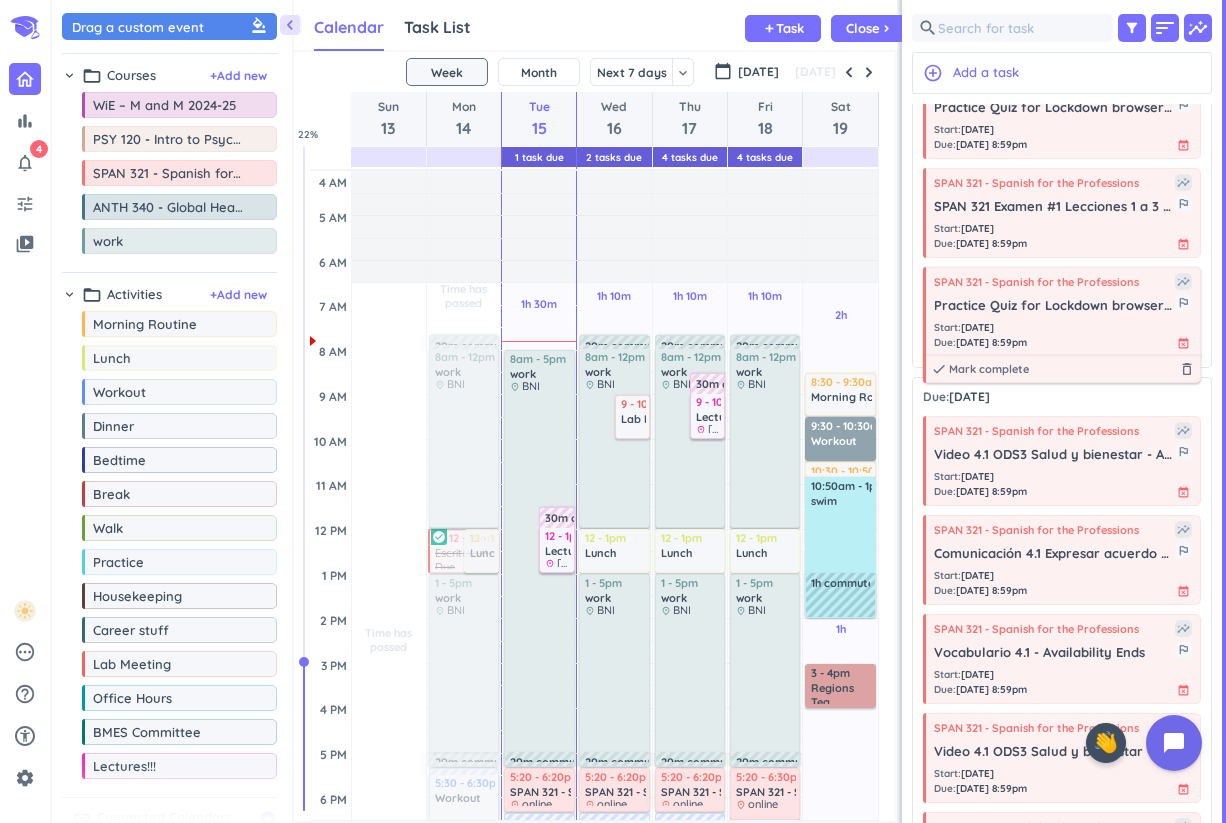 click on "SPAN 321 - Spanish for the Professions insights Practice Quiz for Lockdown browser and Webcam - Requires Respondus LockDown Browser + Webcam - Due outlined_flag Start :  [DATE] Due :  [DATE] 8:59pm event_busy done Mark complete delete_outline" at bounding box center [1062, 312] 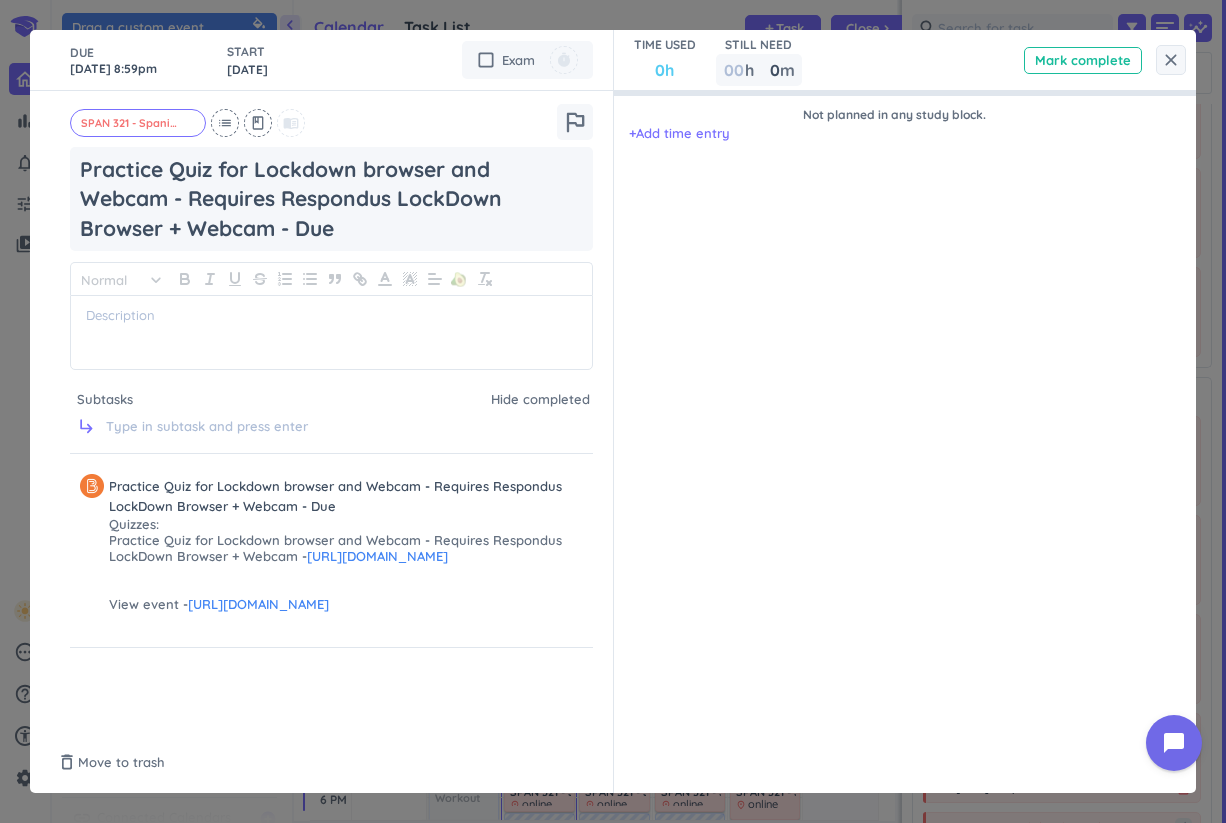 click on "TIME USED 0h STILL NEED 00 h 0 0 00 m Mark complete" at bounding box center [905, 60] 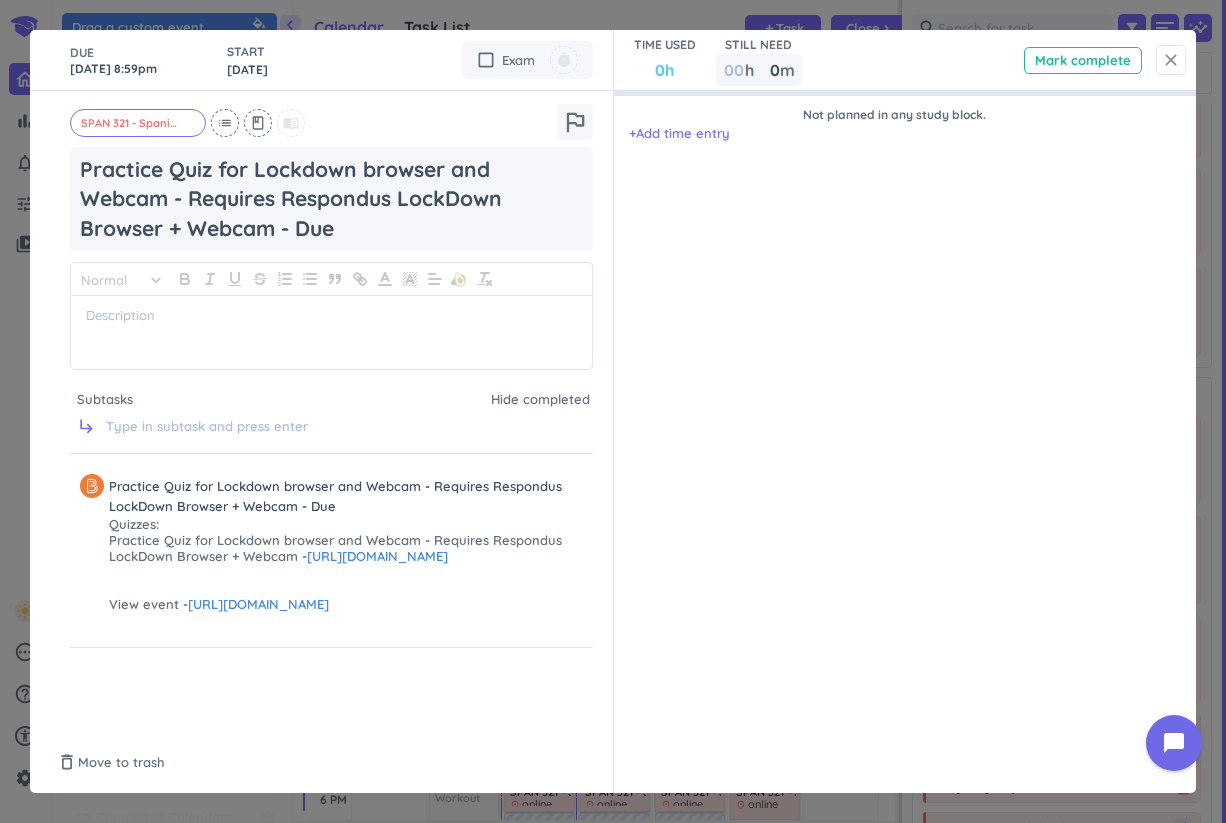 click on "close" at bounding box center [1171, 60] 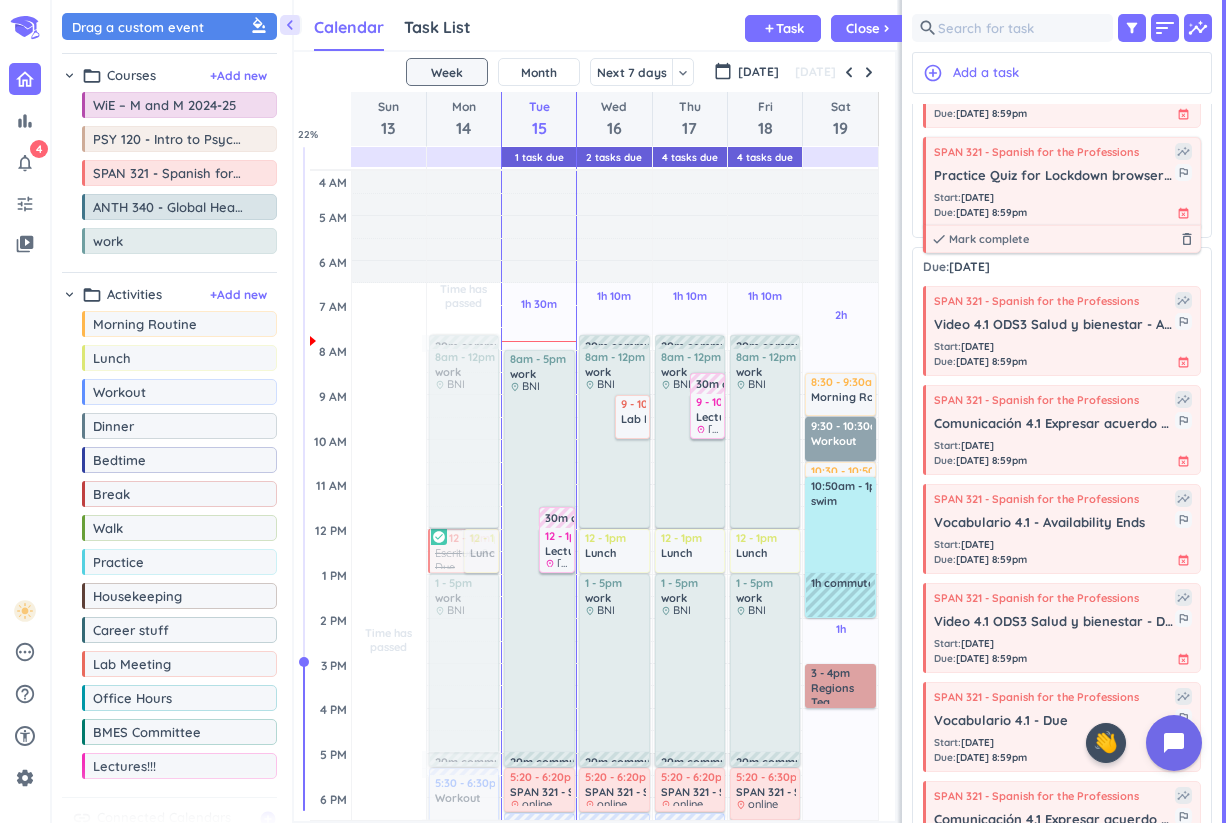 scroll, scrollTop: 1753, scrollLeft: 0, axis: vertical 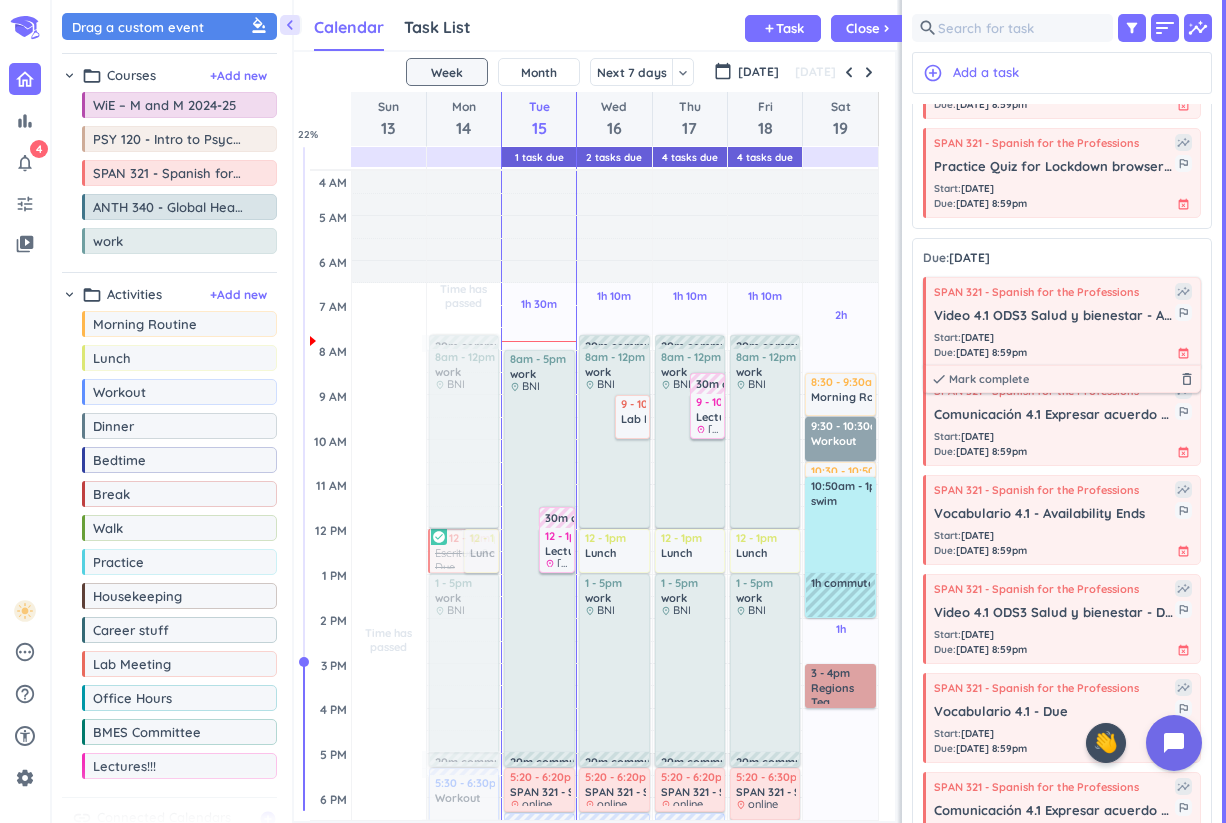 click on "Video 4.1 ODS3 Salud y bienestar - Availability Ends" at bounding box center [1054, 316] 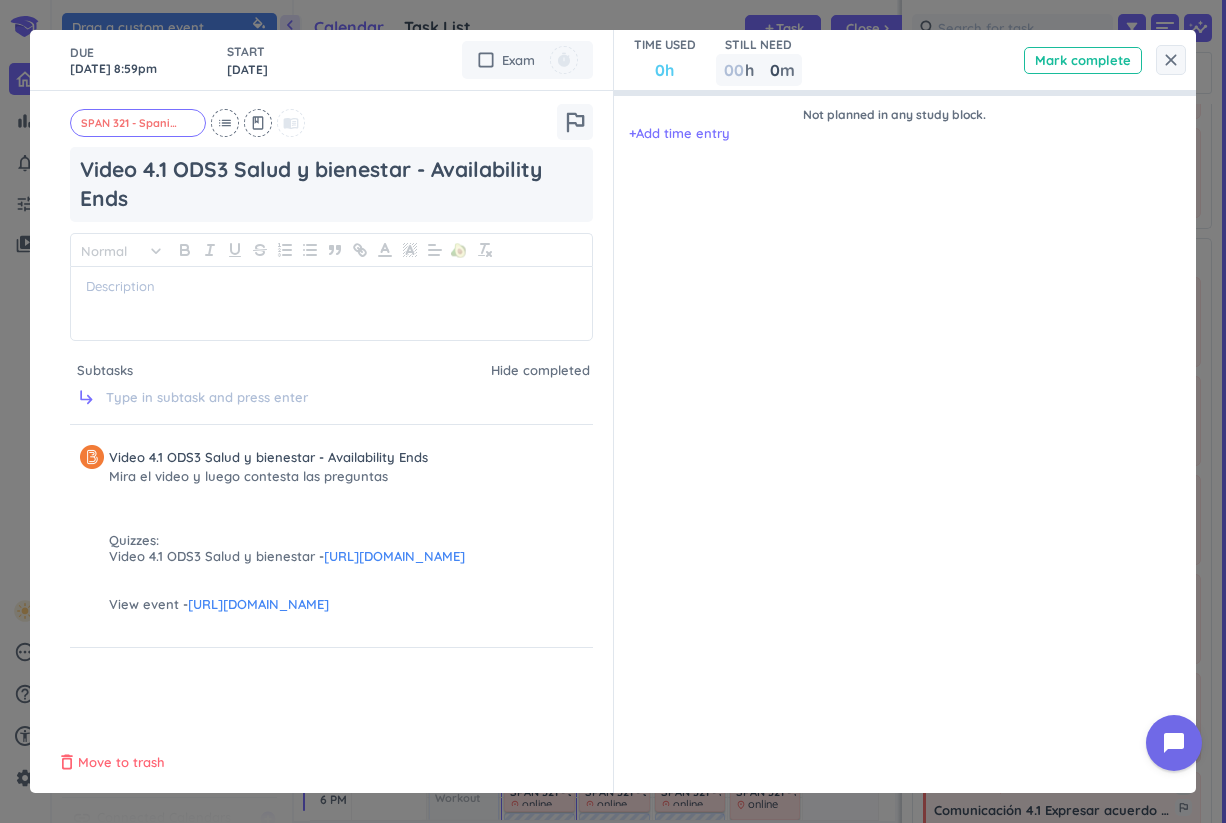 click on "Move to trash" at bounding box center [121, 763] 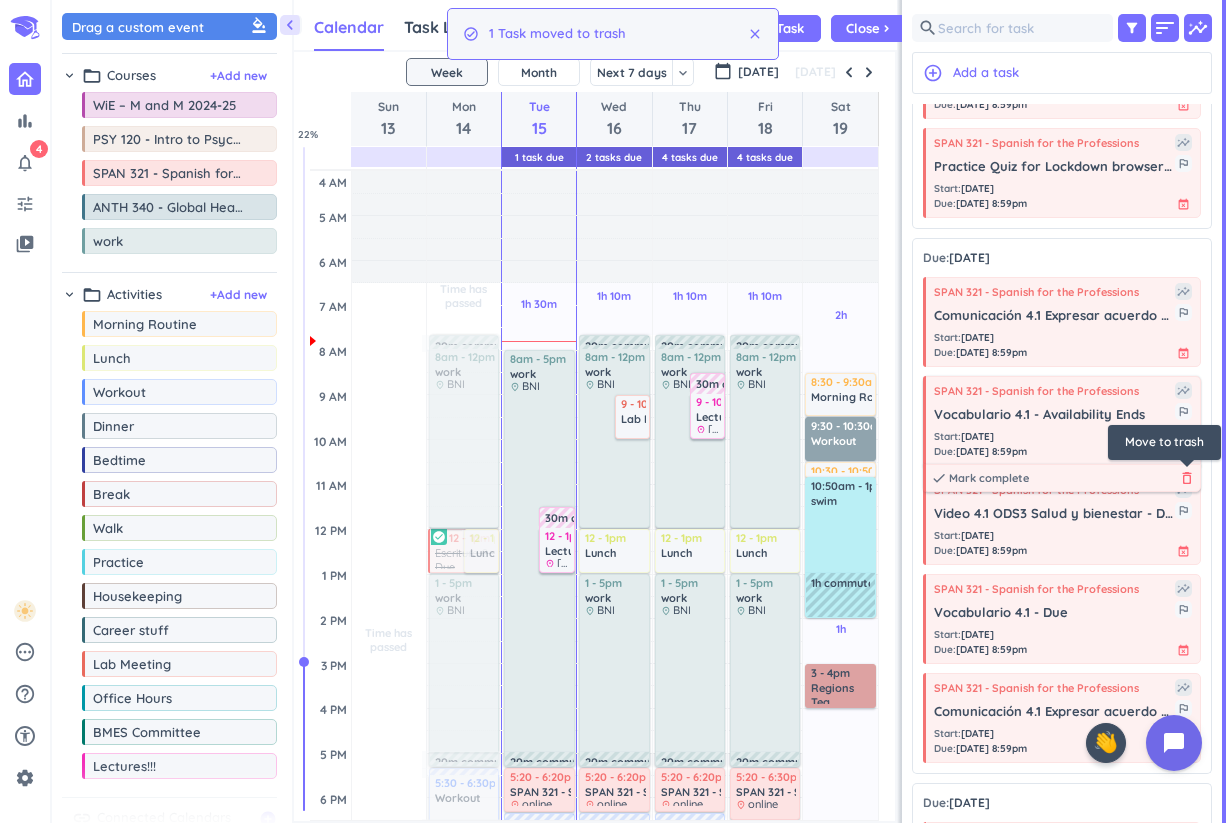 click on "delete_outline" at bounding box center [1187, 478] 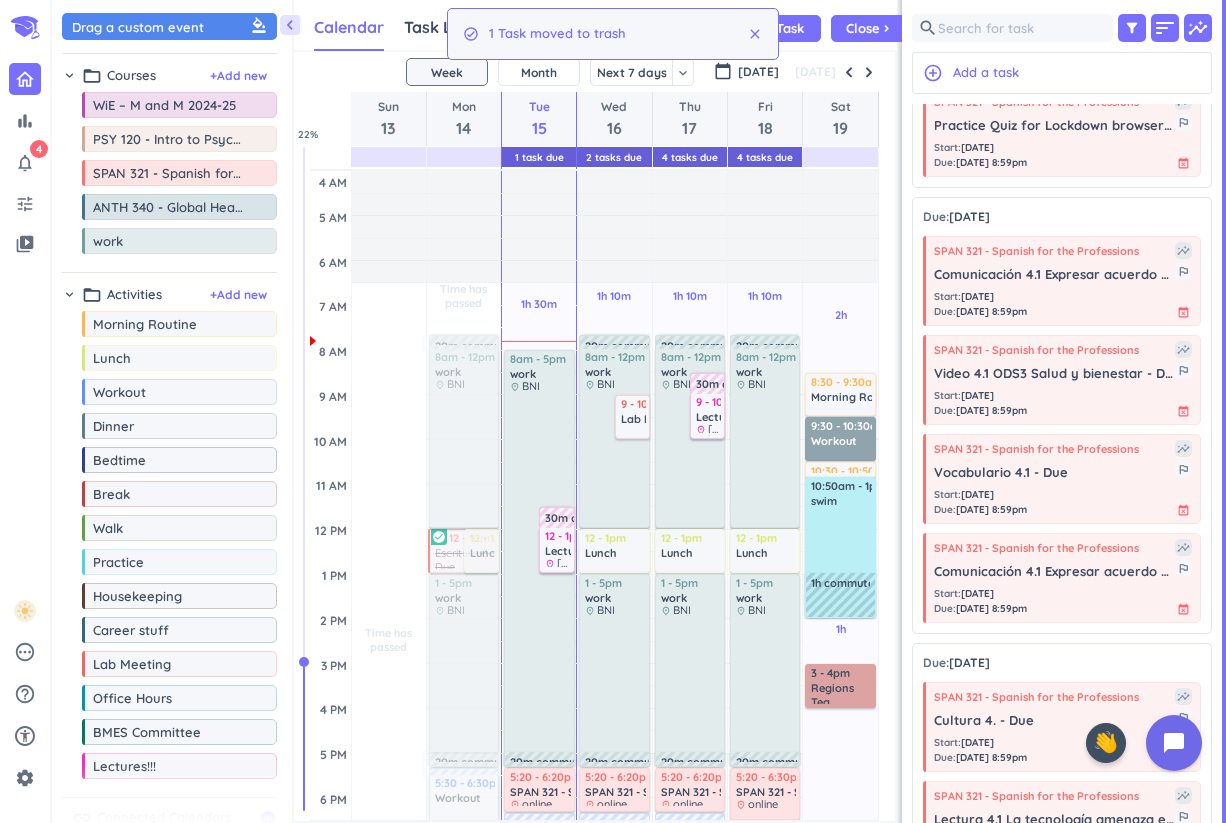 scroll, scrollTop: 1817, scrollLeft: 0, axis: vertical 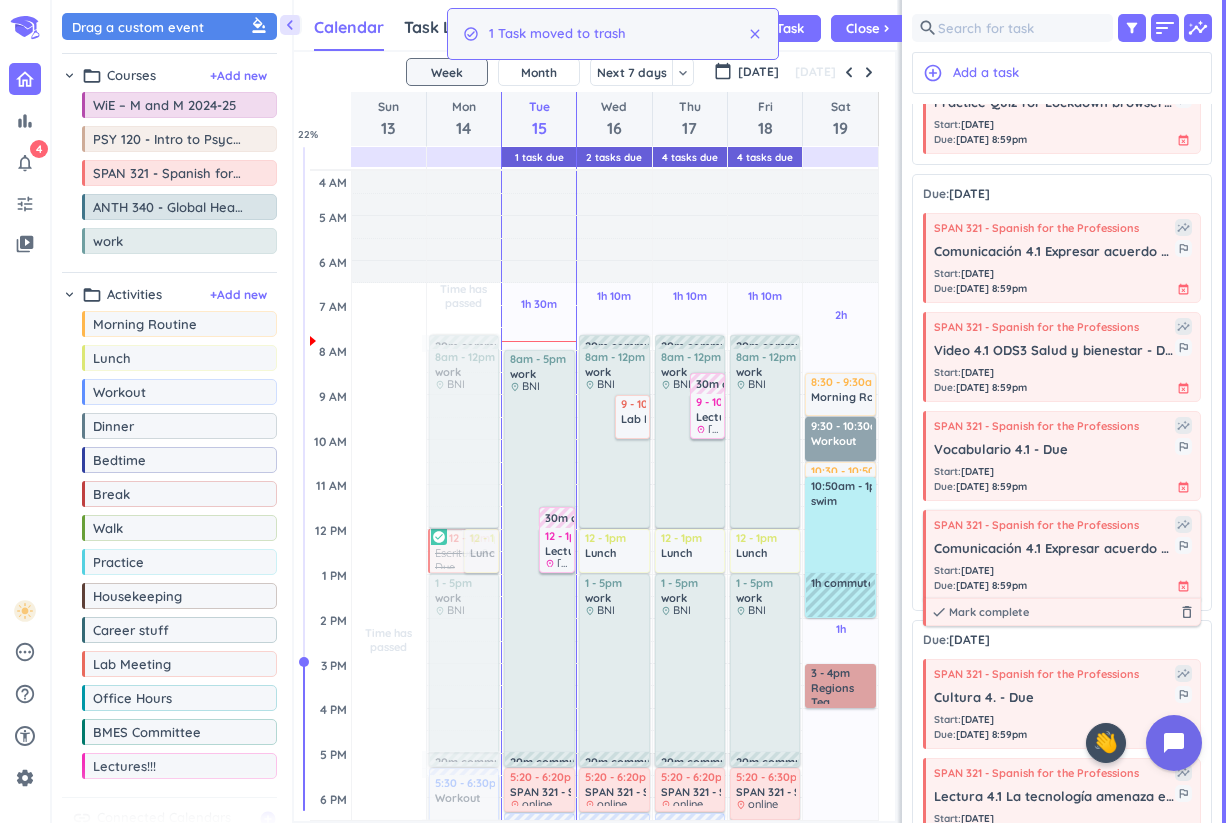 click on "Start :  [DATE] Due :  [DATE] 8:59pm event_busy" at bounding box center [1063, 578] 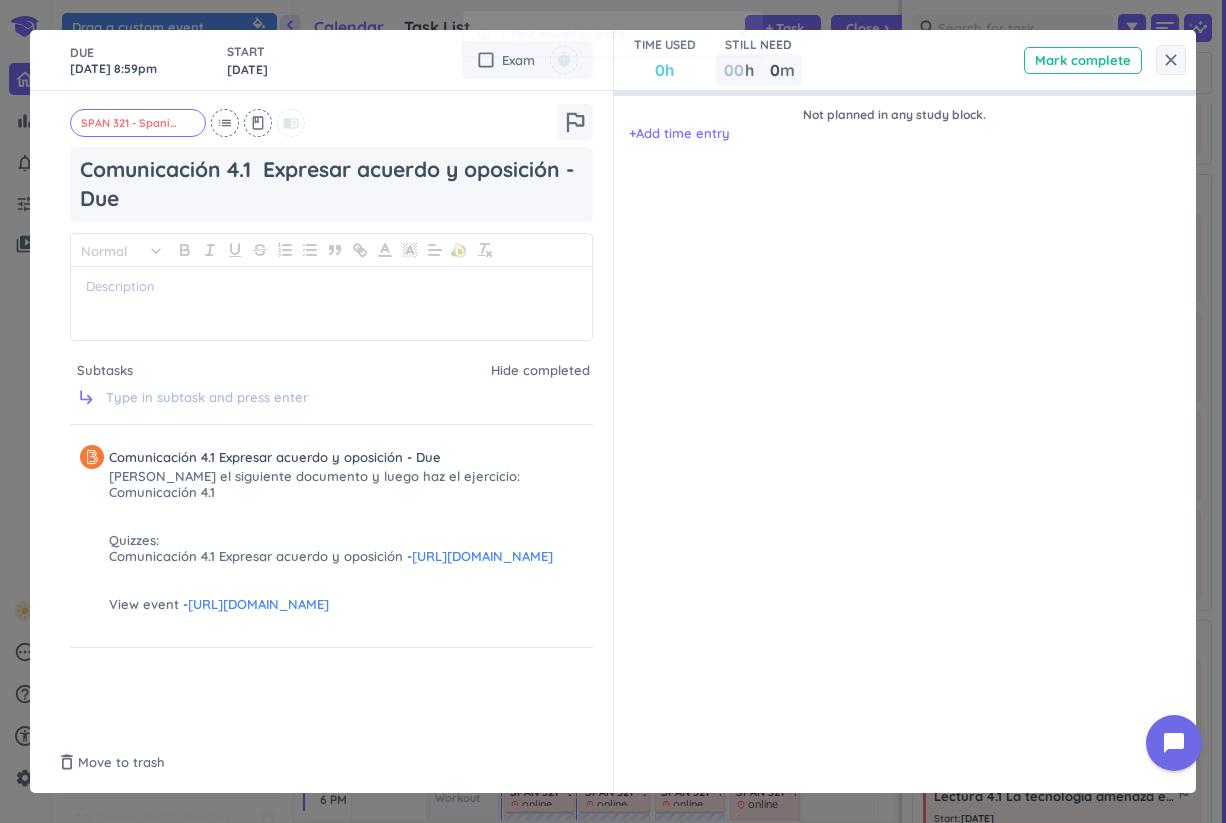 click on "TIME USED 0h STILL NEED 00 h 0 0 00 m Mark complete" at bounding box center (905, 60) 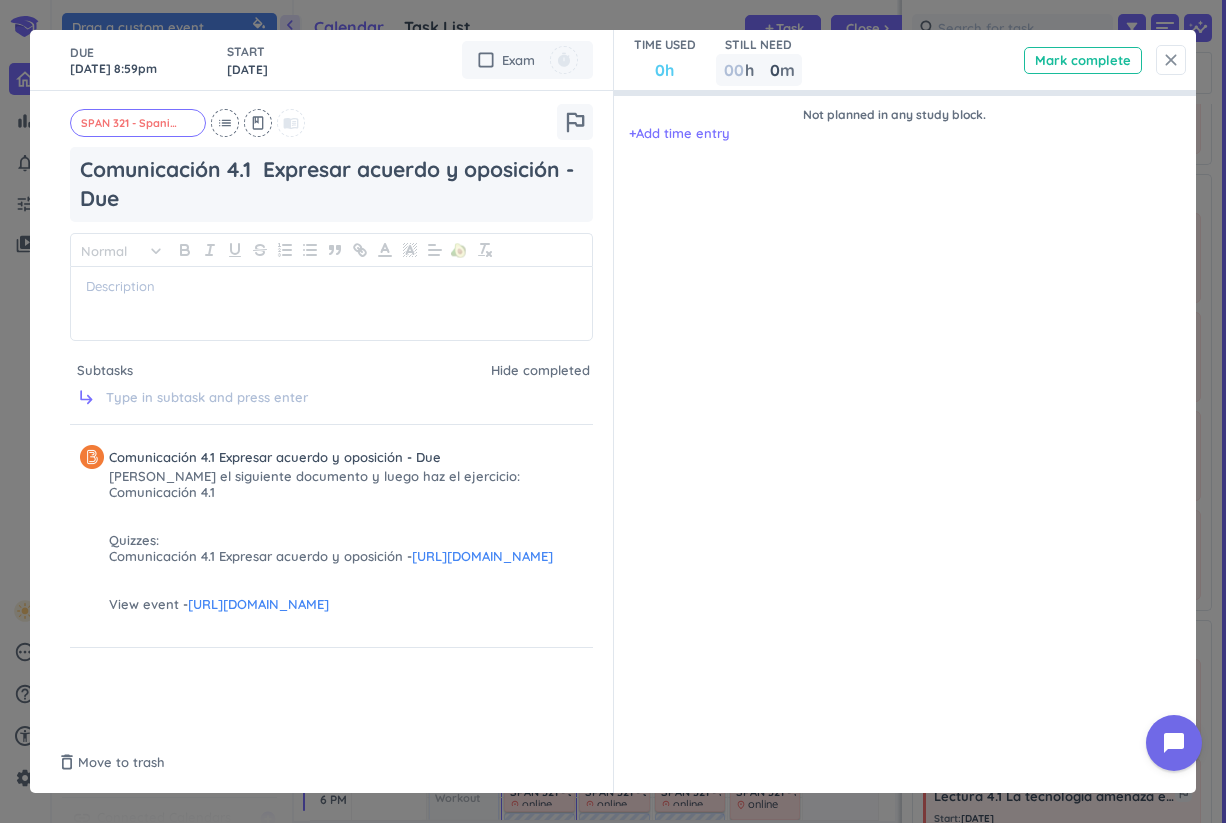 click on "close" at bounding box center [1171, 60] 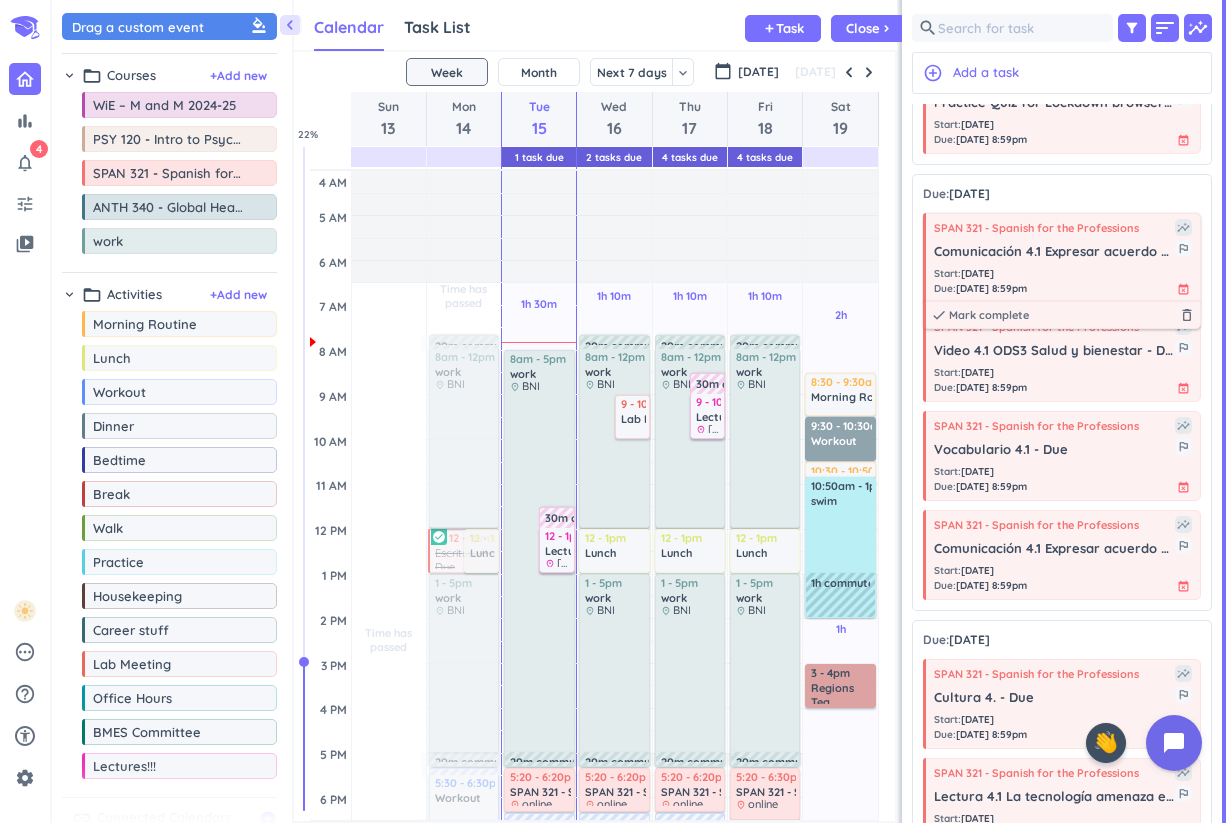 click on "SPAN 321 - Spanish for the Professions insights Comunicación 4.1  Expresar acuerdo y oposición - Availability Ends outlined_flag Start :  [DATE] Due :  [DATE] 8:59pm event_busy done [PERSON_NAME] complete delete_outline" at bounding box center [1062, 258] 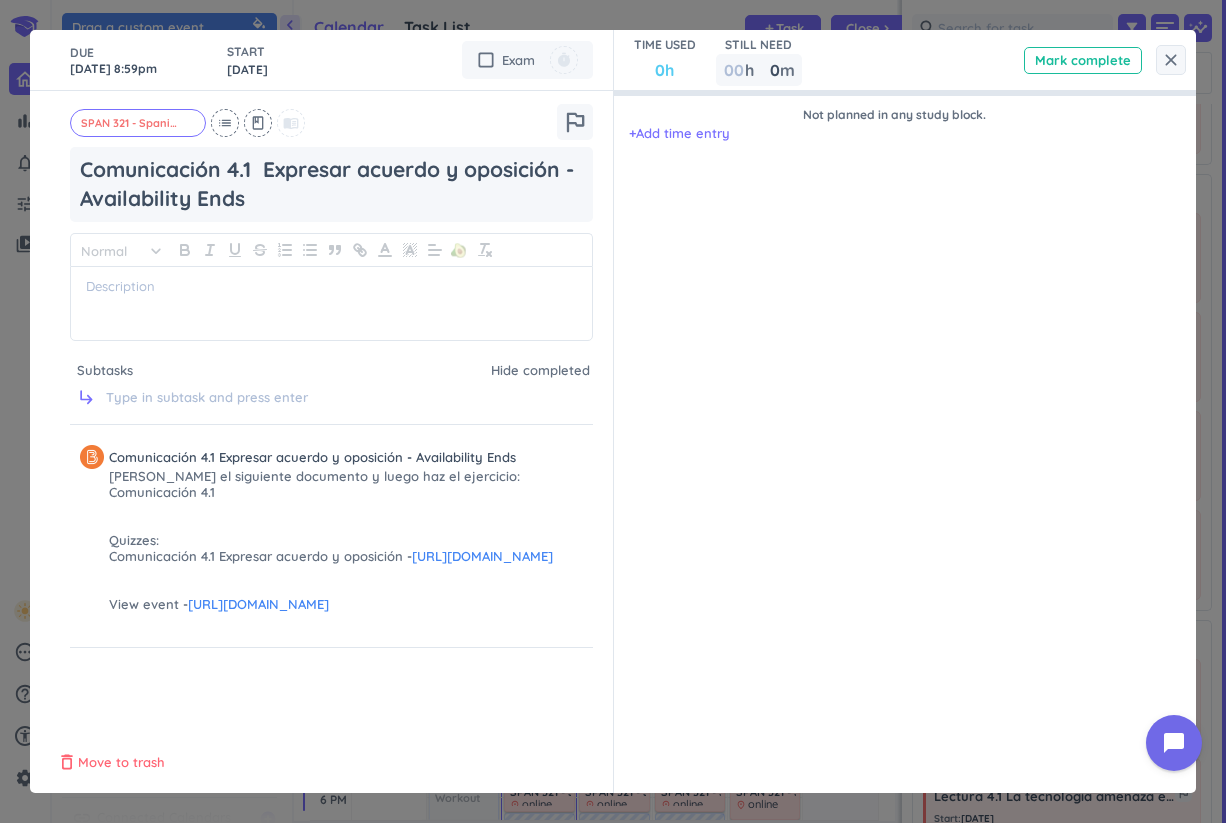 click on "delete_outline" at bounding box center [67, 763] 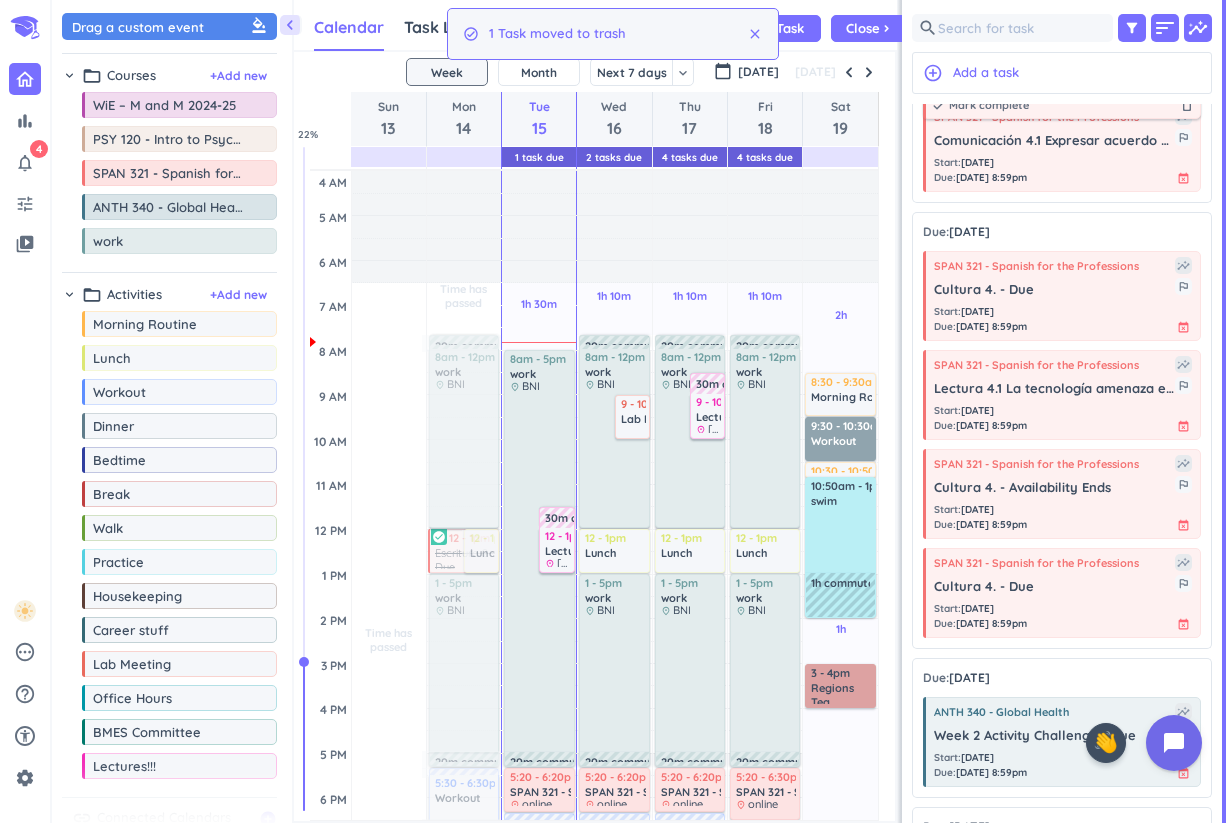 scroll, scrollTop: 2206, scrollLeft: 0, axis: vertical 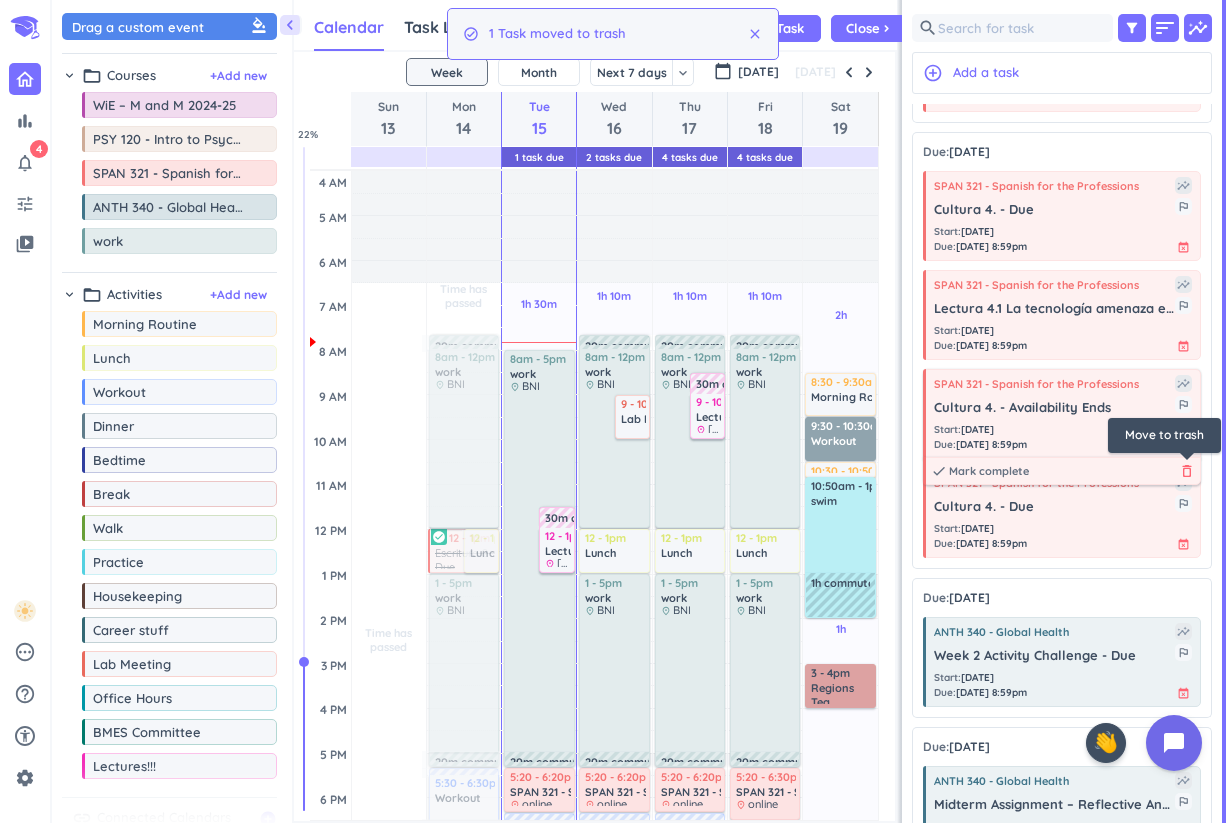 click on "delete_outline" at bounding box center (1187, 471) 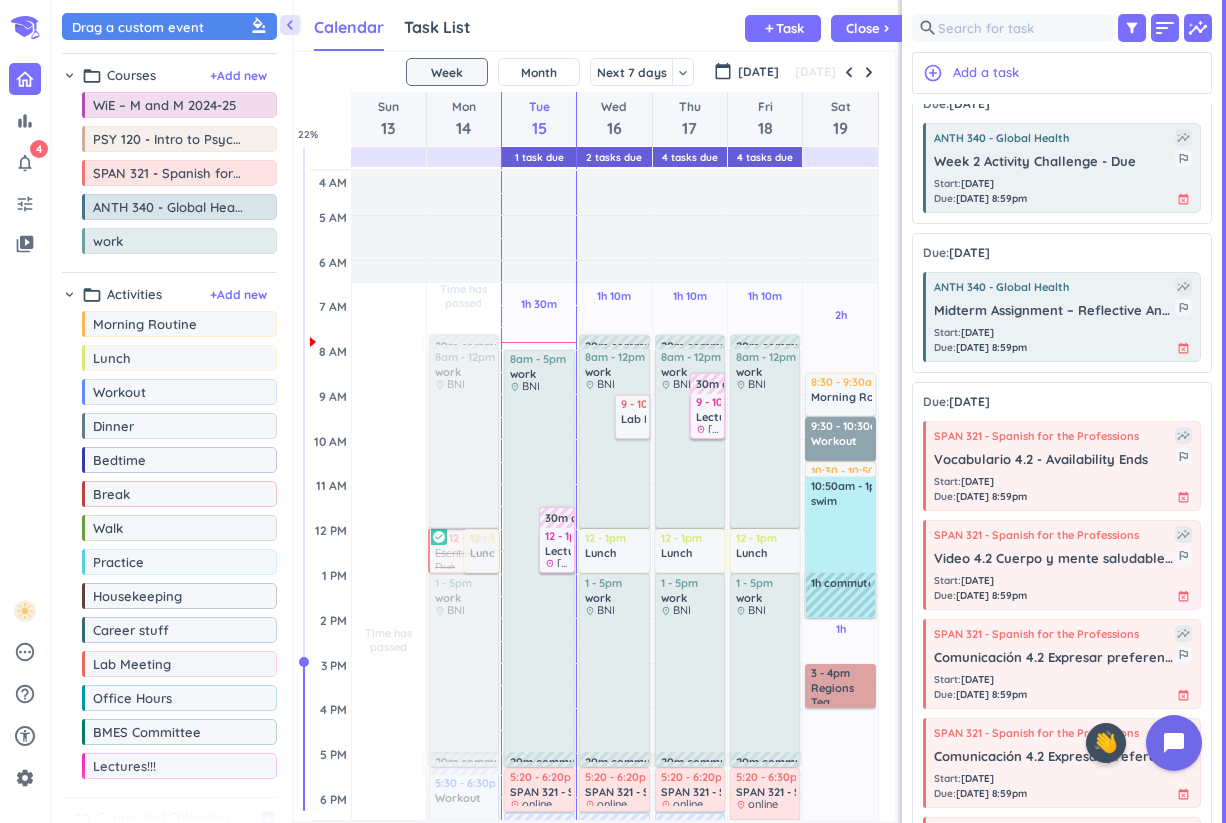scroll, scrollTop: 2603, scrollLeft: 0, axis: vertical 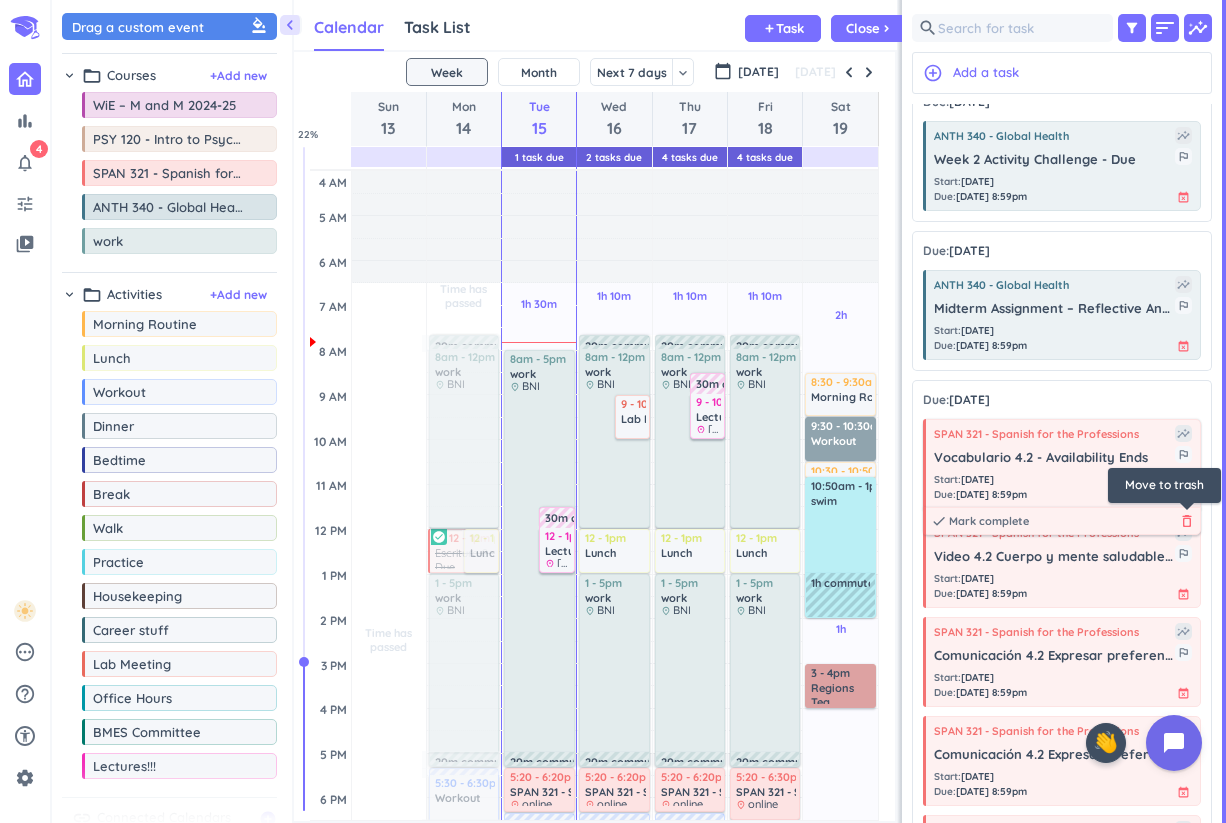 click on "delete_outline" at bounding box center [1187, 521] 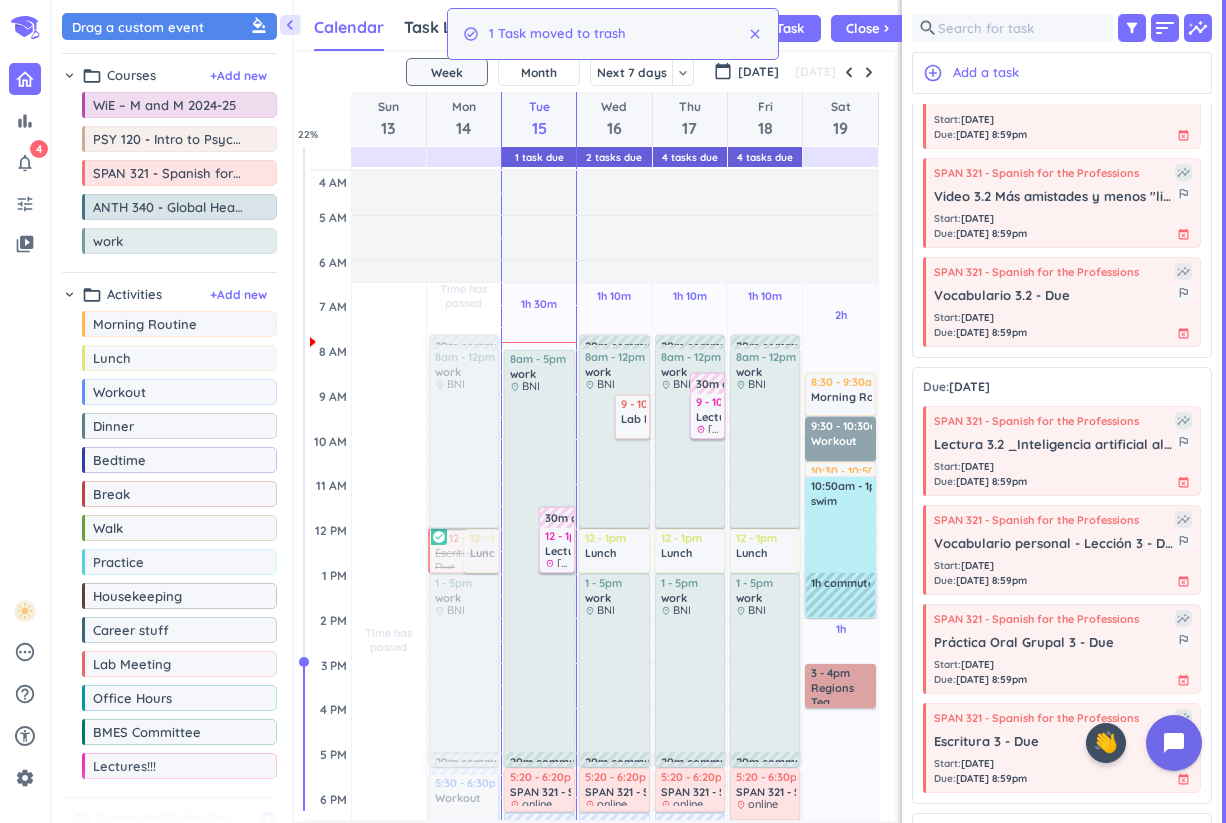 scroll, scrollTop: 0, scrollLeft: 0, axis: both 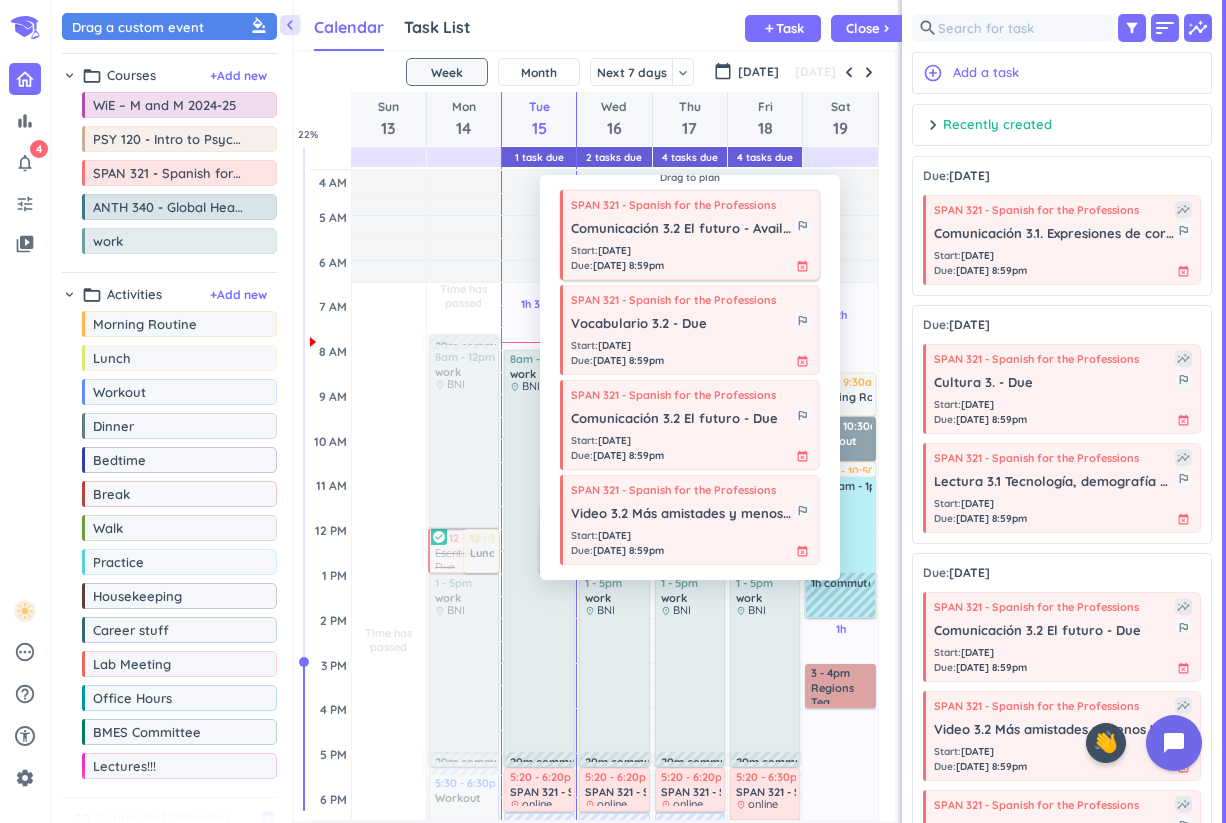 click on "Start :  [DATE] Due :  [DATE] 8:59pm event_busy" at bounding box center [691, 258] 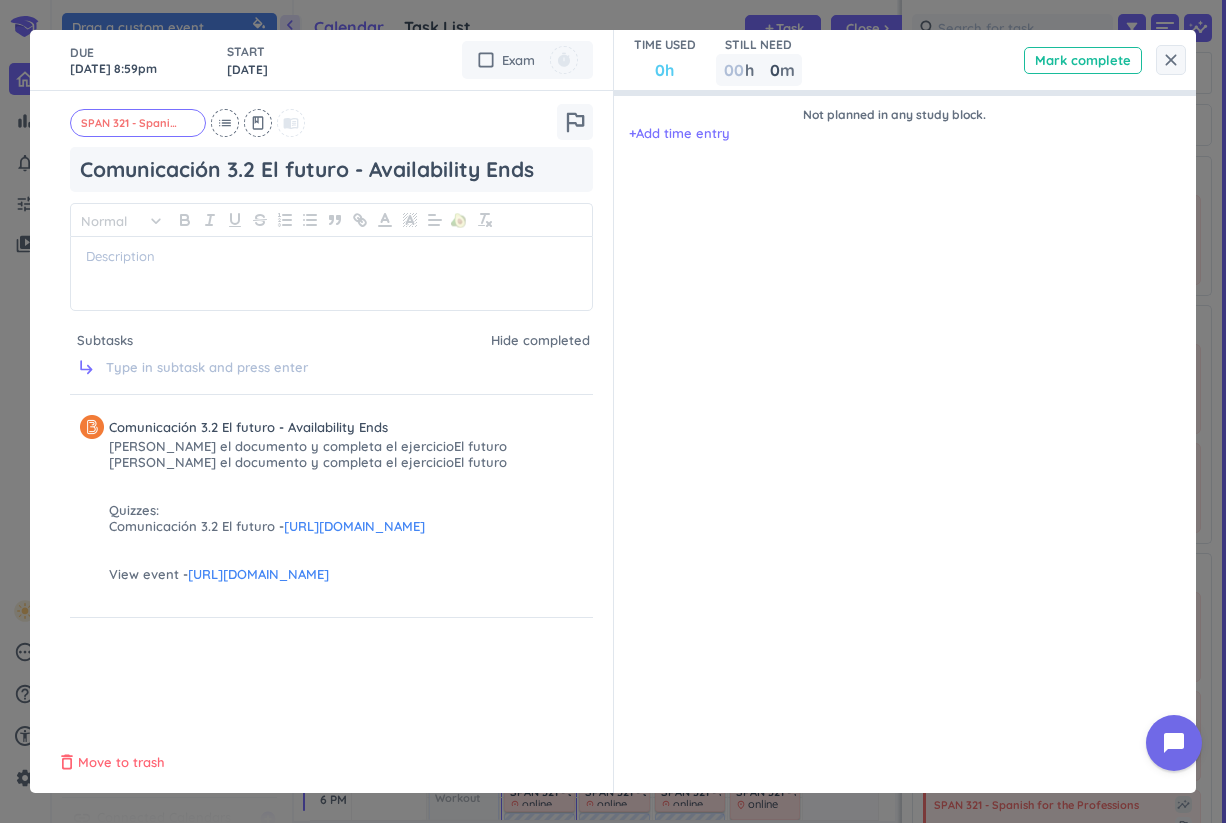click on "Move to trash" at bounding box center [121, 763] 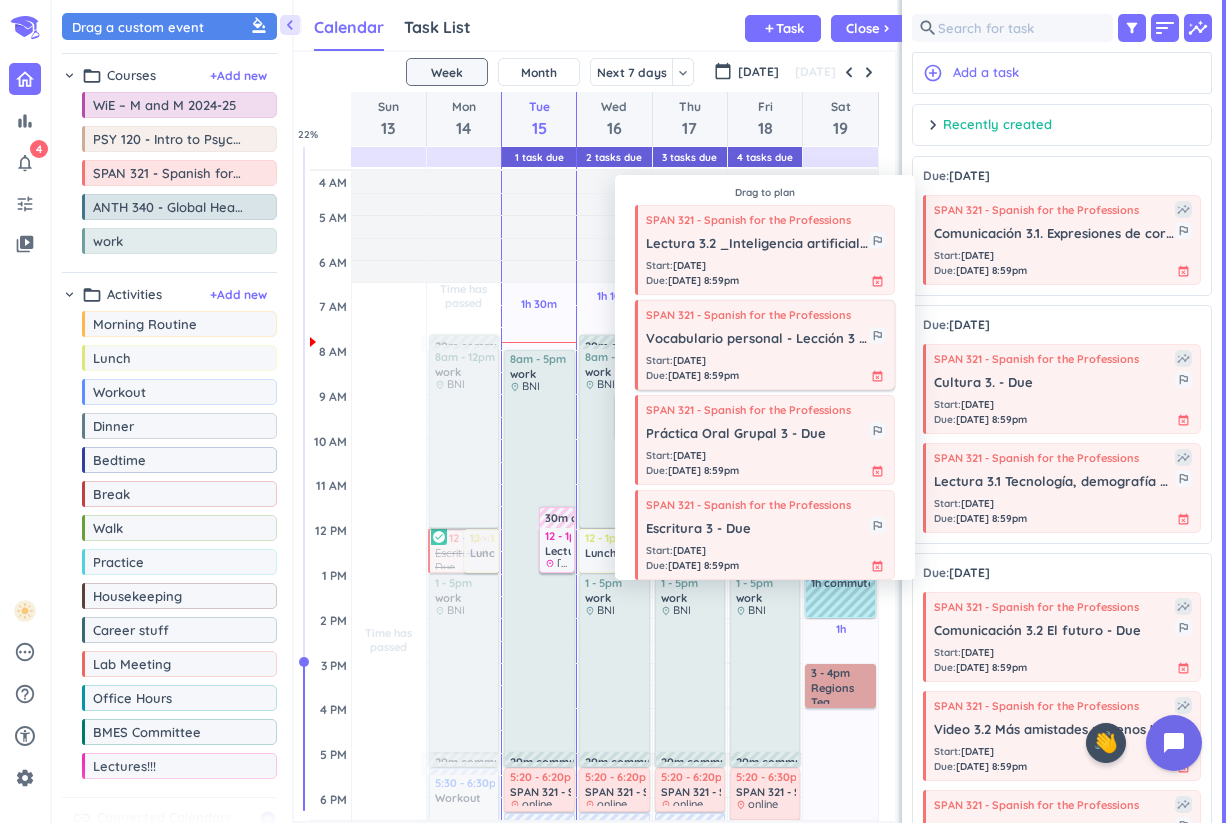scroll, scrollTop: 15, scrollLeft: 0, axis: vertical 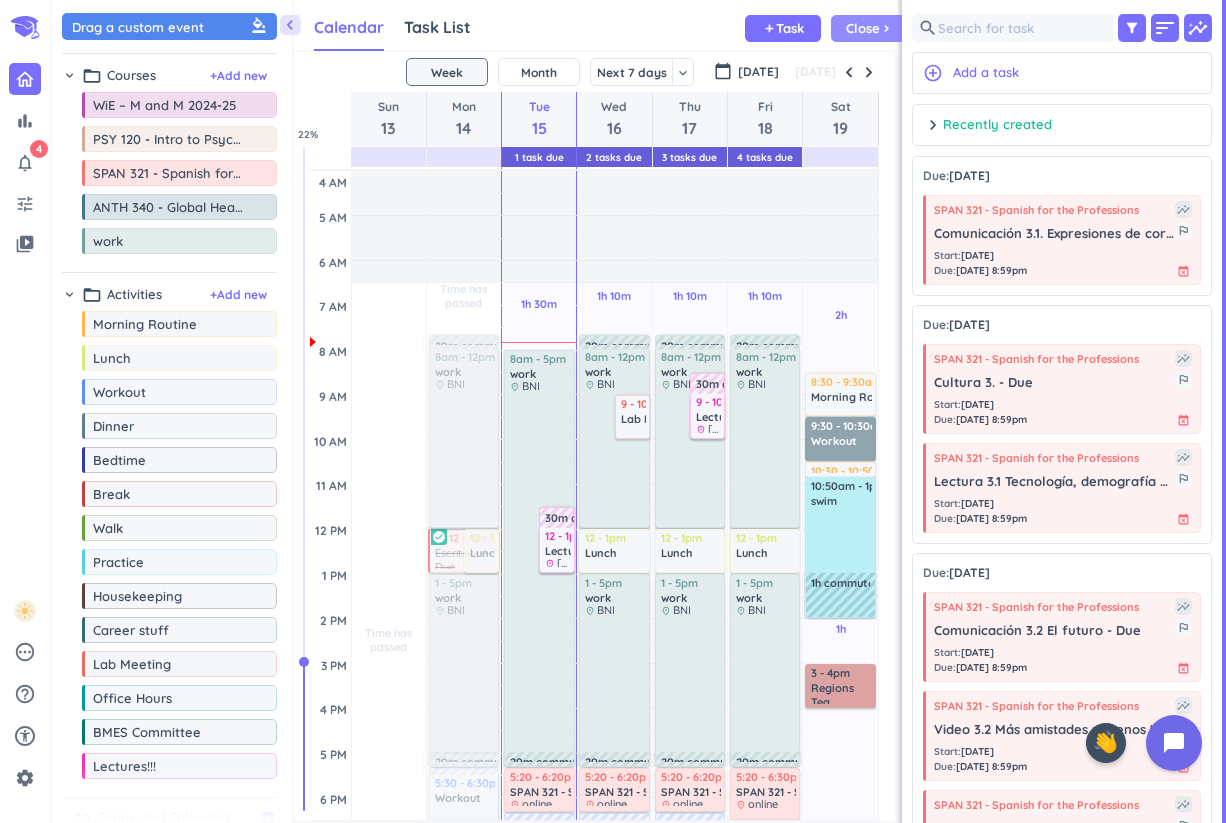 click on "Close" at bounding box center [863, 28] 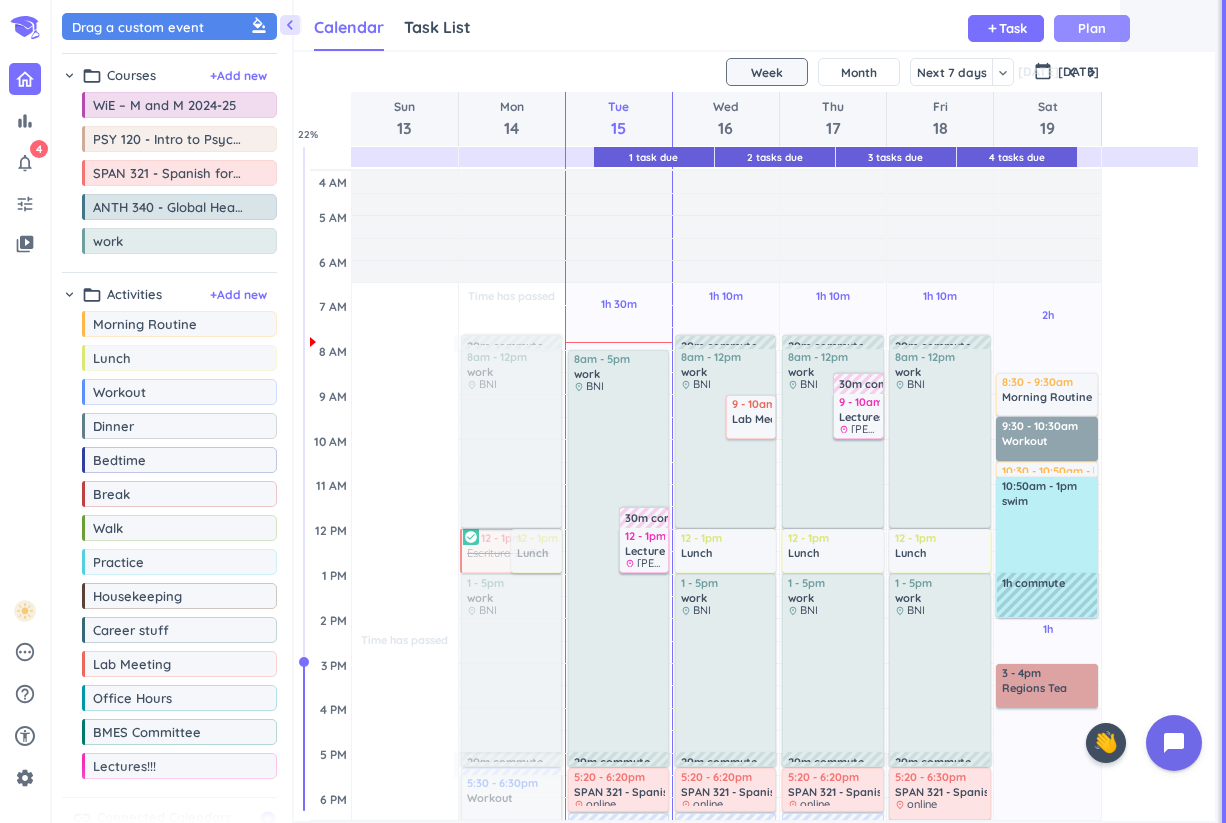 scroll, scrollTop: 1, scrollLeft: 0, axis: vertical 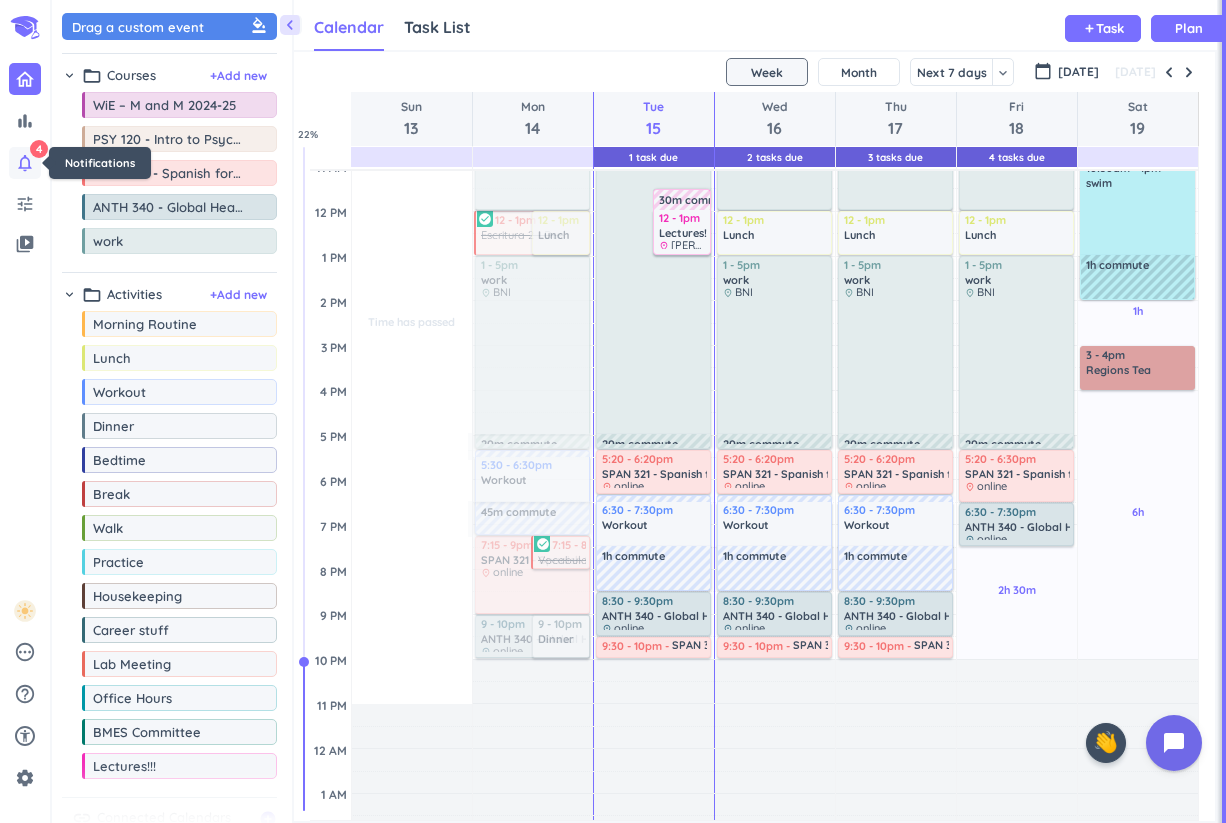 click on "notifications_none" at bounding box center [25, 163] 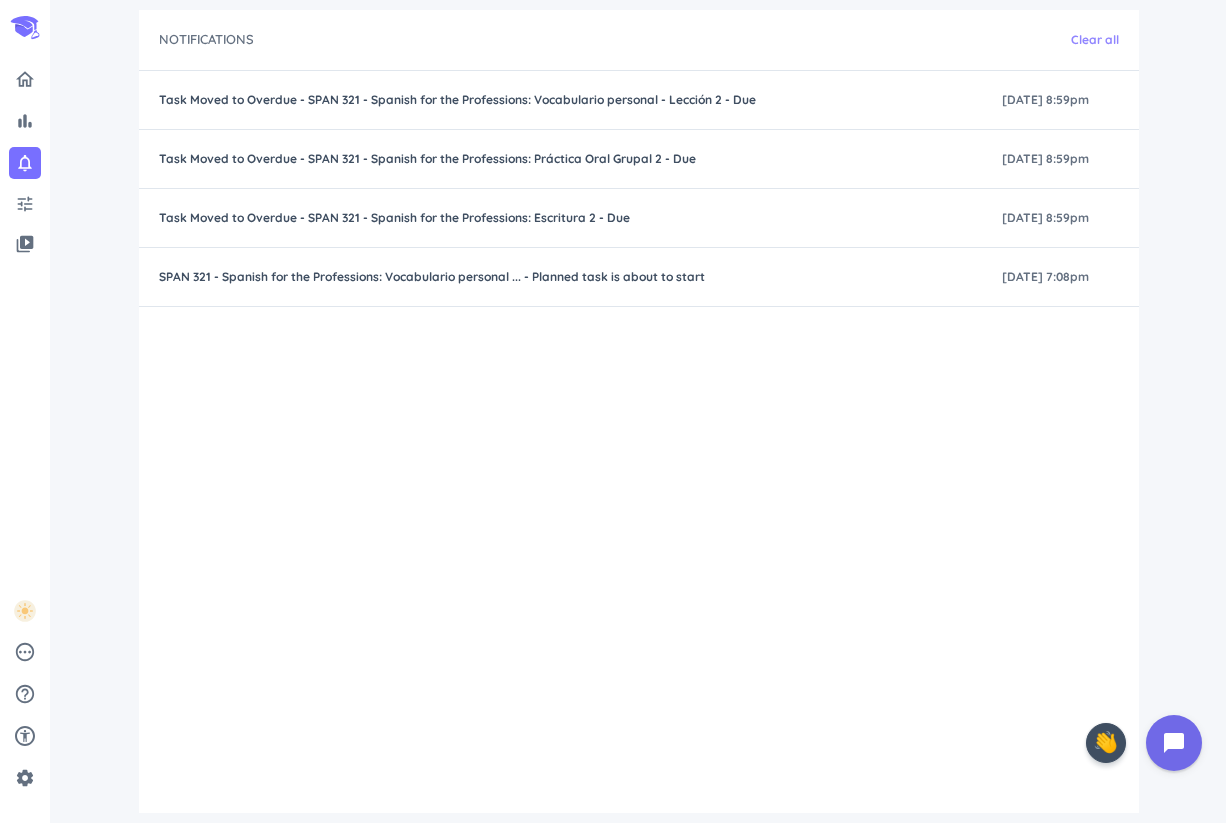 click on "Clear all" at bounding box center [1095, 40] 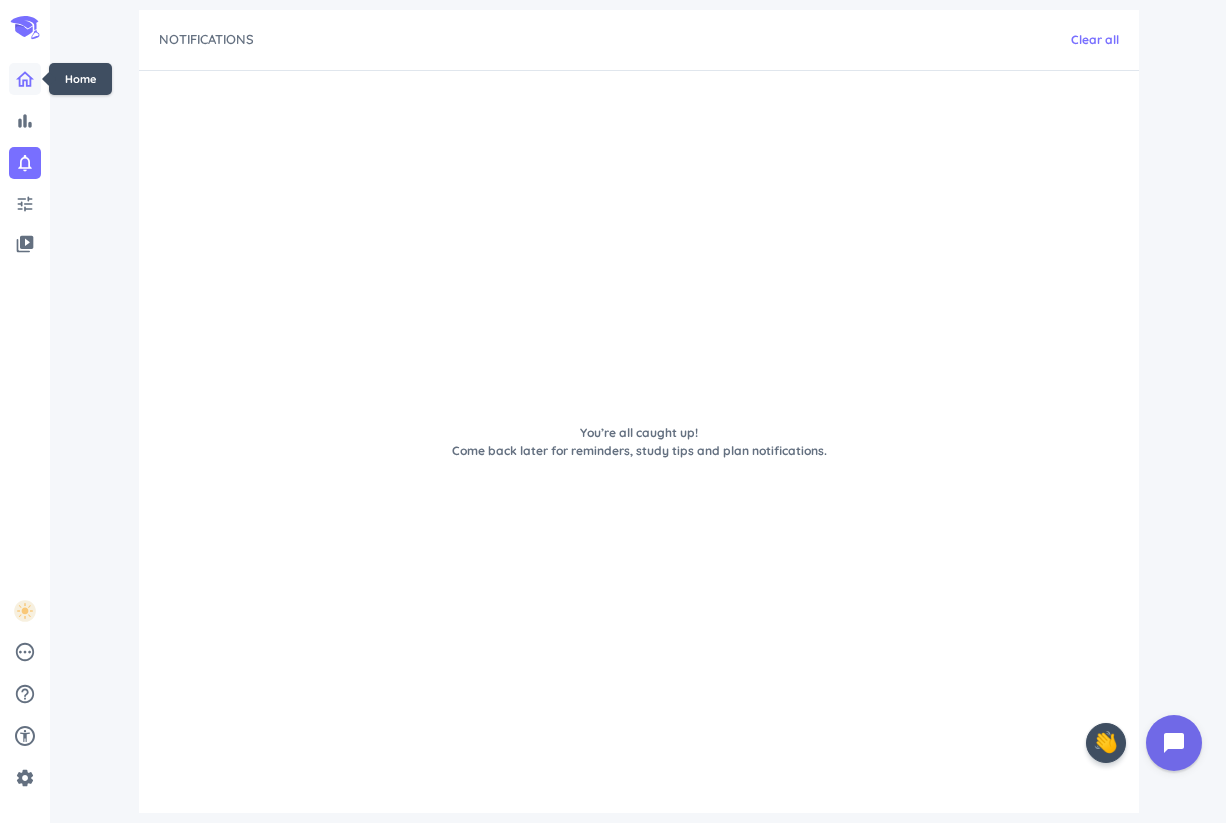click 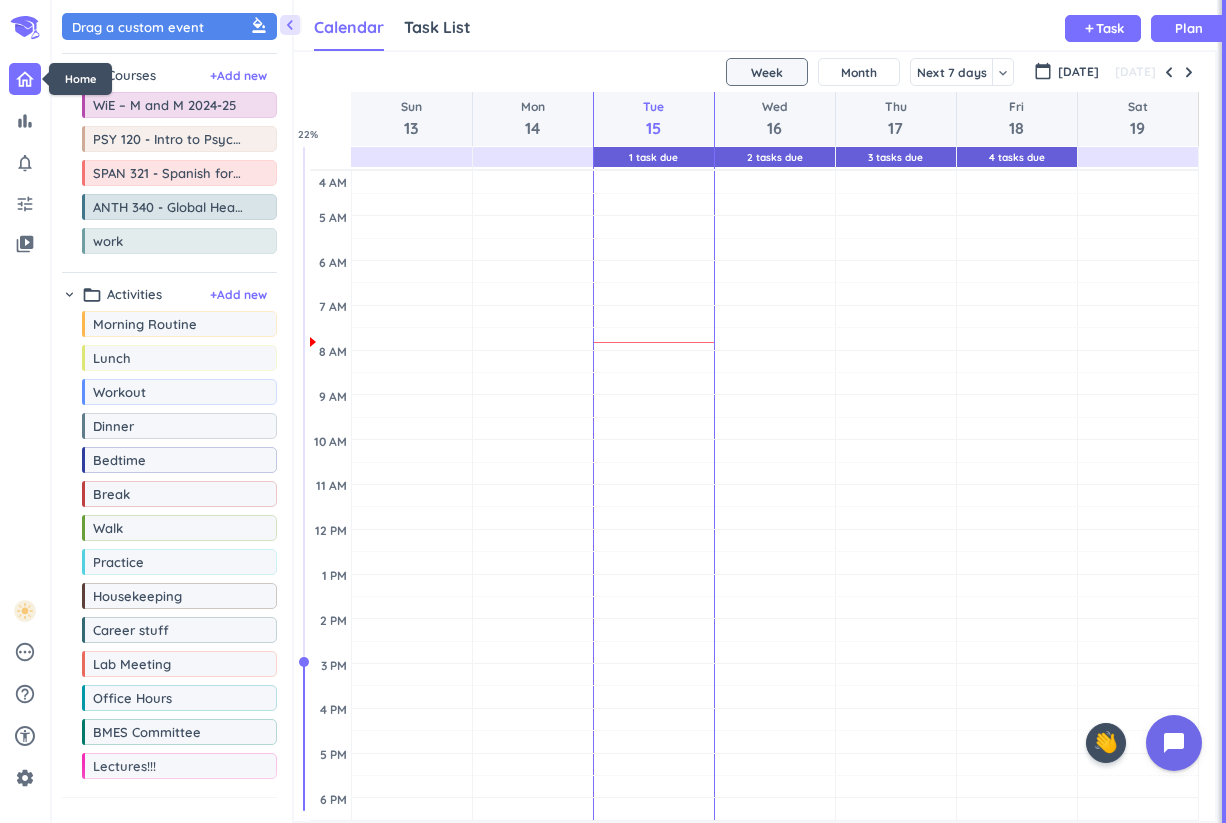 scroll, scrollTop: 1, scrollLeft: 1, axis: both 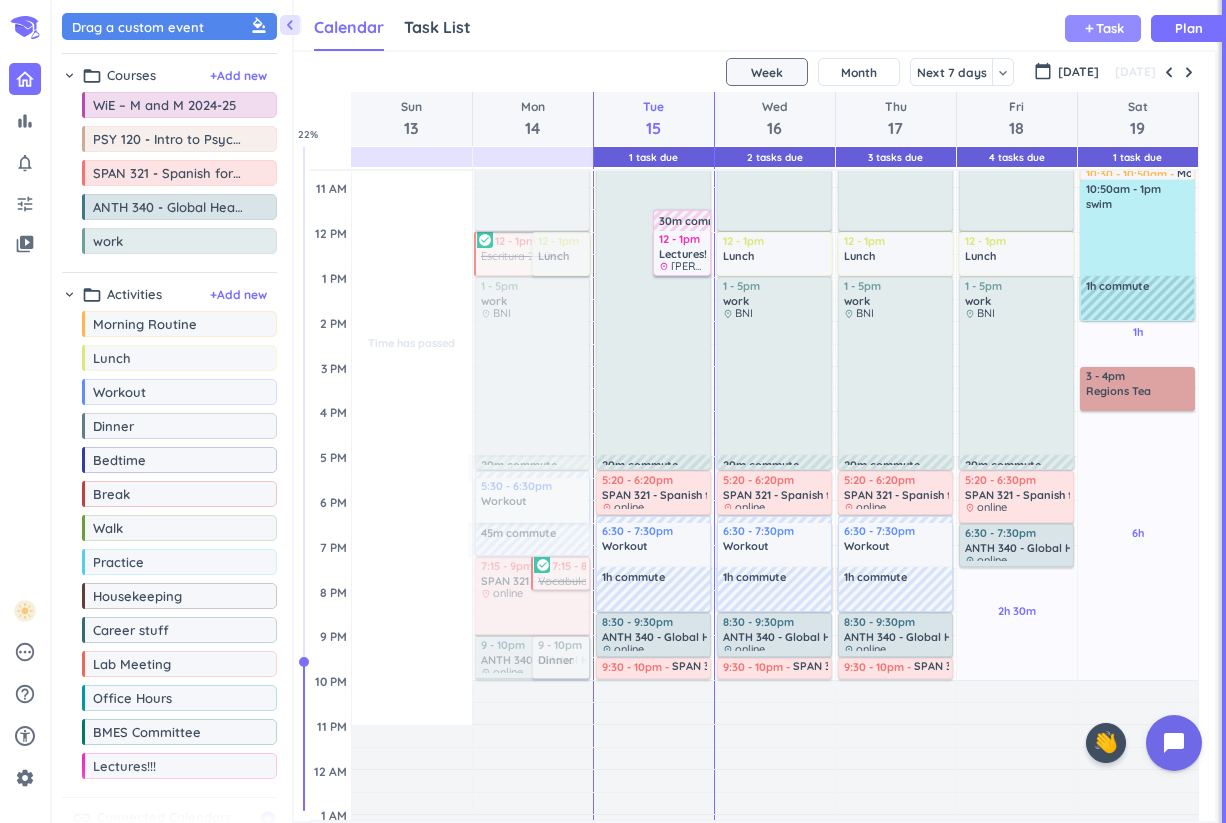click on "add Task" at bounding box center [1103, 28] 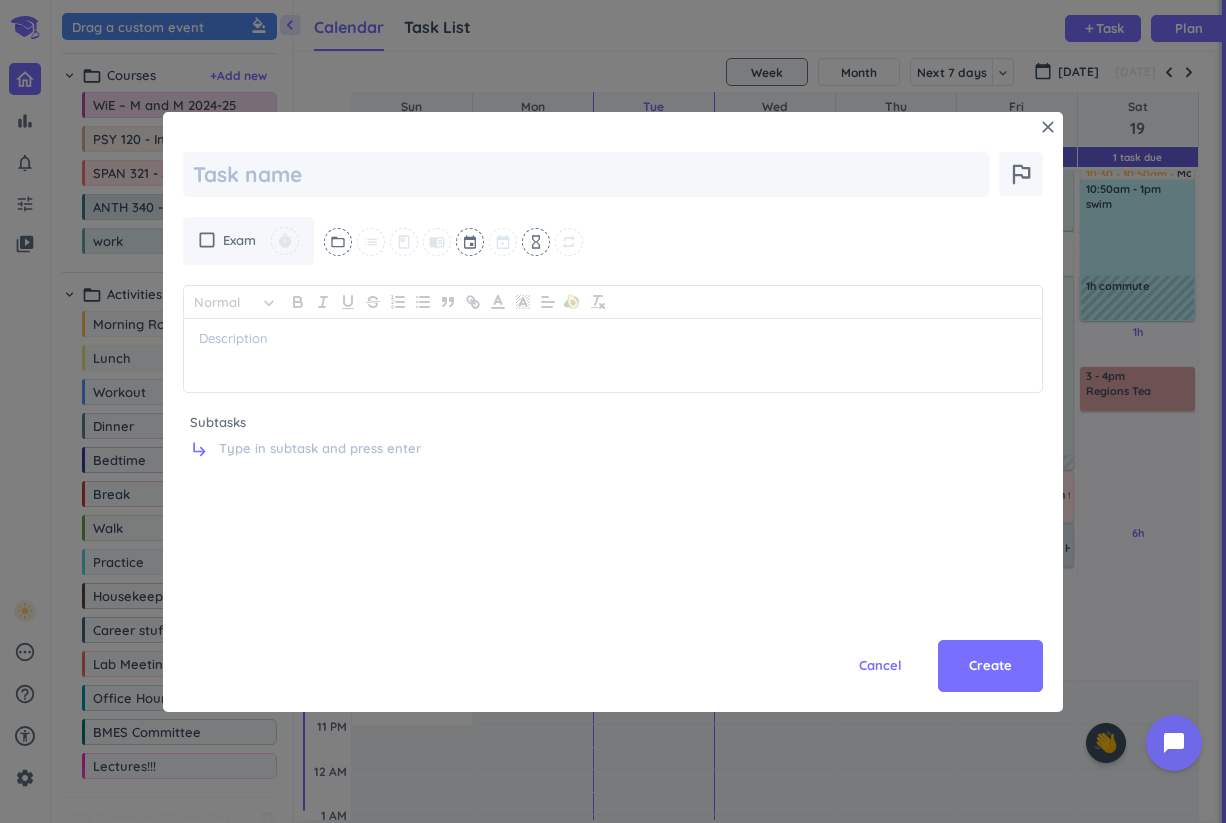 scroll, scrollTop: 0, scrollLeft: 0, axis: both 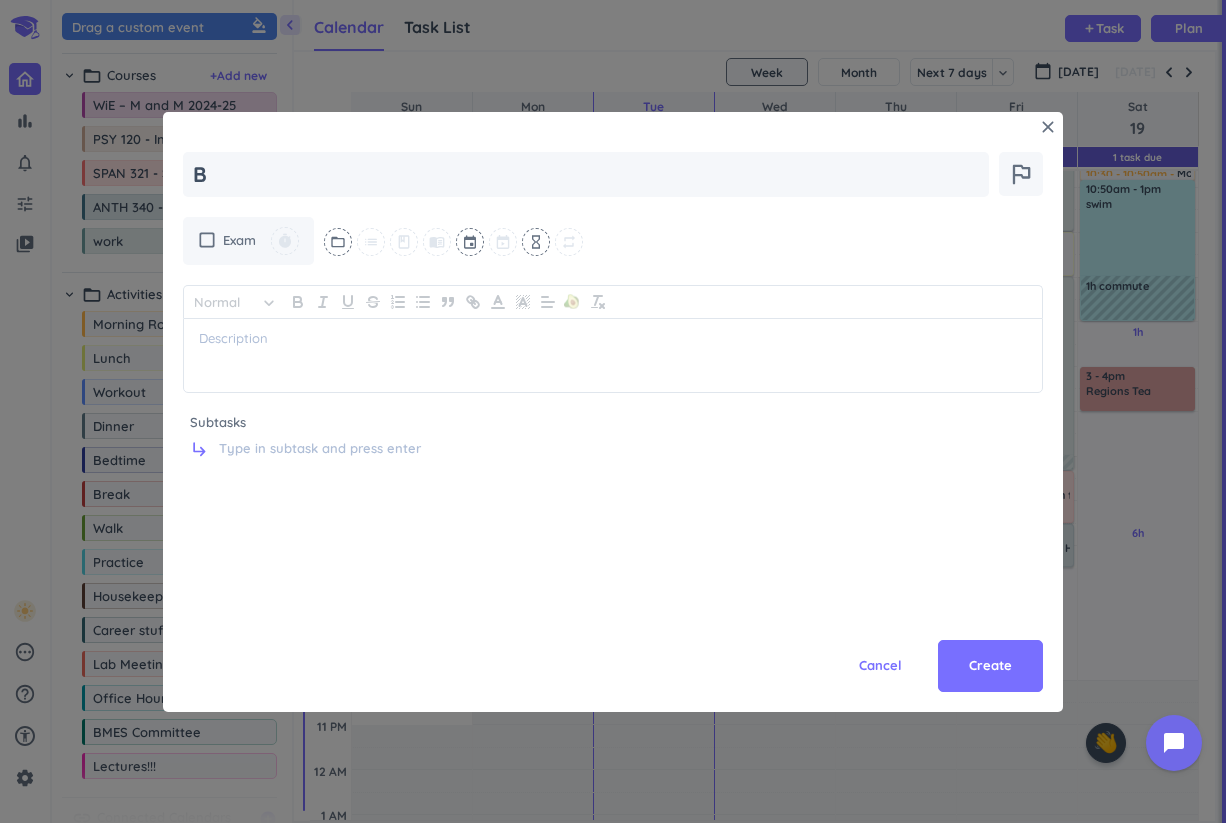 type on "x" 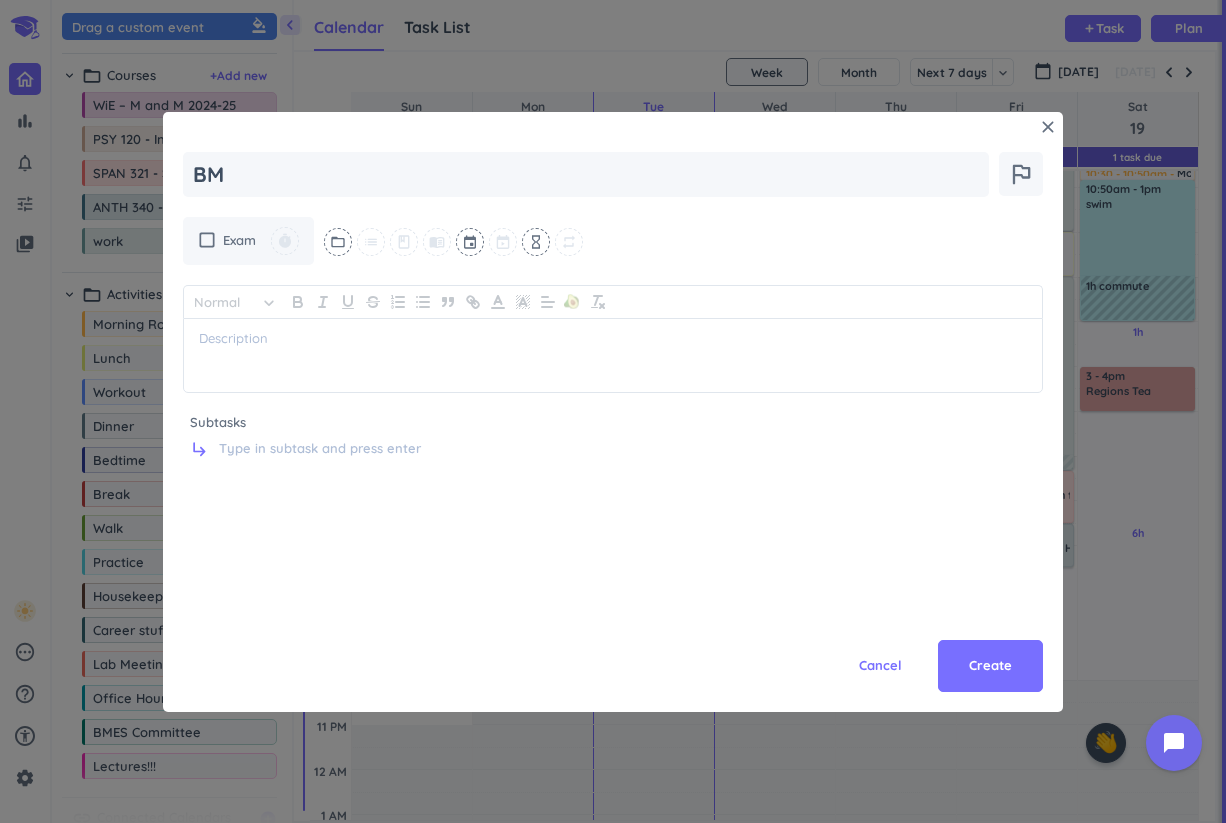 type on "x" 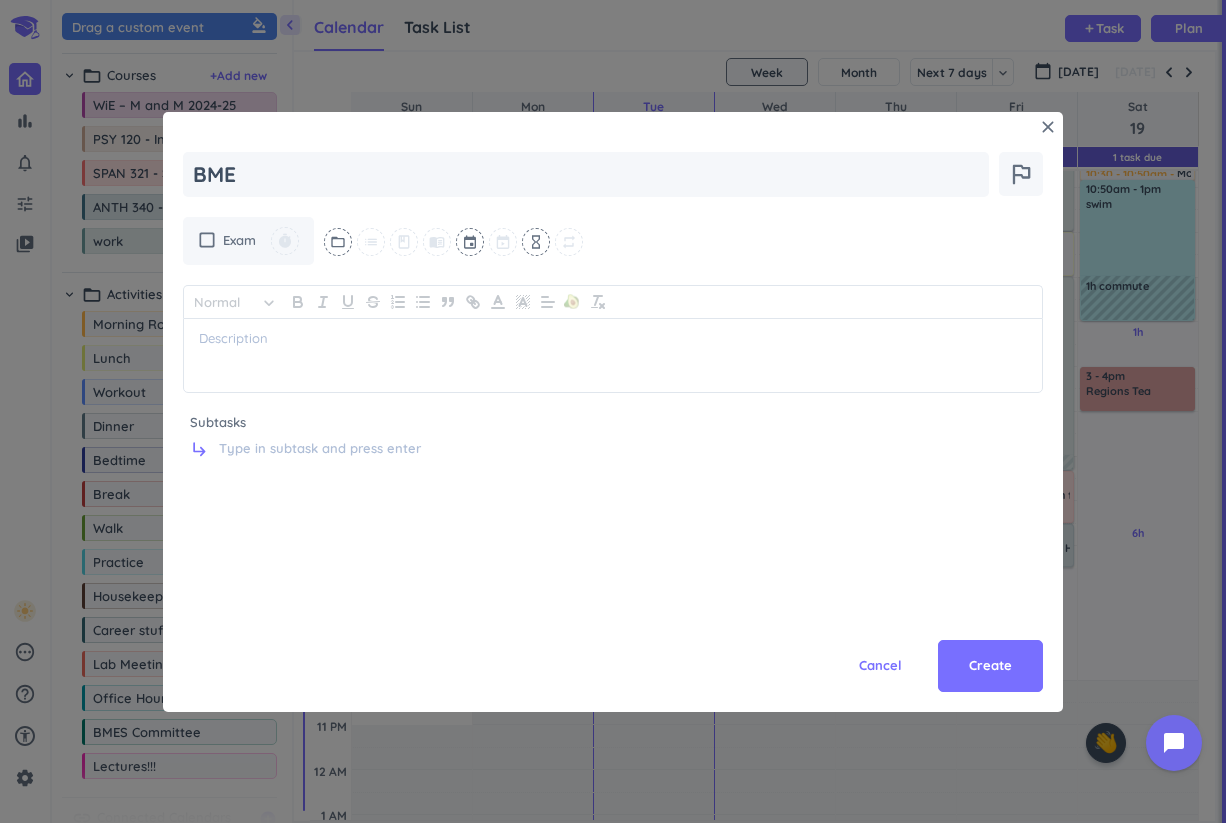 type on "x" 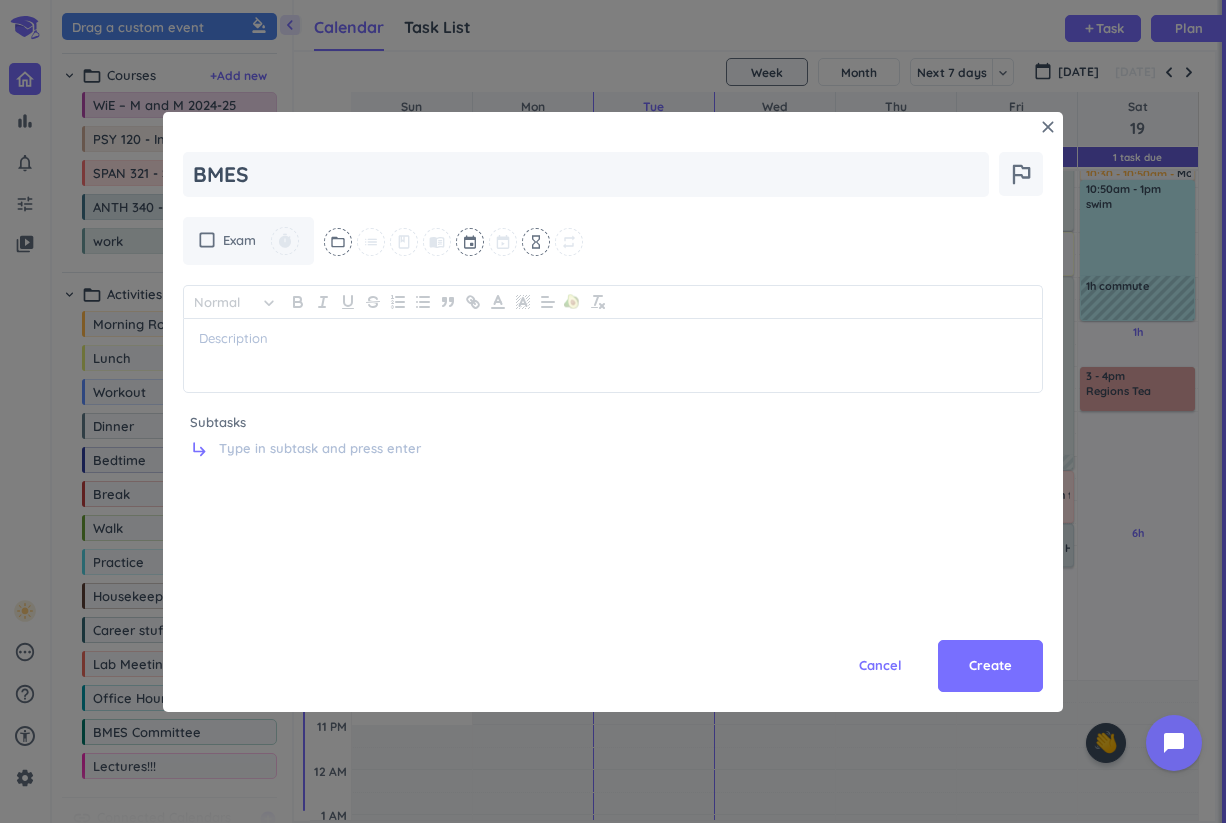 type on "x" 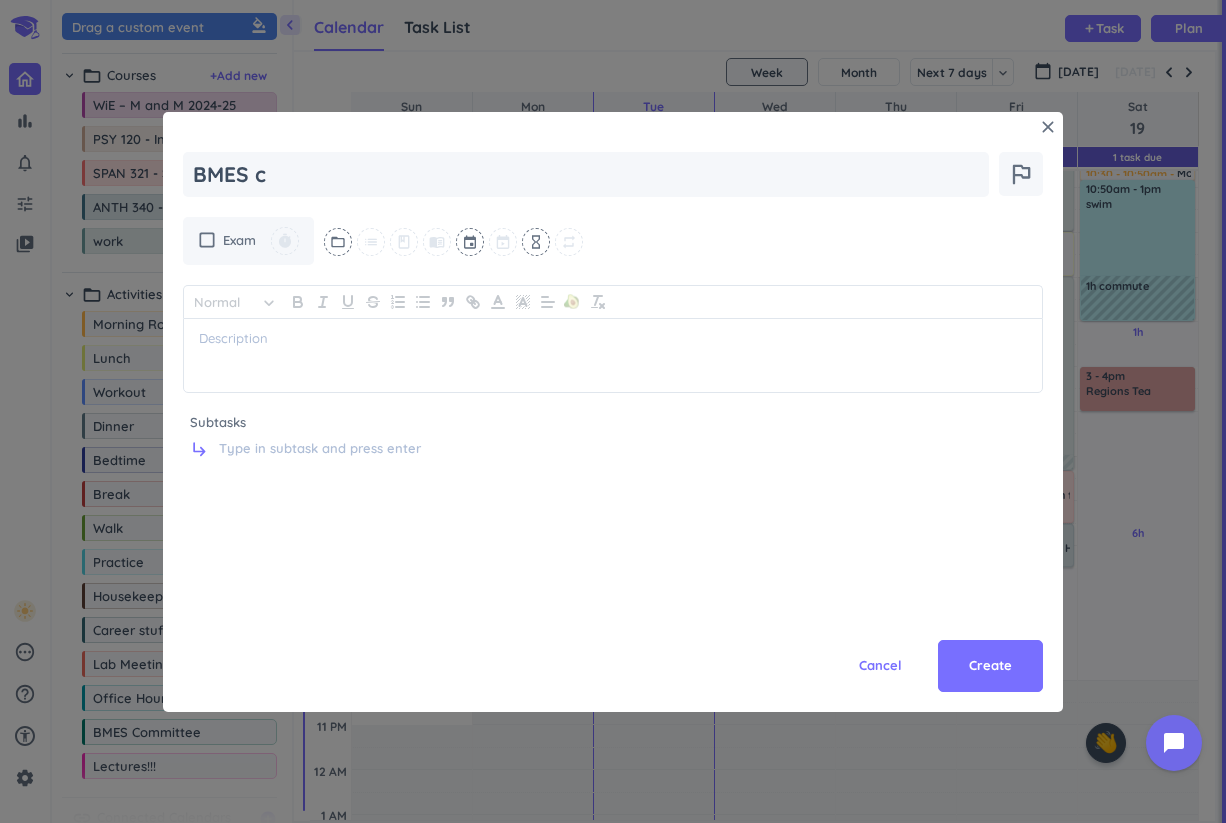 type on "x" 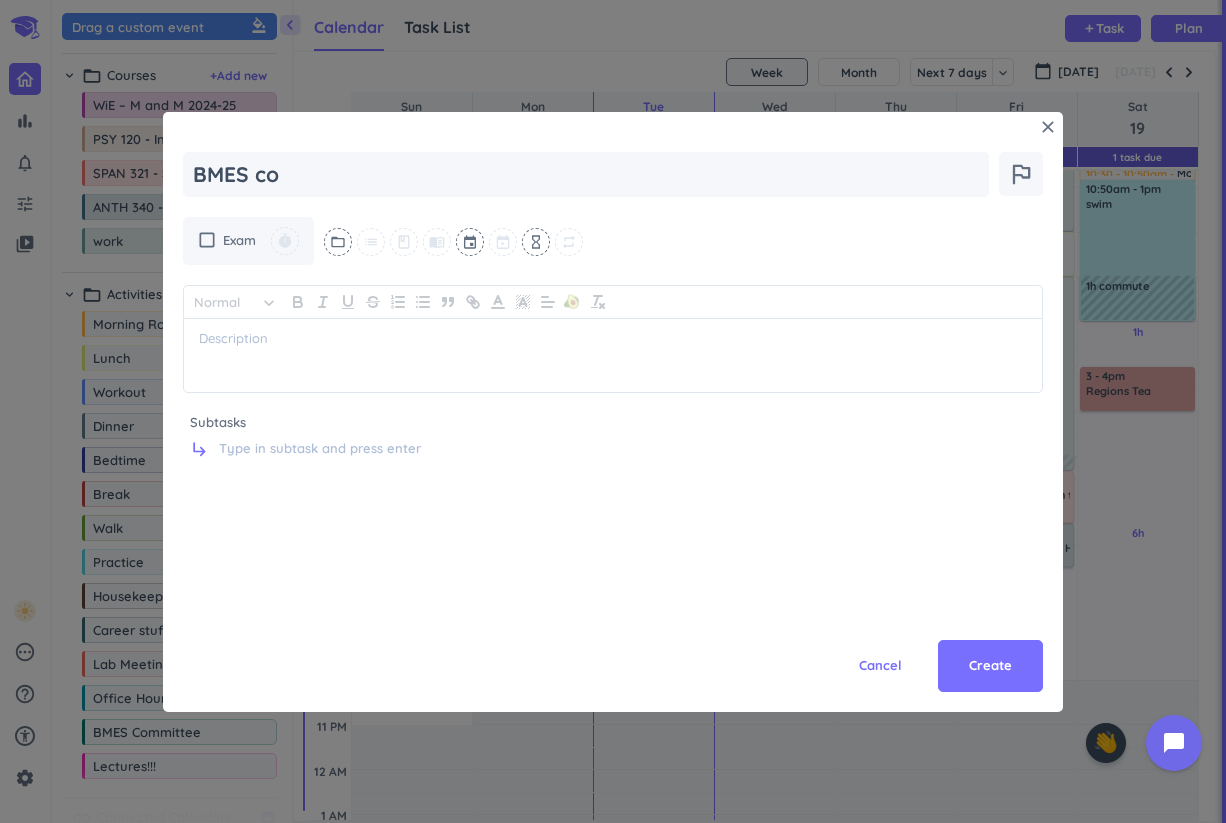 type on "x" 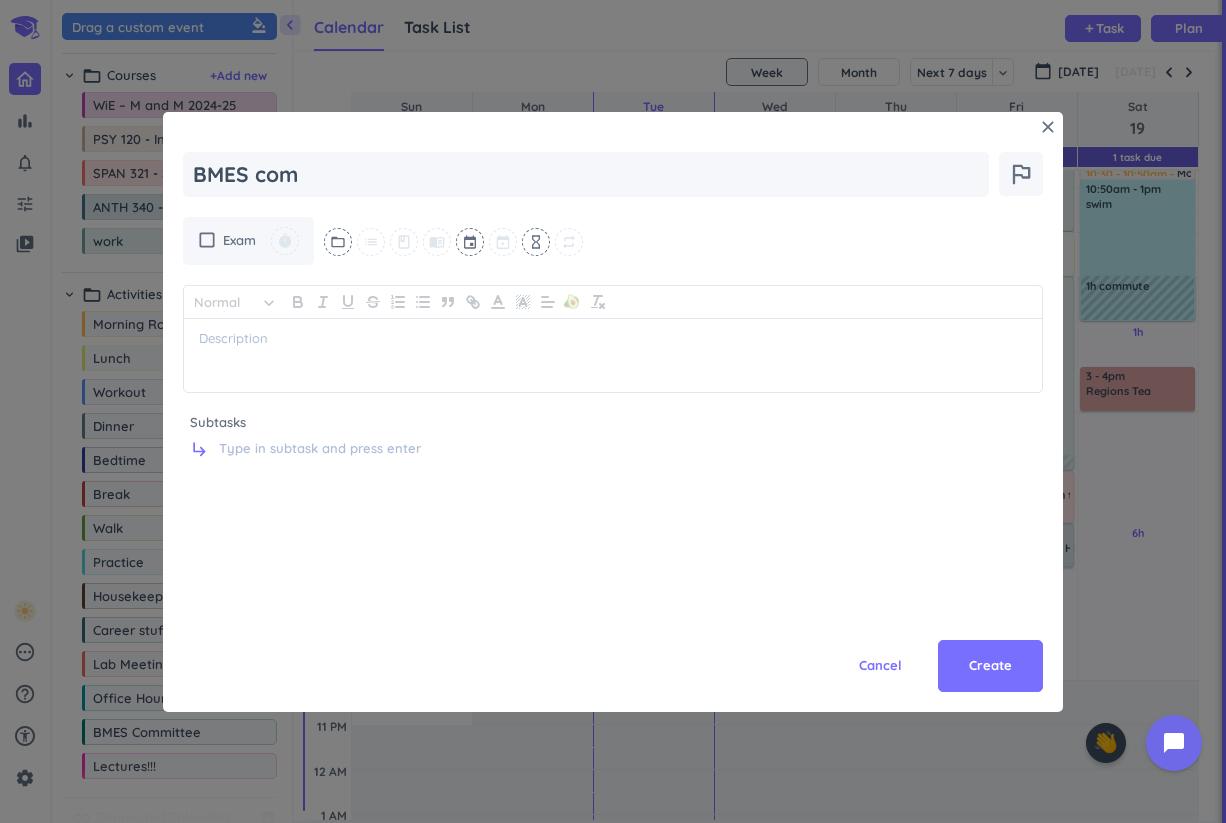 type on "x" 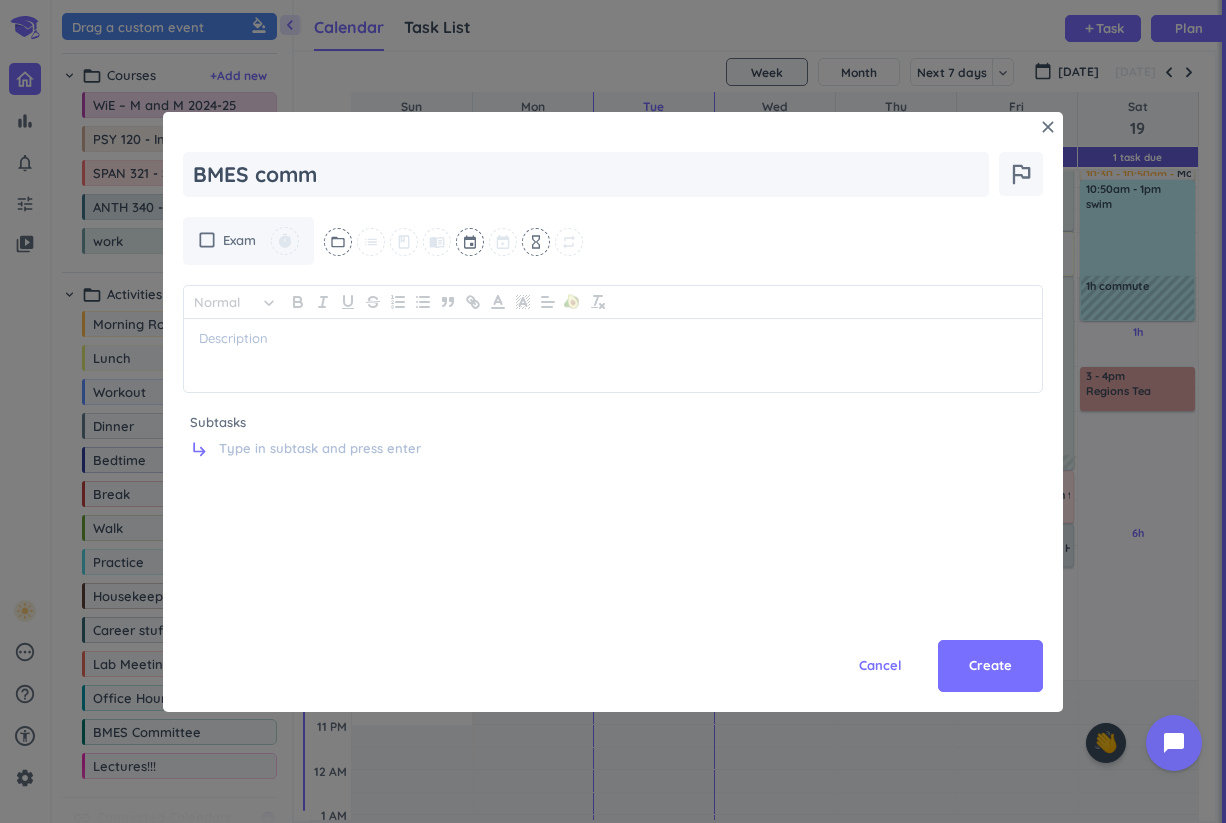 type on "x" 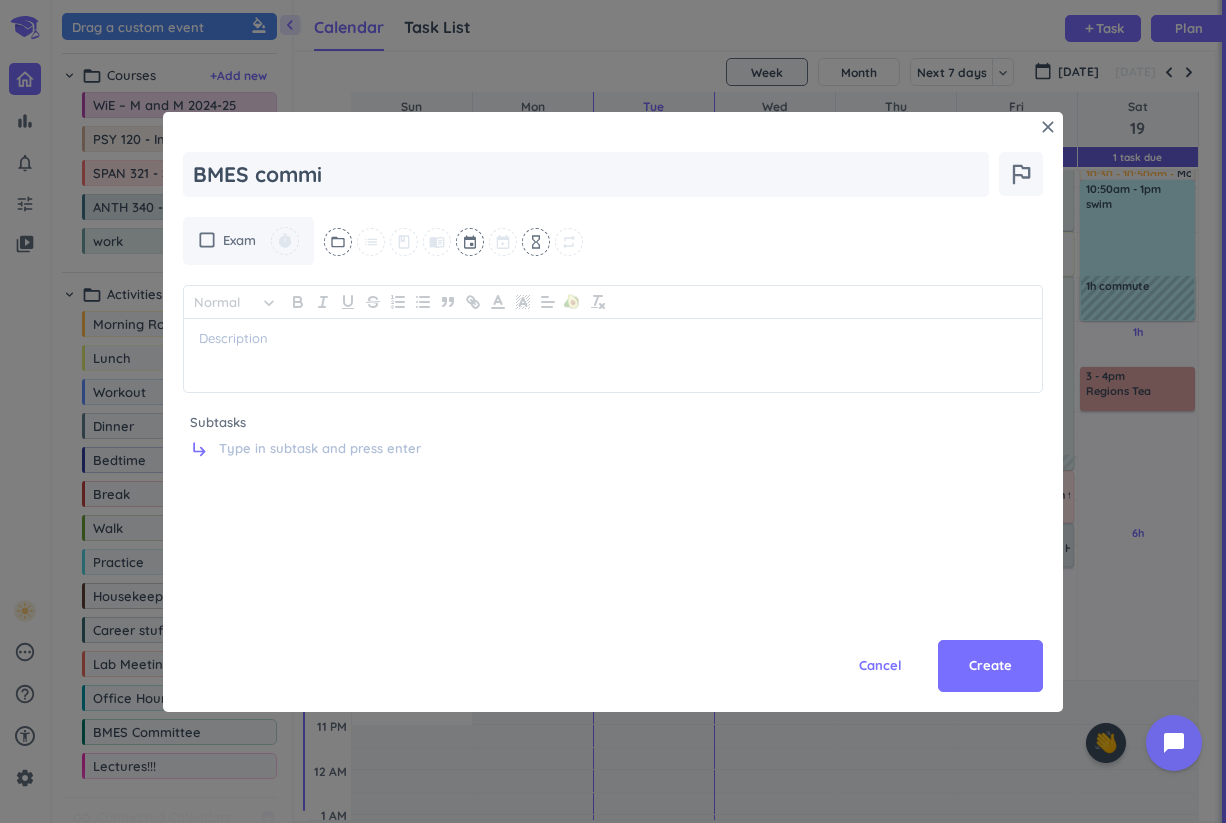 type on "x" 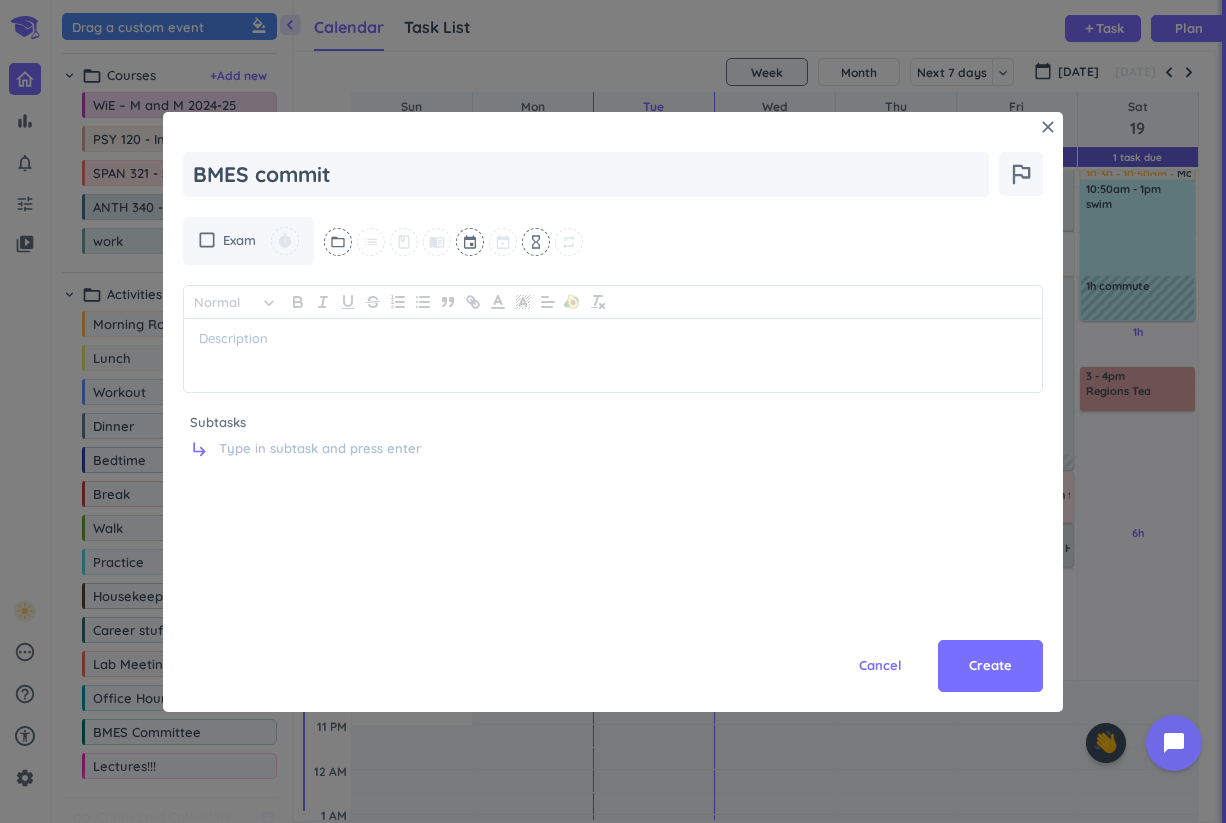 type on "x" 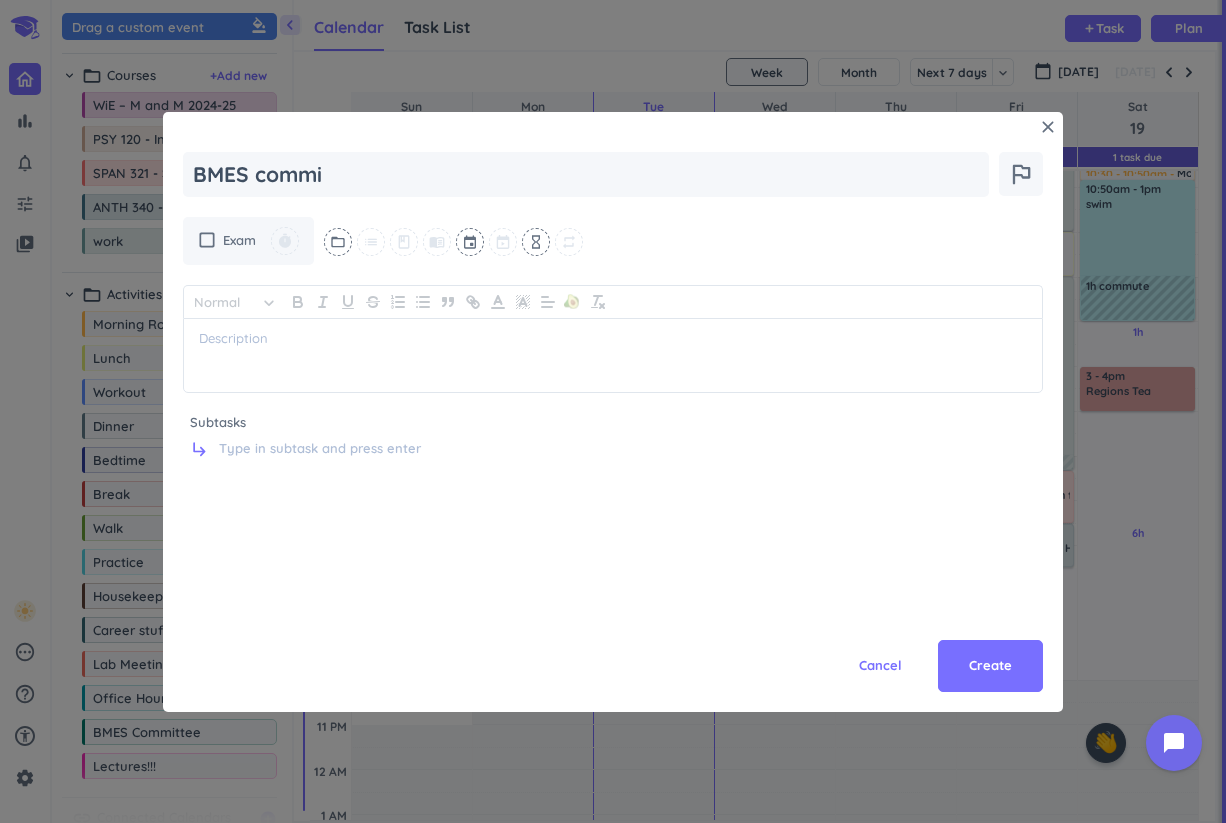 type on "x" 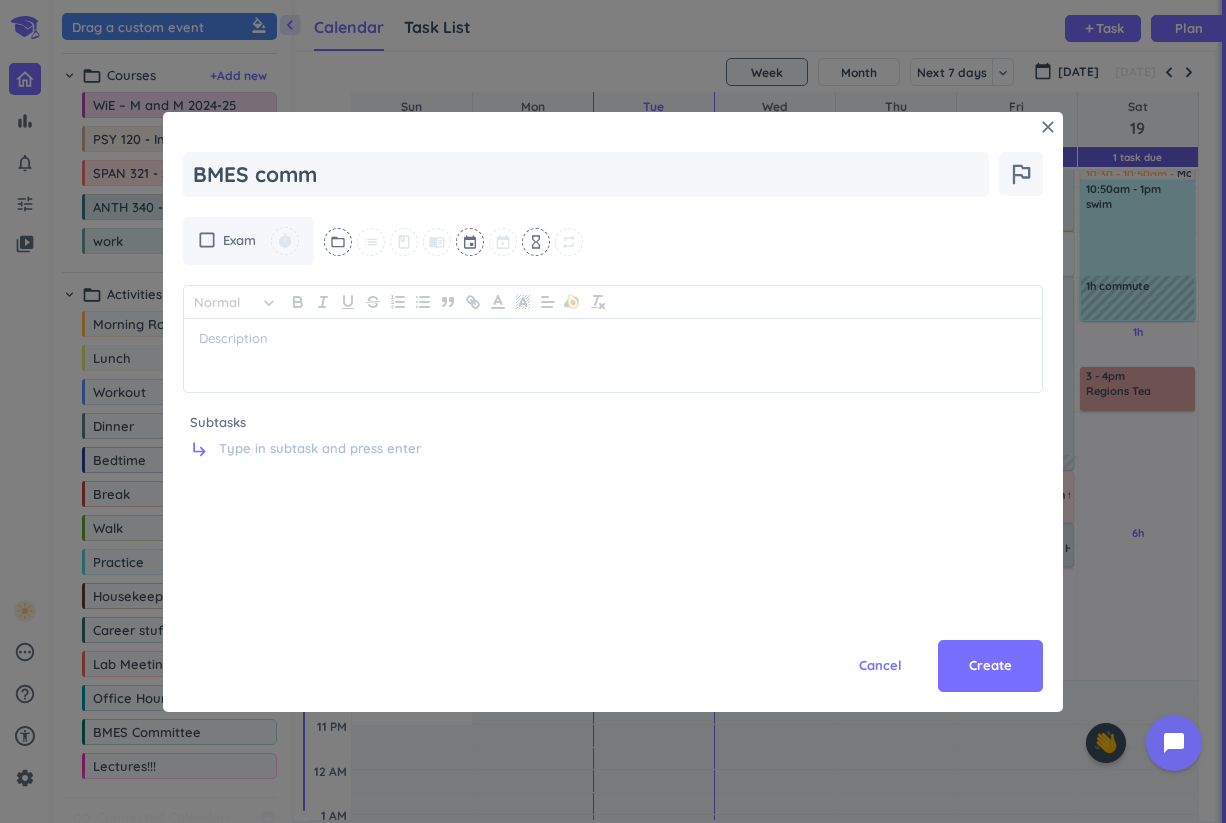 type on "x" 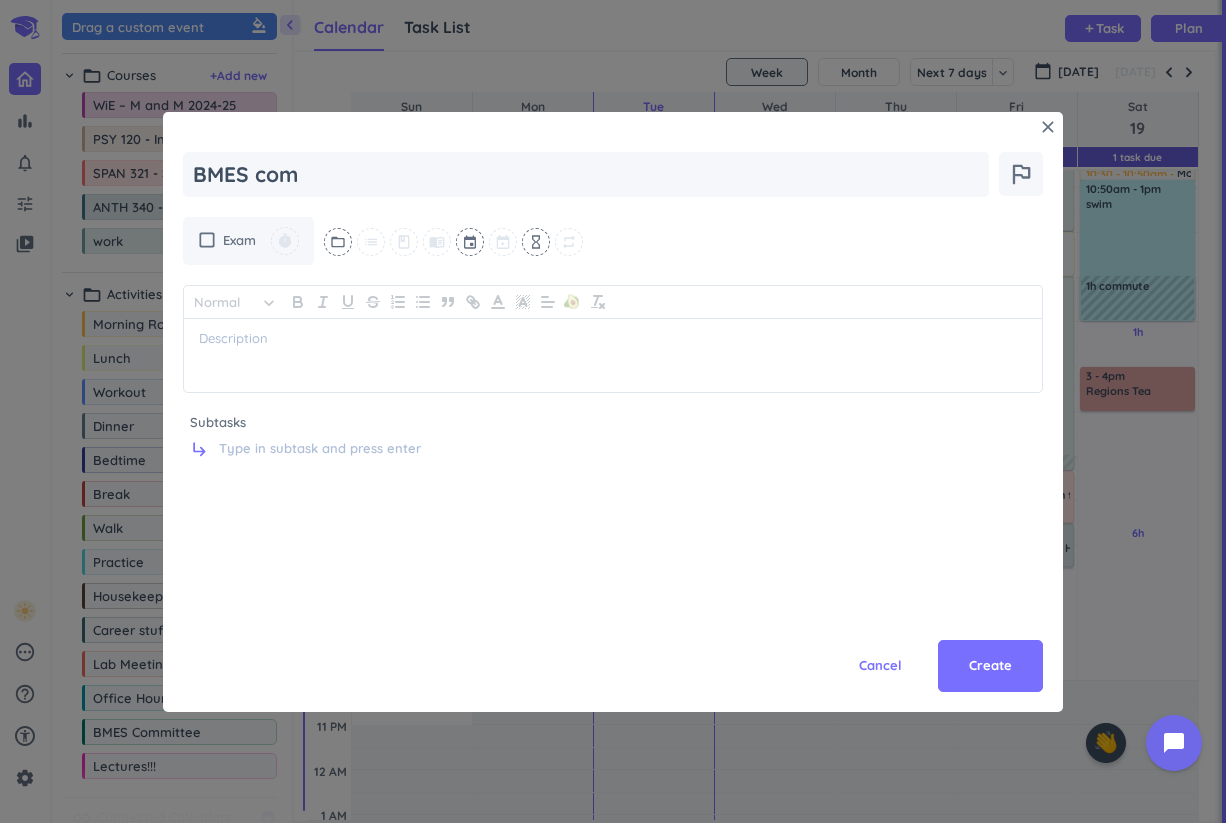 type on "x" 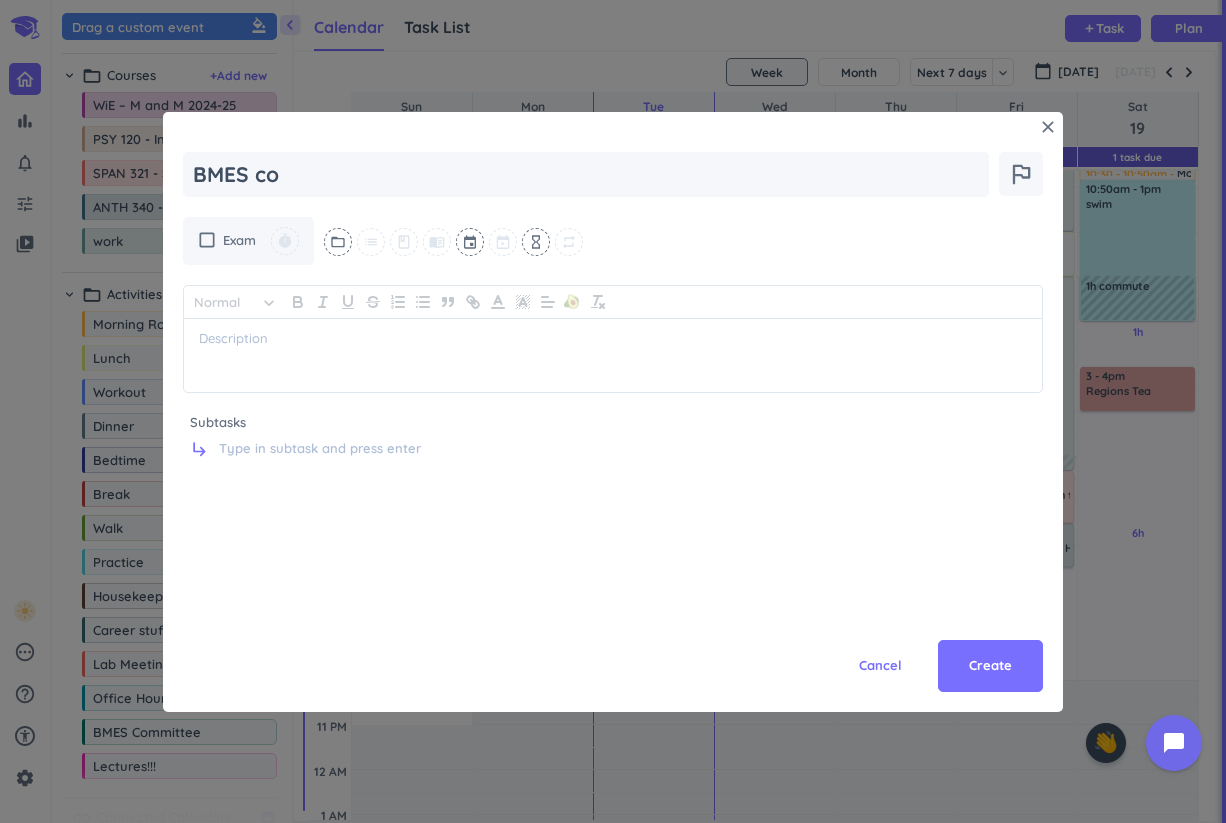 type on "x" 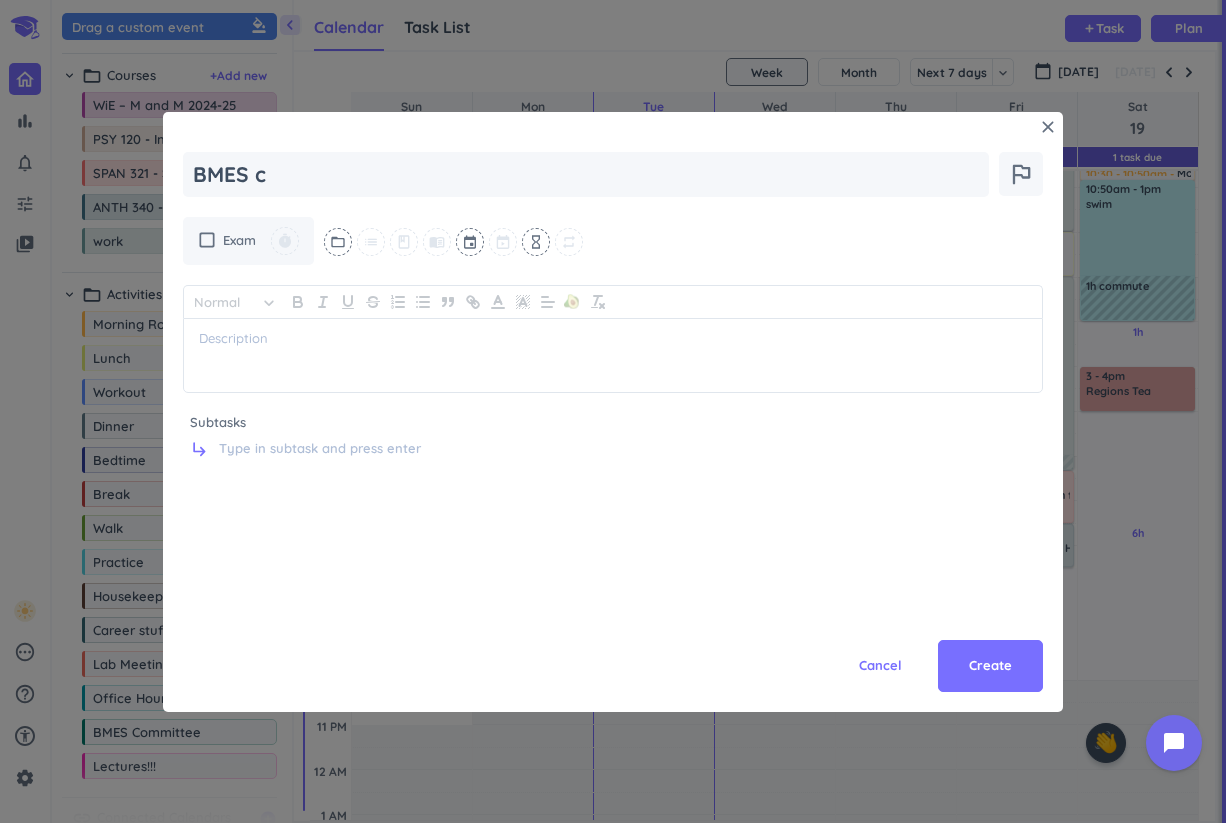 type on "x" 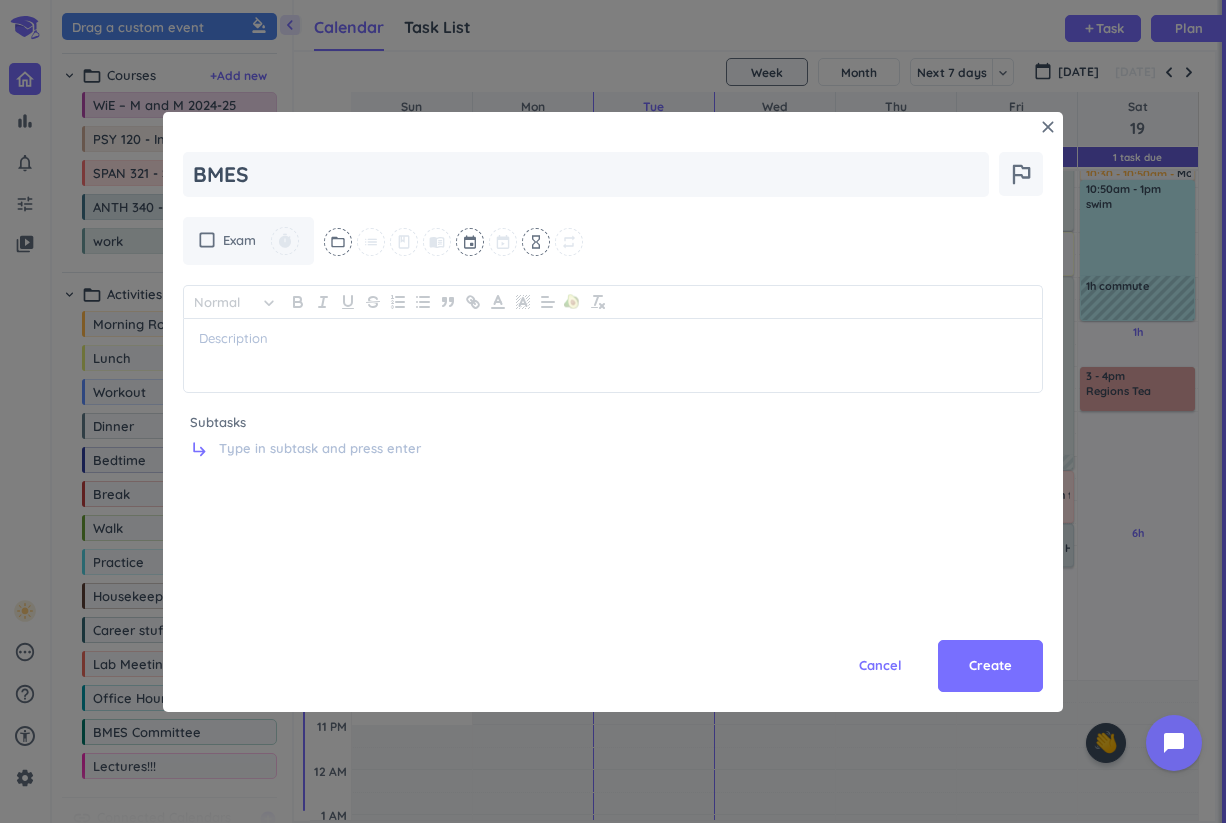 type on "x" 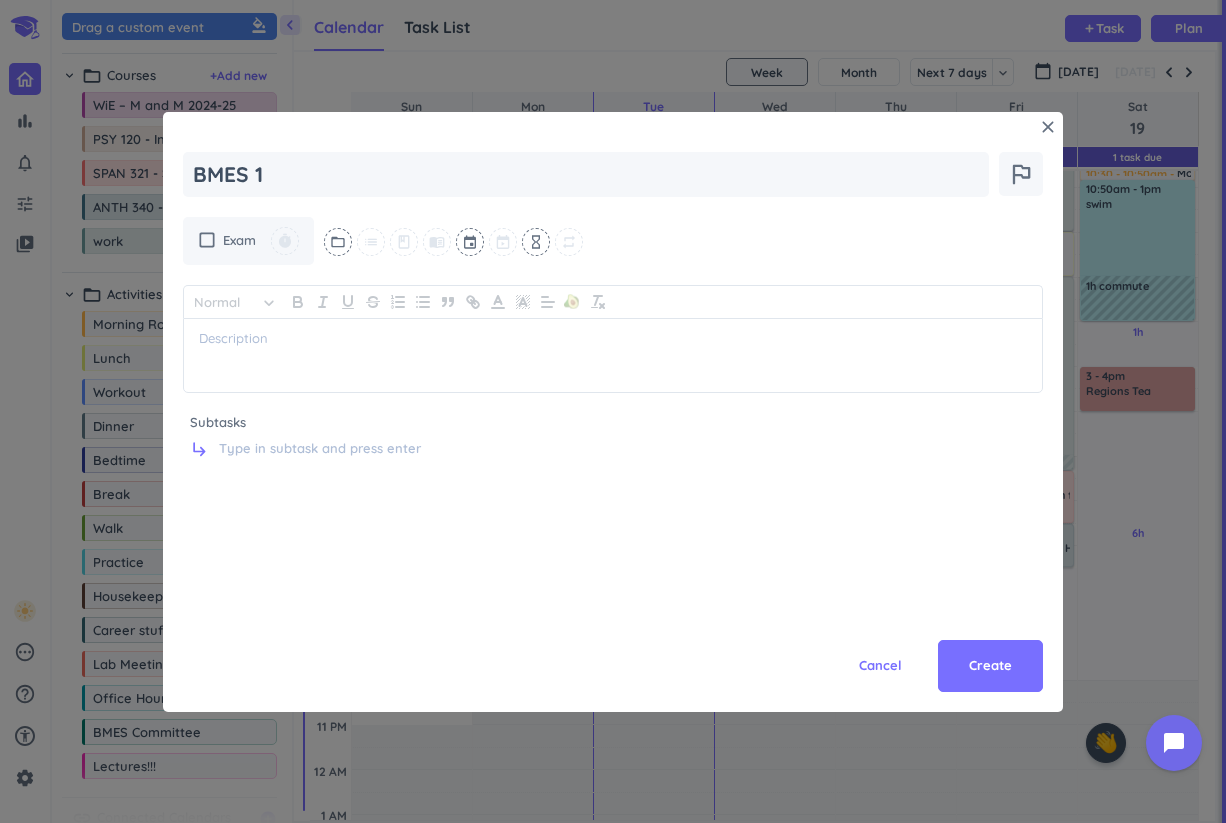 type on "x" 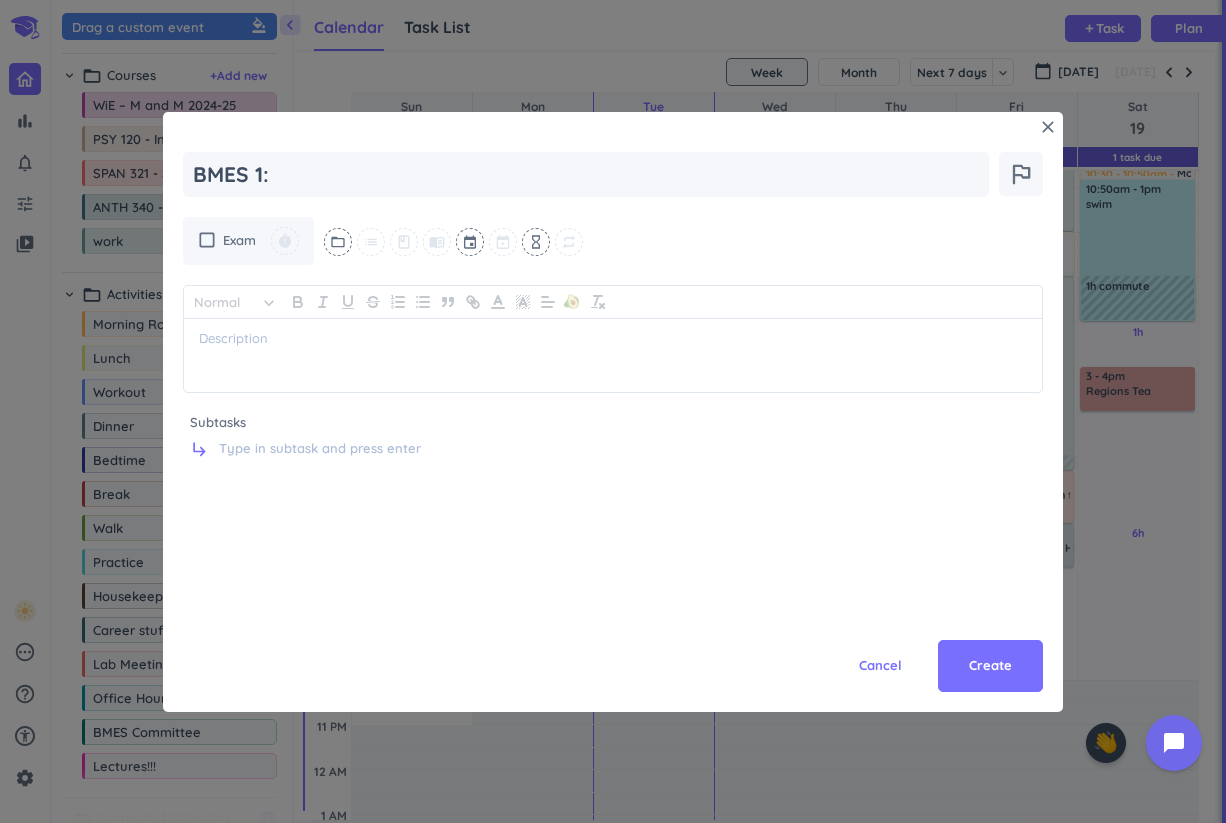 type on "x" 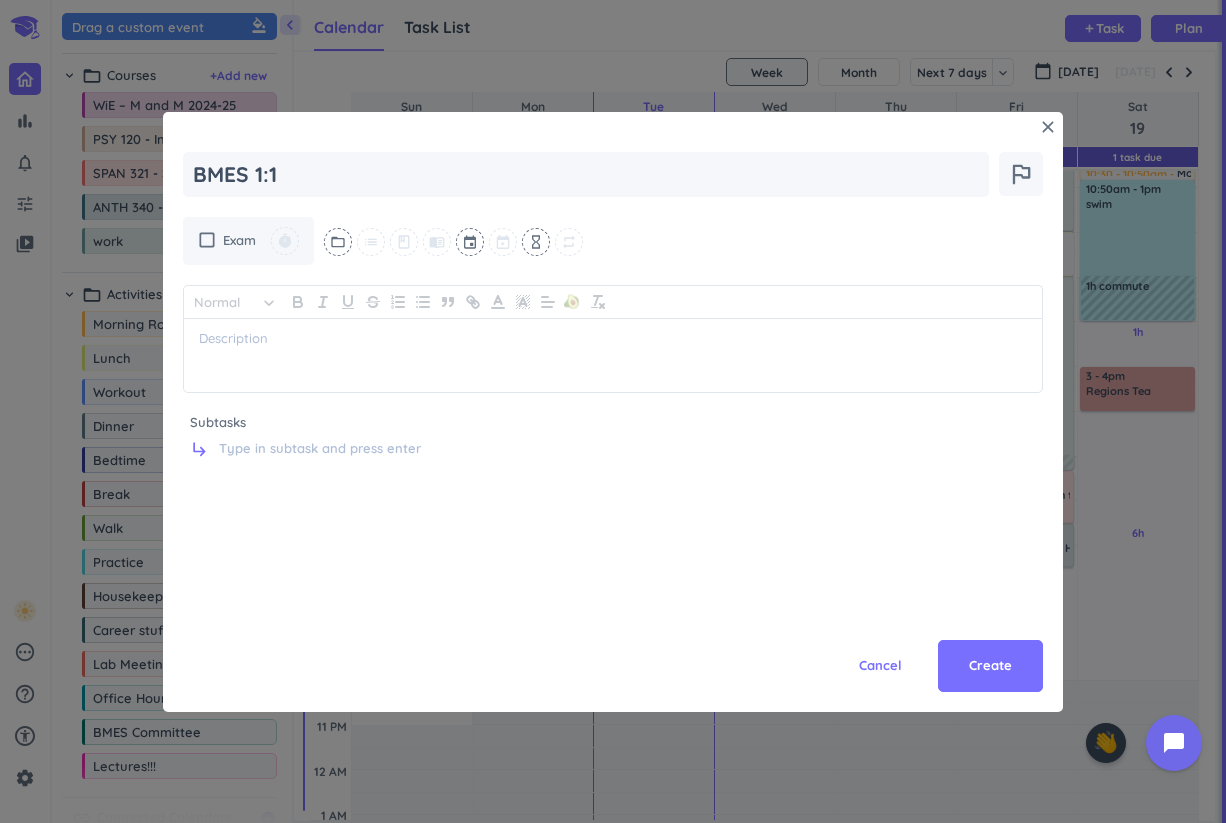 type on "x" 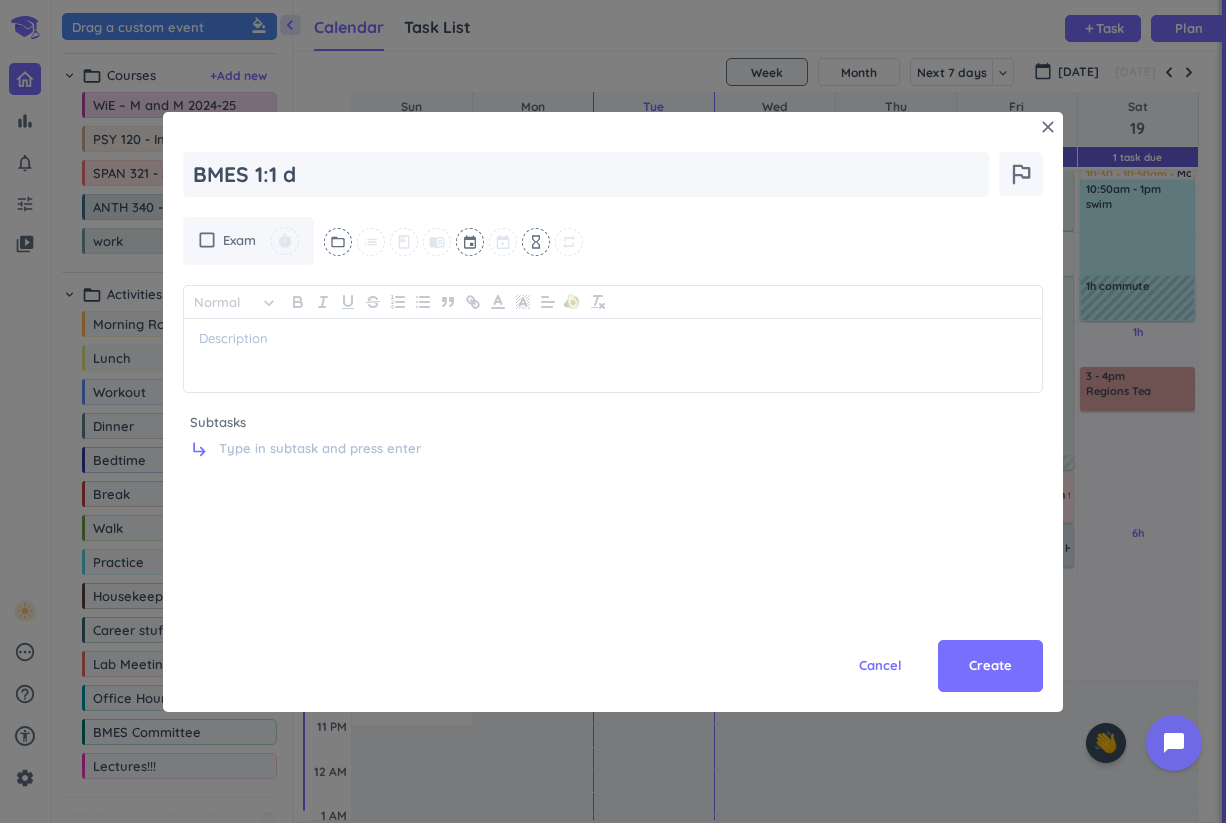 type on "x" 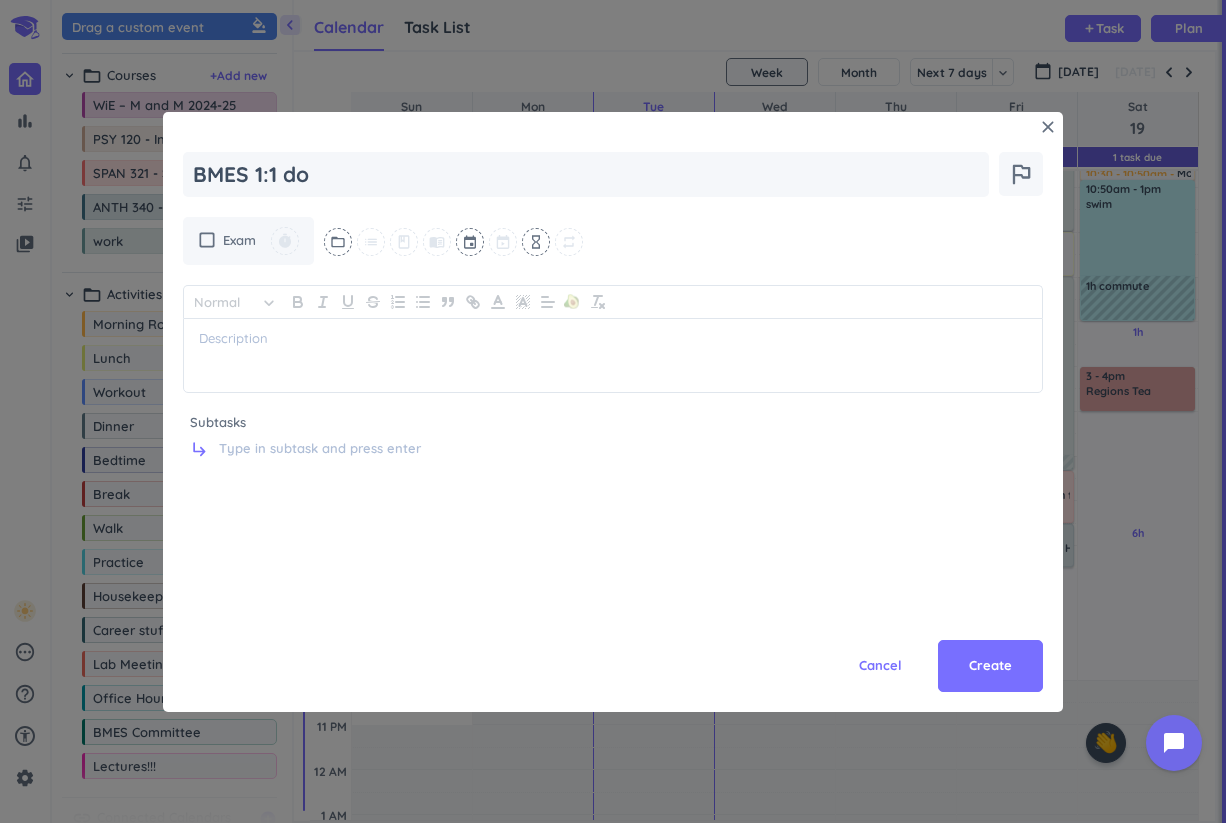type on "x" 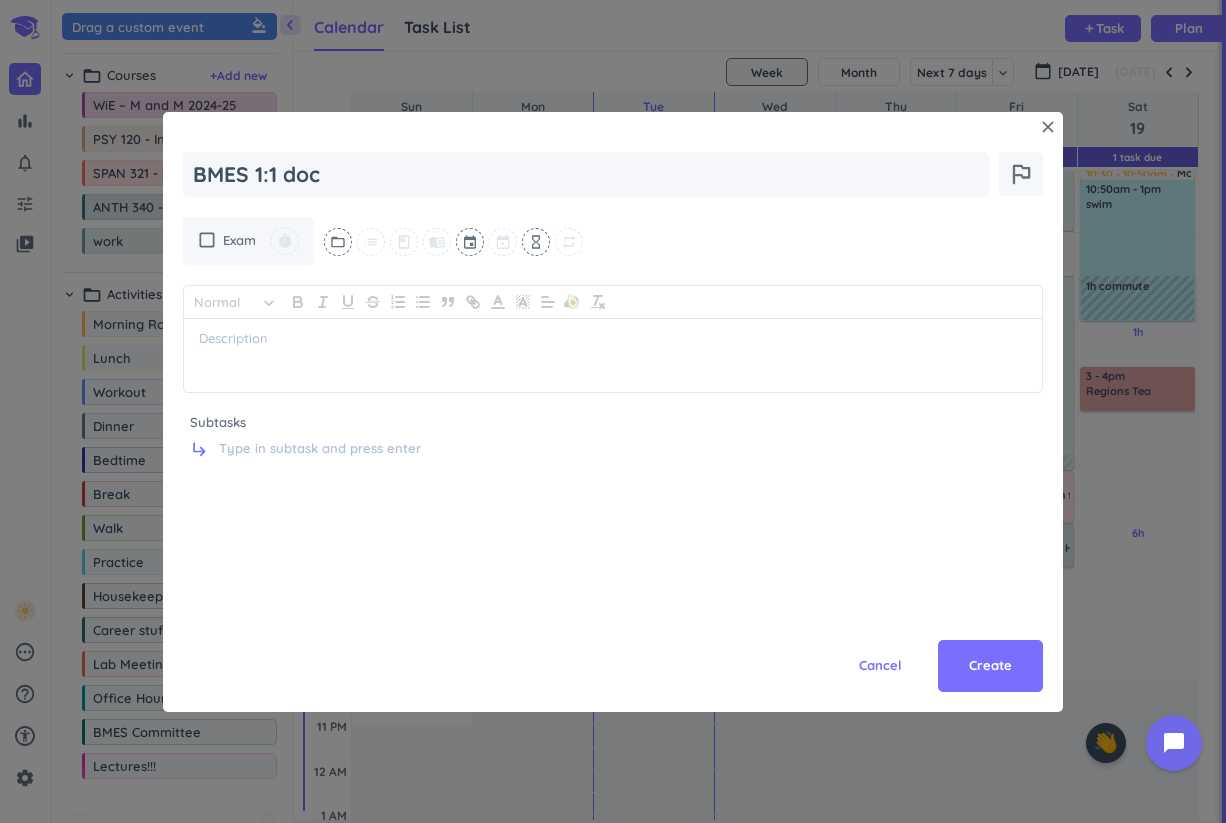 type on "x" 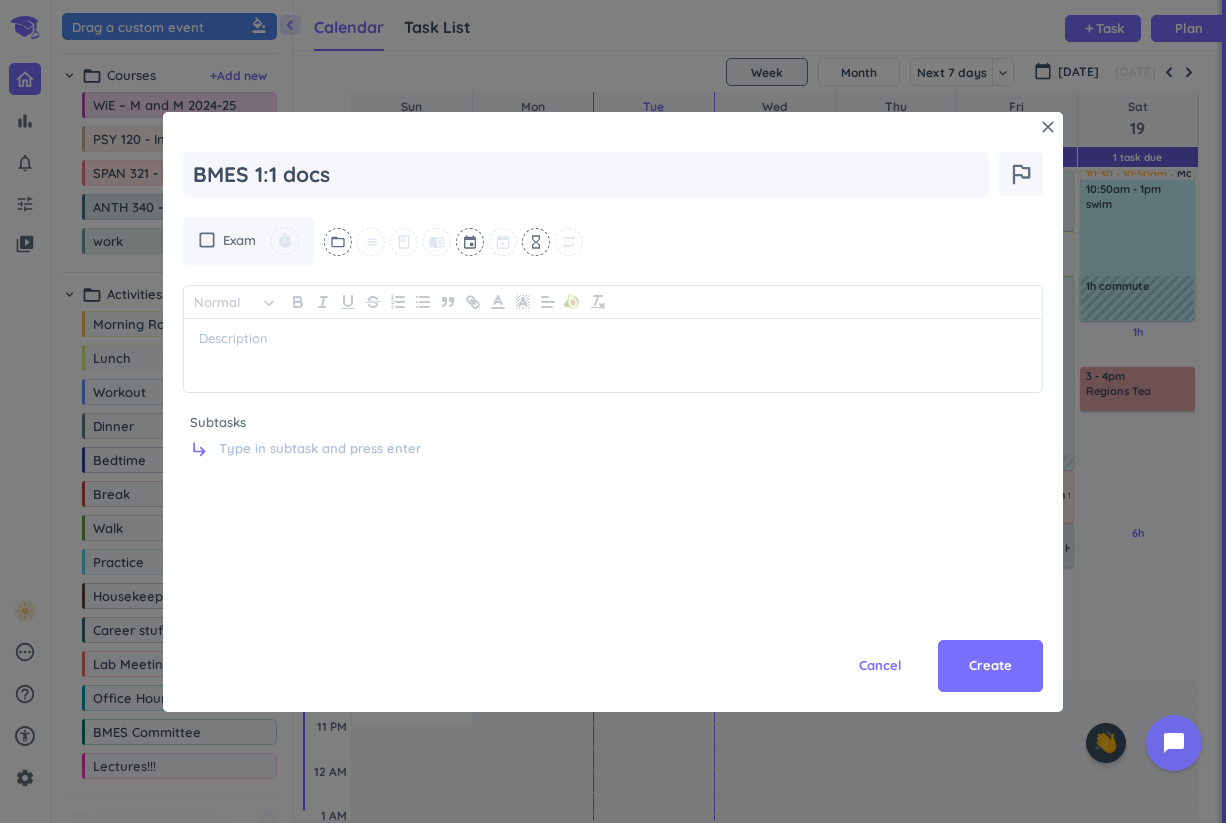 type on "x" 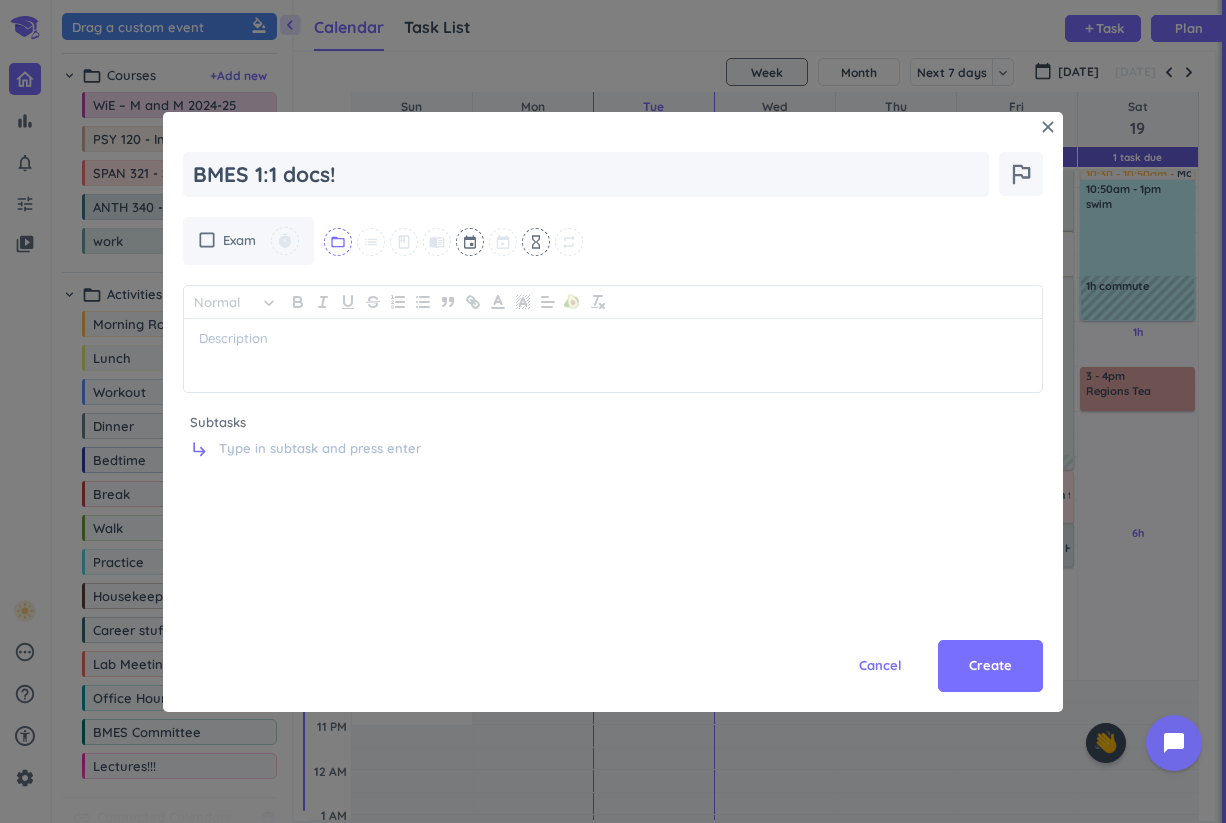 type on "BMES 1:1 docs!" 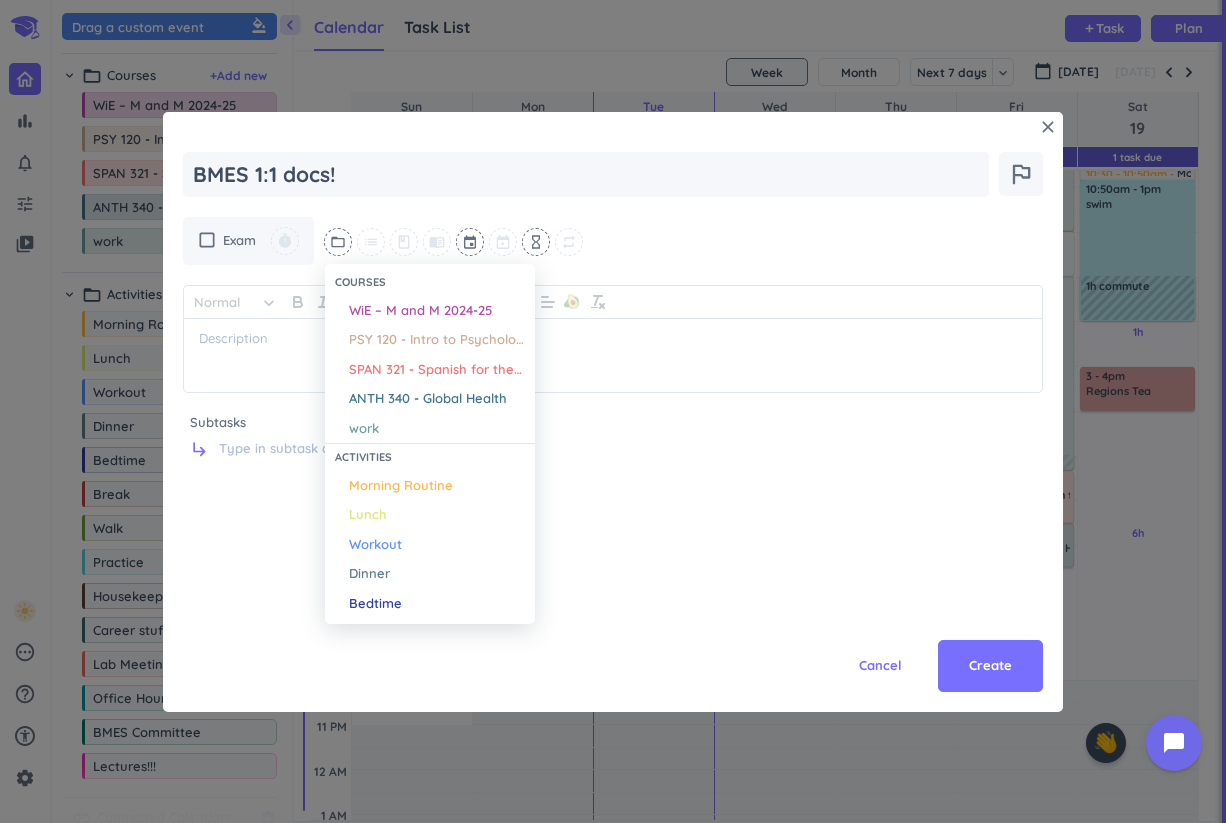 scroll, scrollTop: 264, scrollLeft: 0, axis: vertical 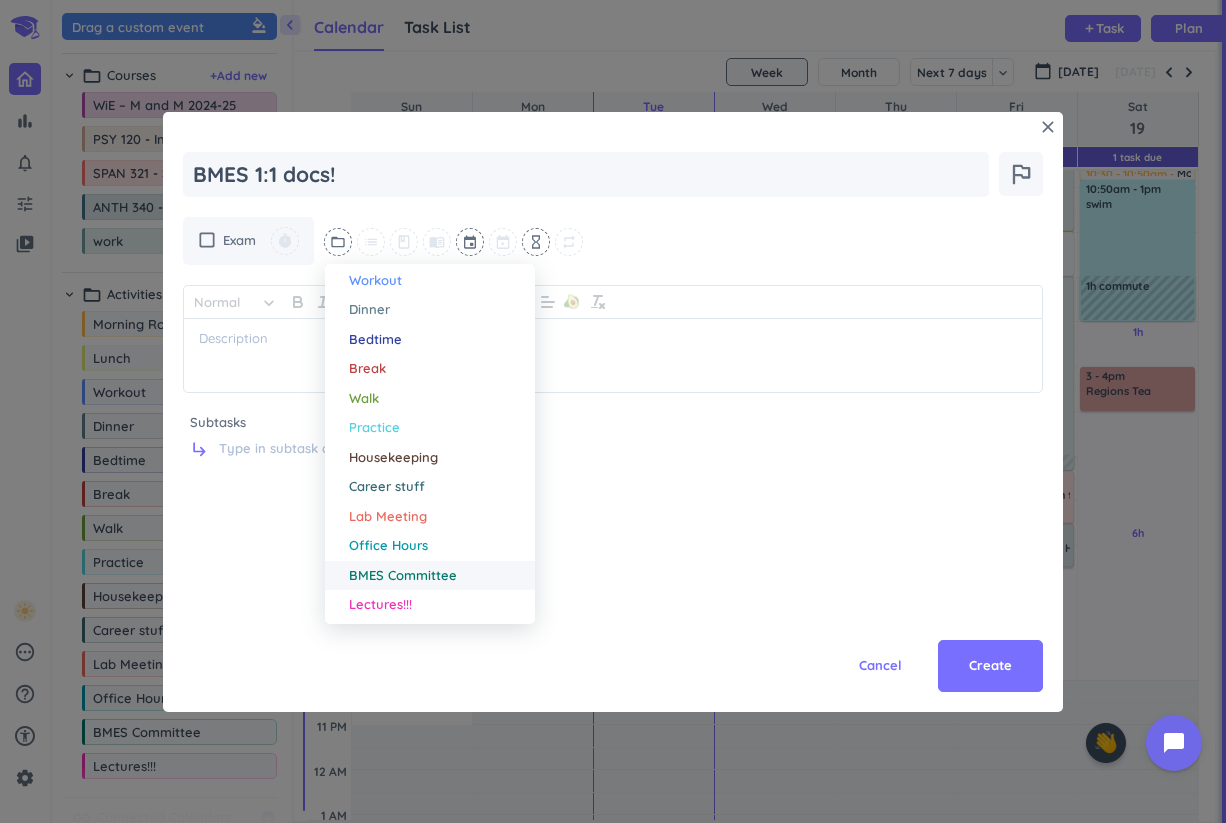 click on "BMES Committee" at bounding box center [403, 576] 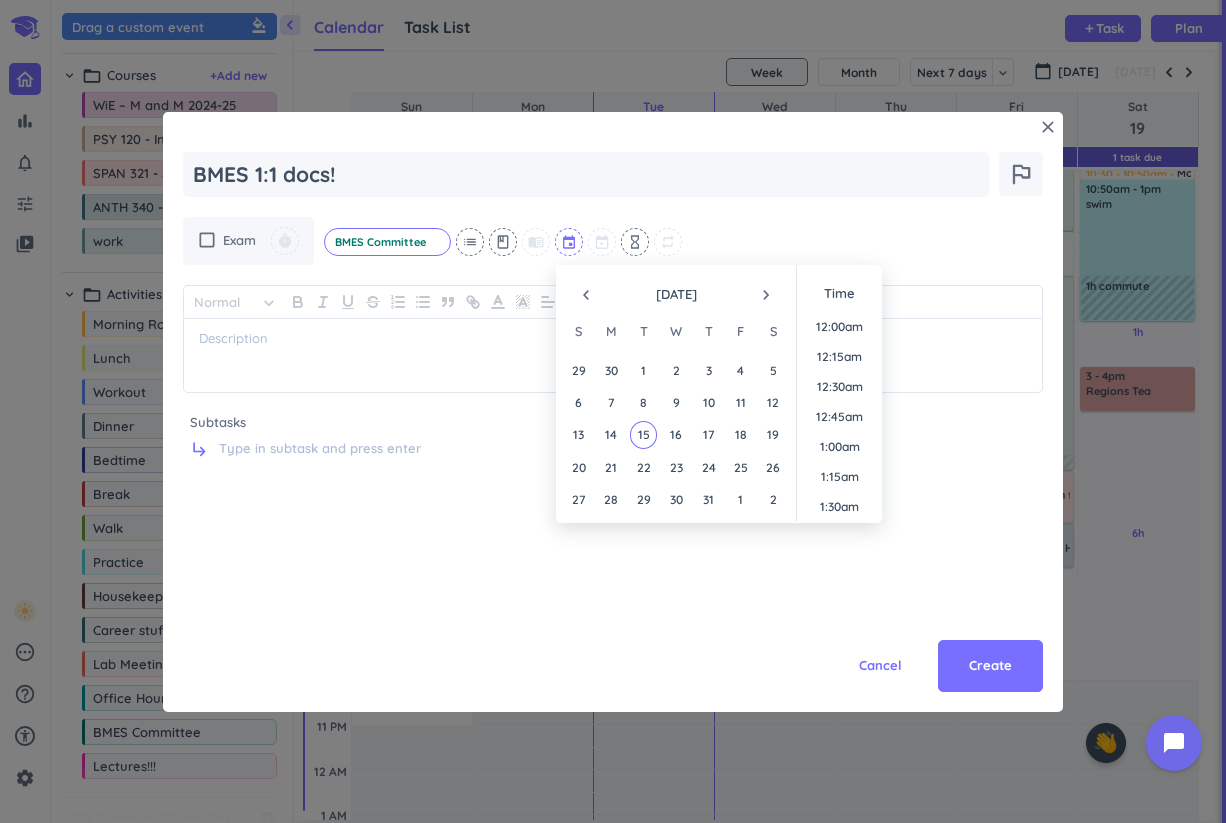 click at bounding box center [570, 242] 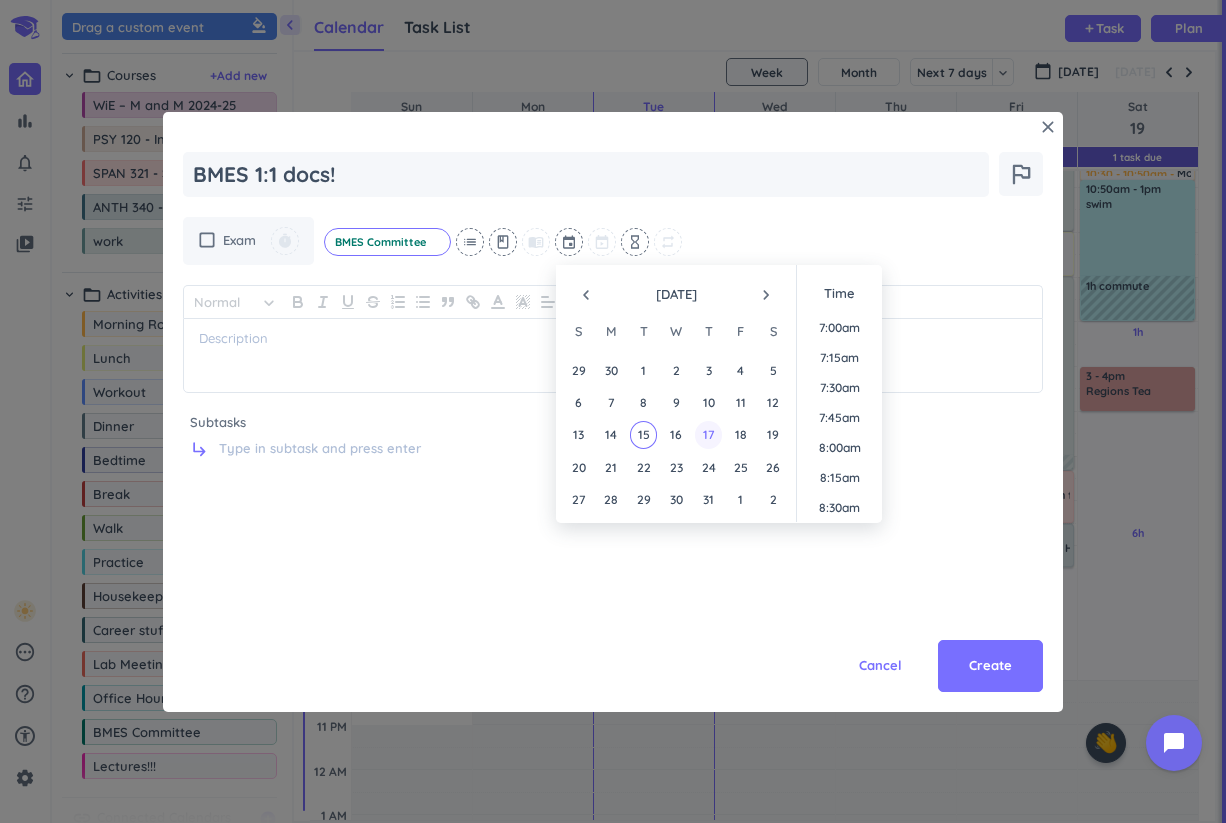 click on "17" at bounding box center [708, 434] 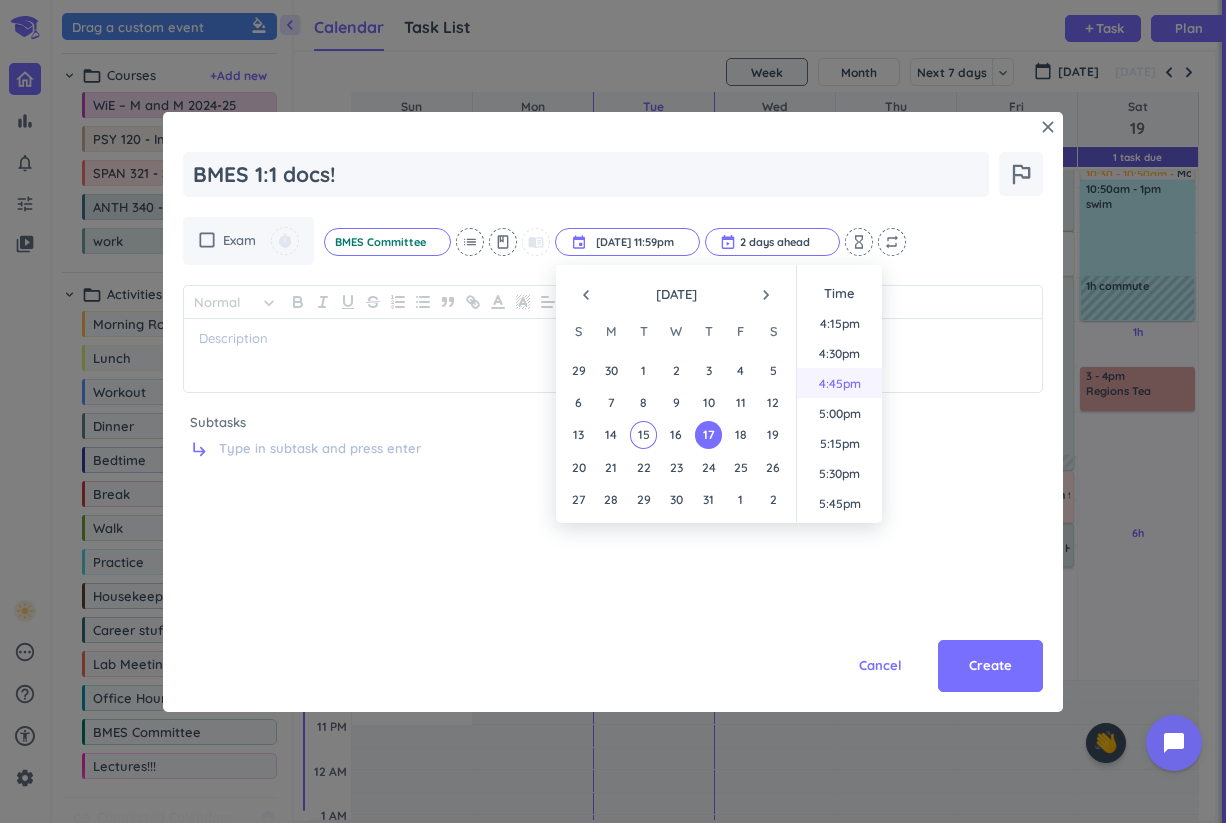 scroll, scrollTop: 1948, scrollLeft: 0, axis: vertical 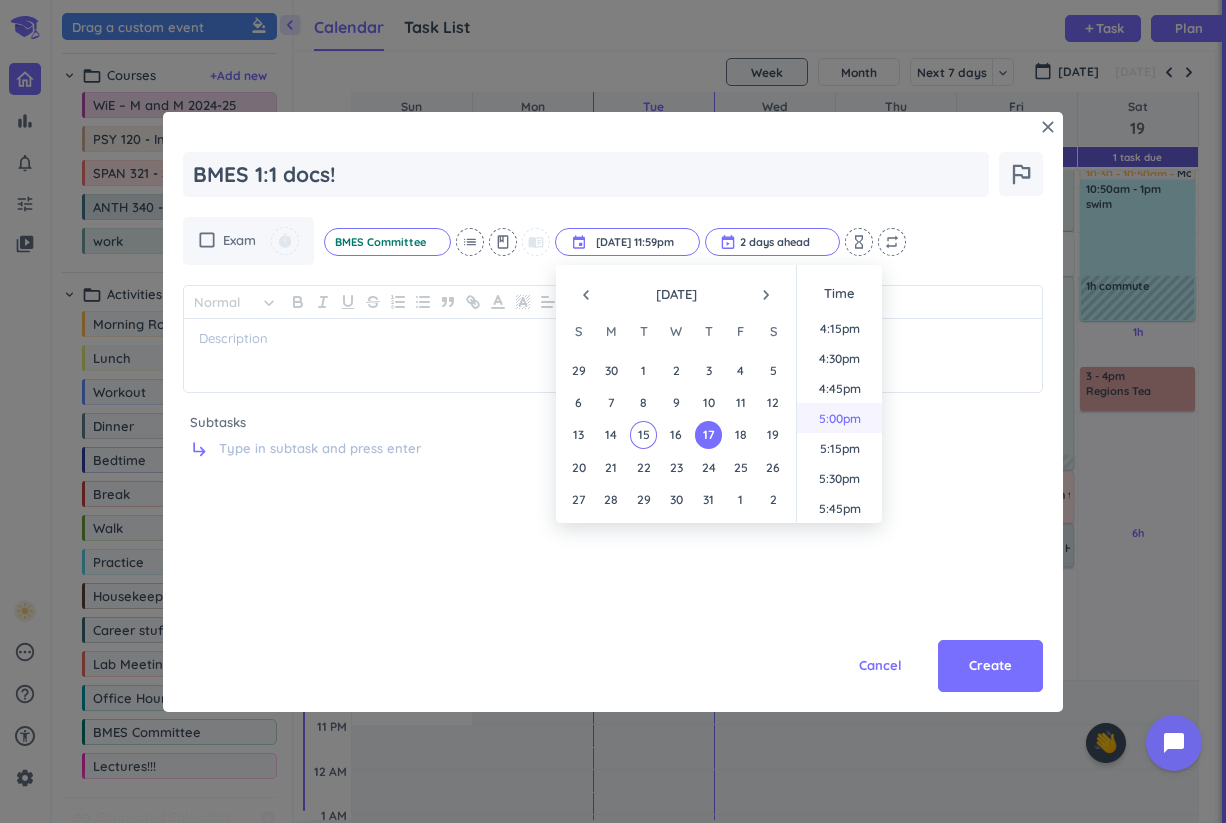 click on "5:00pm" at bounding box center [839, 418] 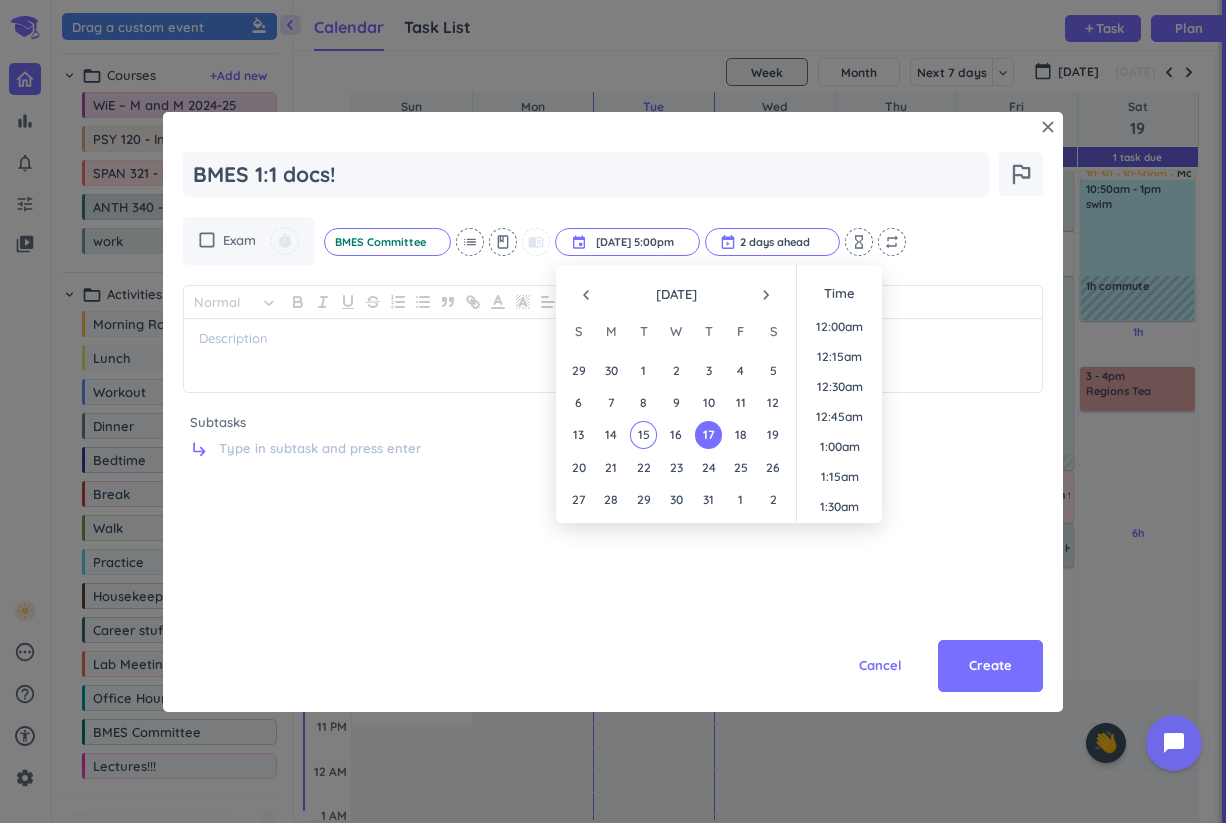 scroll, scrollTop: 1949, scrollLeft: 0, axis: vertical 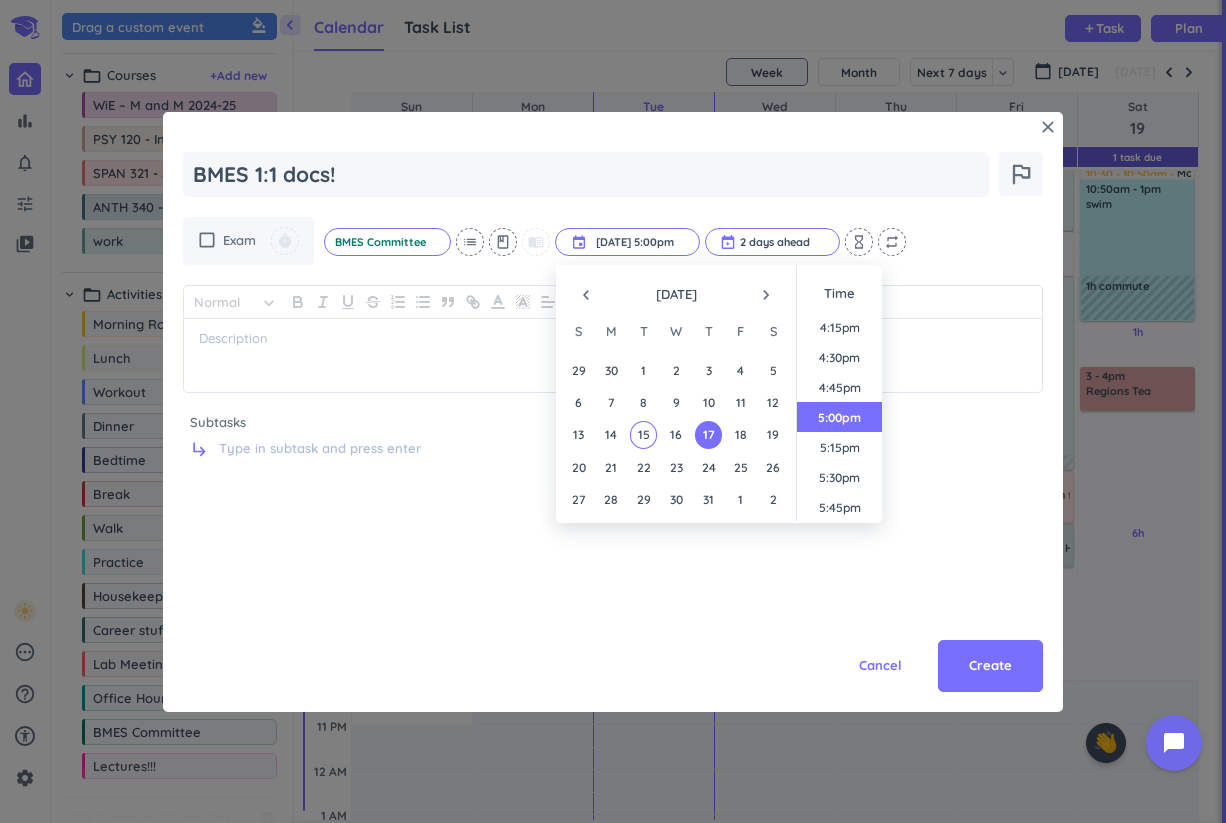 click on "check_box_outline_blank Exam timer BMES Committee cancel list class menu_book event [DATE] 5:00pm [DATE] 5:00pm cancel 2 days ahead cancel hourglass_empty repeat Normal keyboard_arrow_down                                                                             🥑             Subtasks subdirectory_arrow_right" at bounding box center (613, 379) 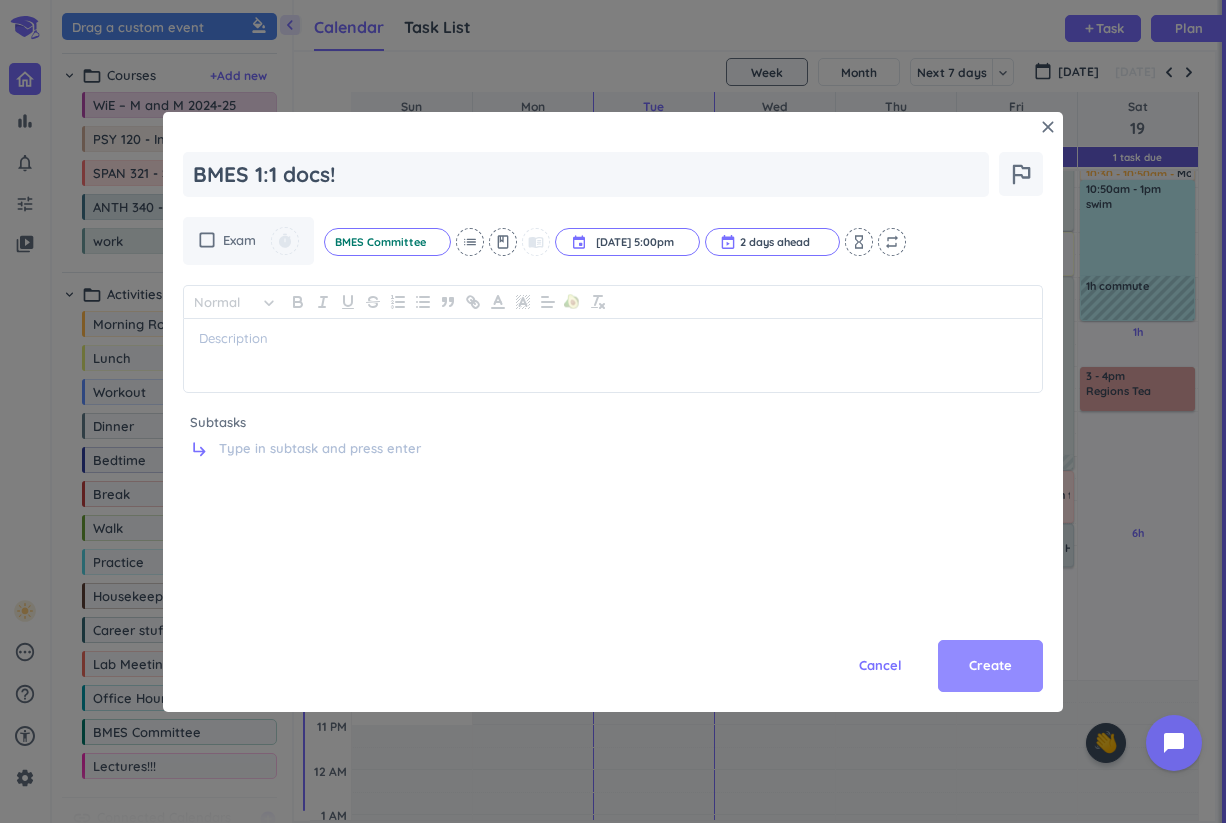 click on "Create" at bounding box center [990, 666] 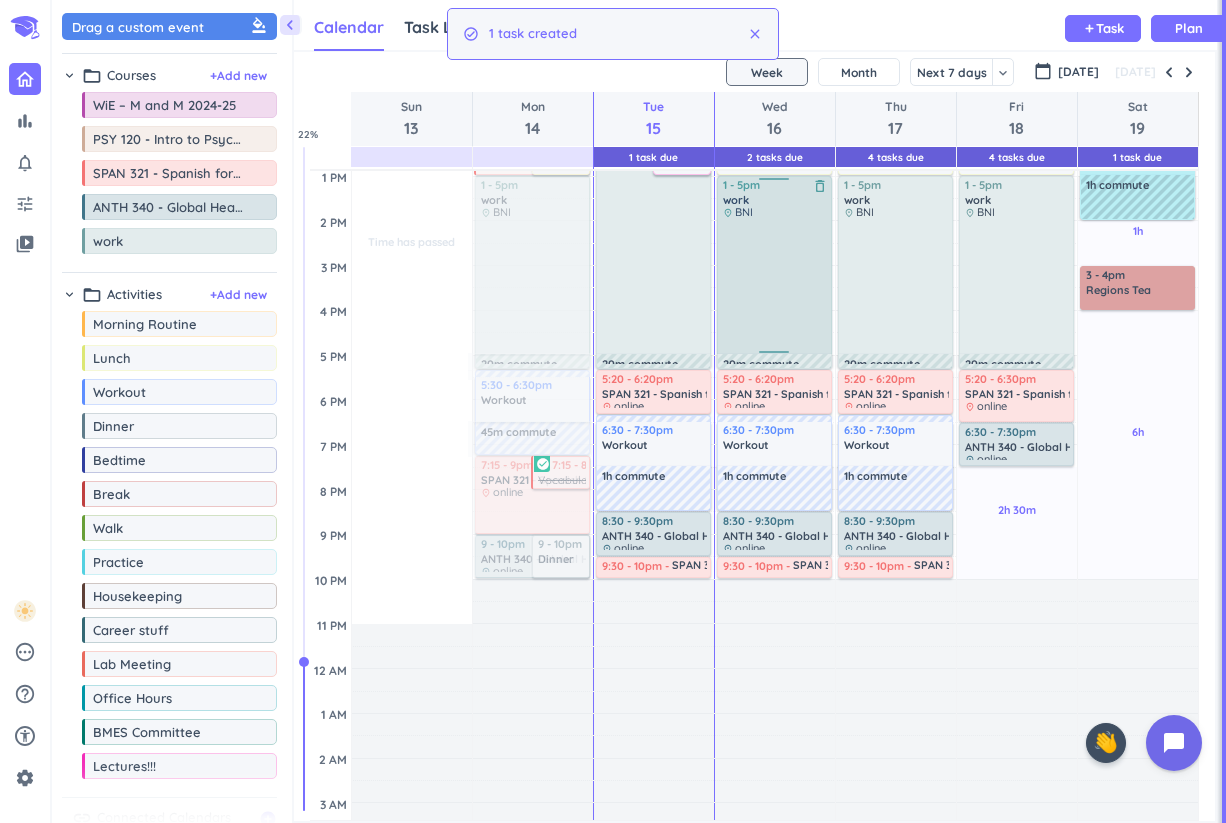 scroll, scrollTop: 413, scrollLeft: 0, axis: vertical 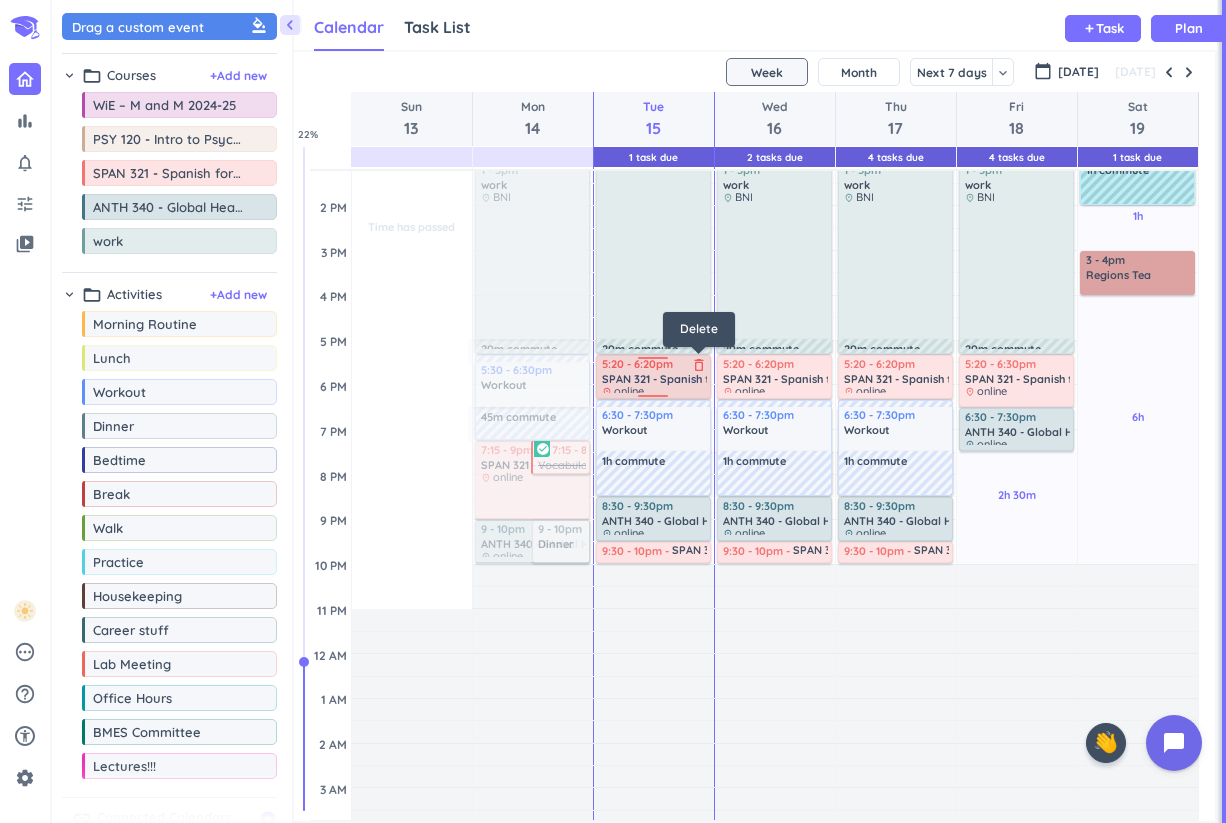 click on "delete_outline" at bounding box center (699, 365) 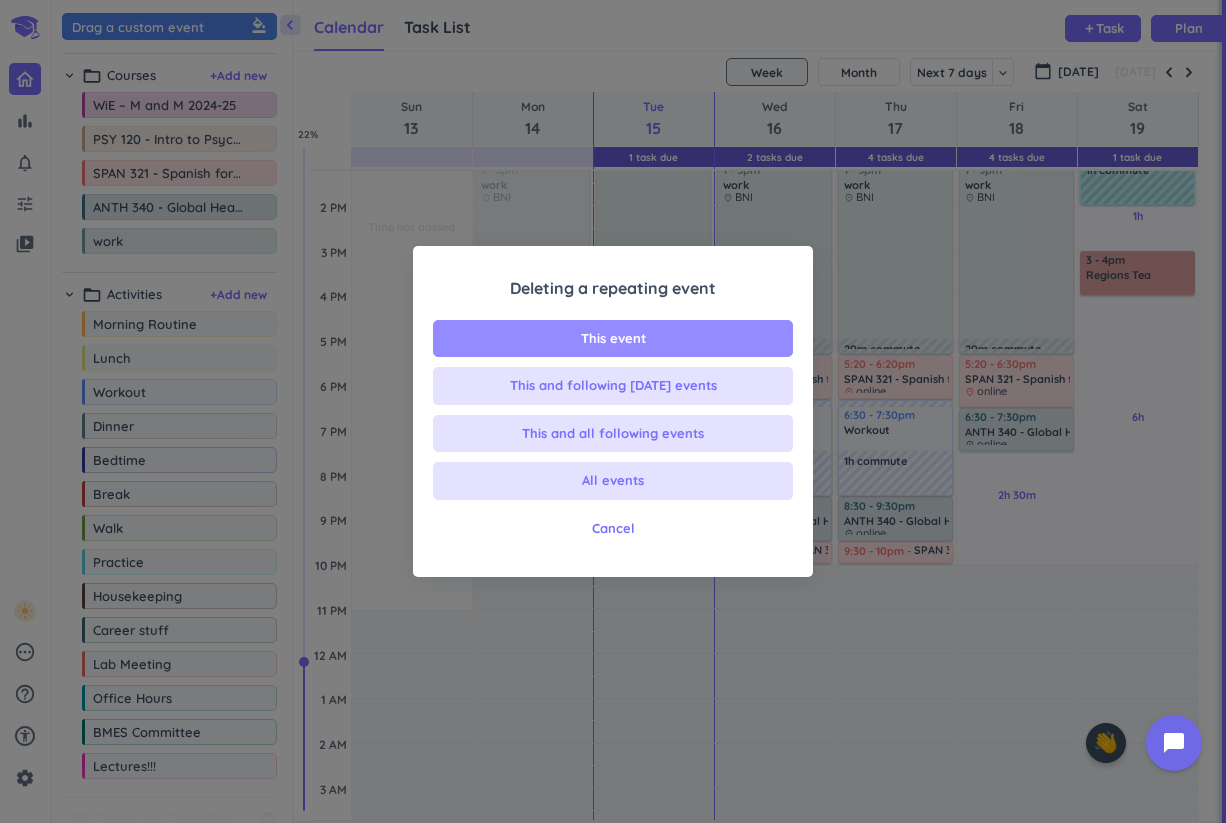 click on "This event" at bounding box center (613, 339) 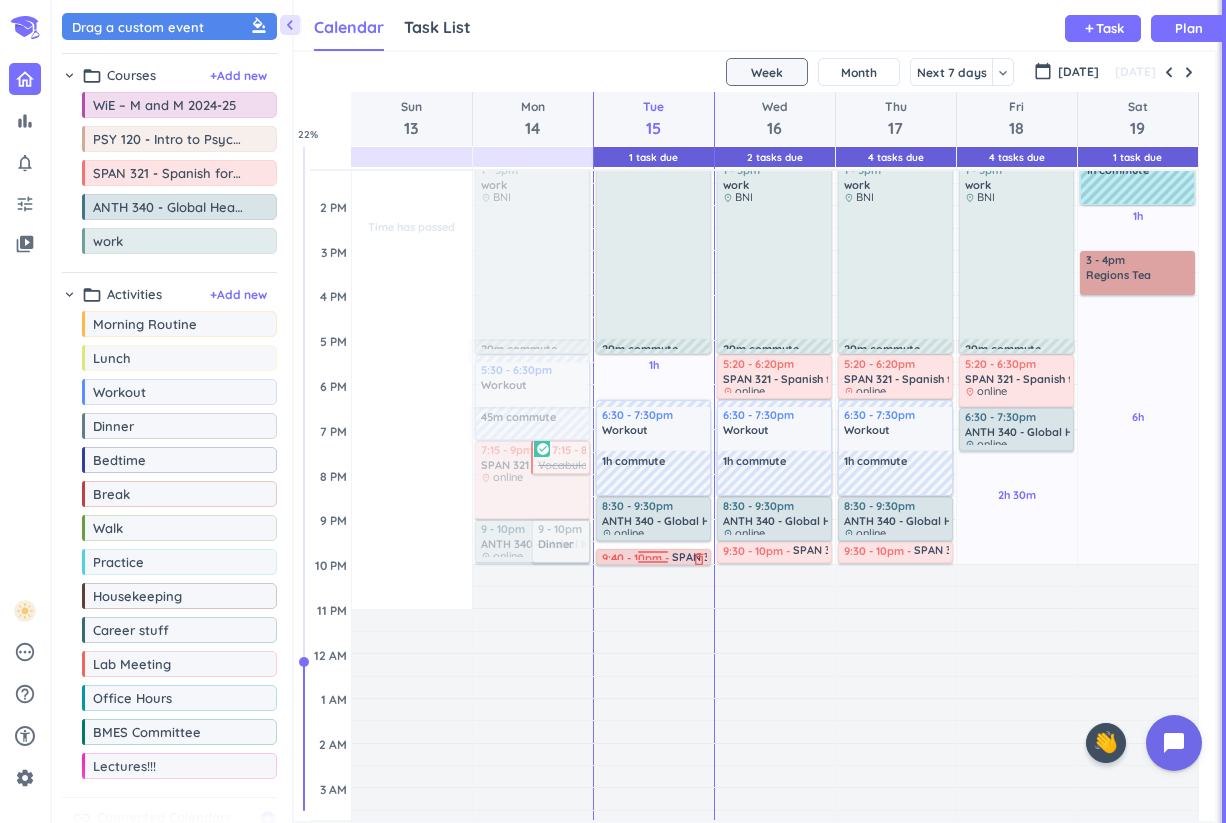 click on "1h 30m Past due Plan 1h  Past due Plan Adjust Awake Time Adjust Awake Time 8am - 5pm work delete_outline place BNI 30m commute 12 - 1pm Lectures!!! delete_outline place [PERSON_NAME] 20m commute 6:30 - 7:30pm Workout delete_outline 1h commute 8:30 - 9:30pm ANTH 340 - Global Health delete_outline place online 9:30 - 10pm SPAN 321 - Spanish for the Professions delete_outline 9:40 - 10pm SPAN 321 - Spanish for the Professions delete_outline" at bounding box center [654, 295] 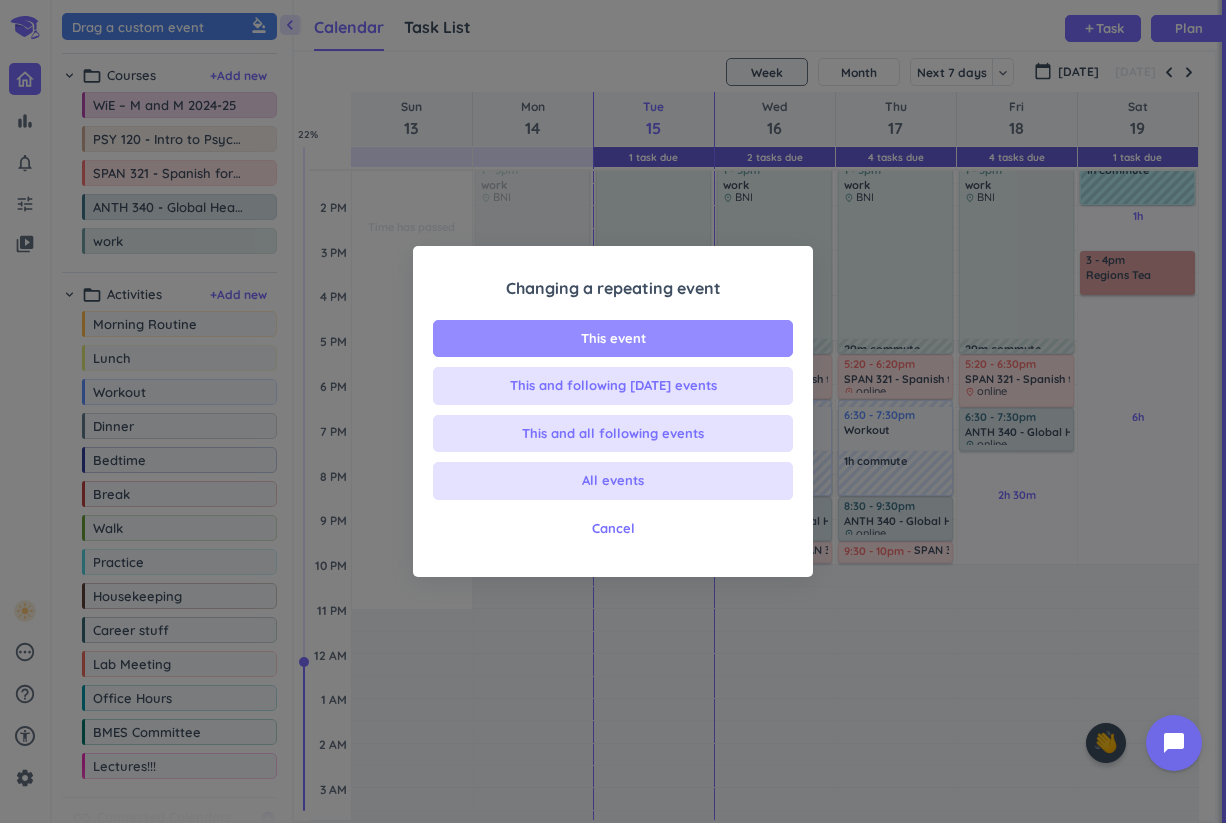 click on "This event" at bounding box center [613, 339] 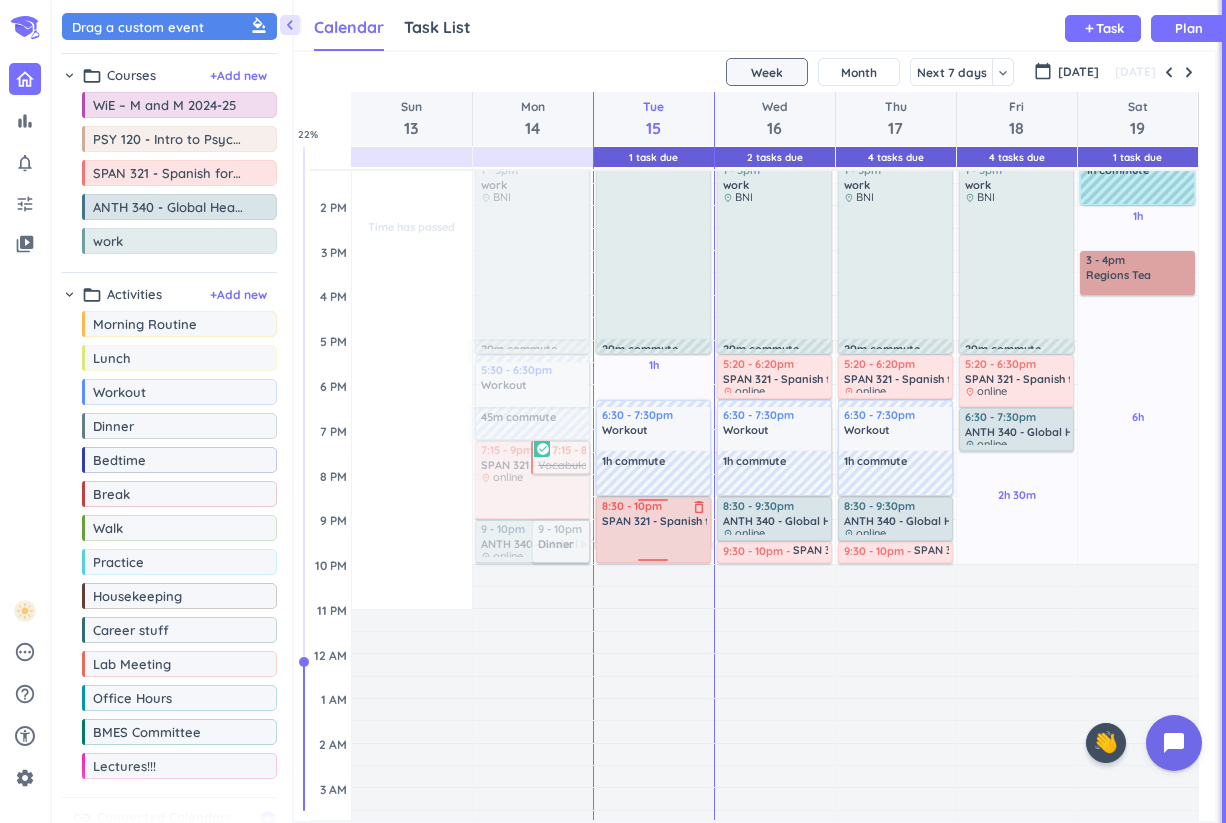 drag, startPoint x: 609, startPoint y: 555, endPoint x: 609, endPoint y: 504, distance: 51 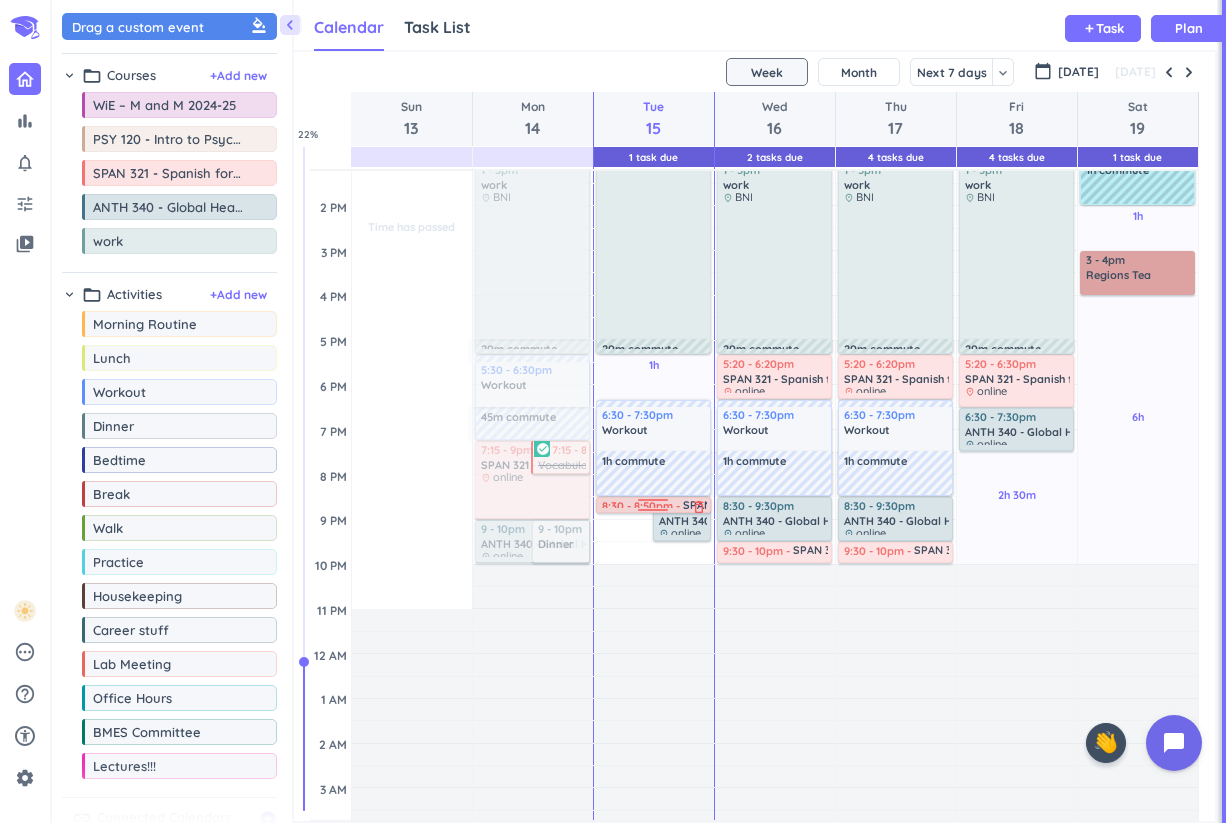 drag, startPoint x: 649, startPoint y: 560, endPoint x: 675, endPoint y: 506, distance: 59.933296 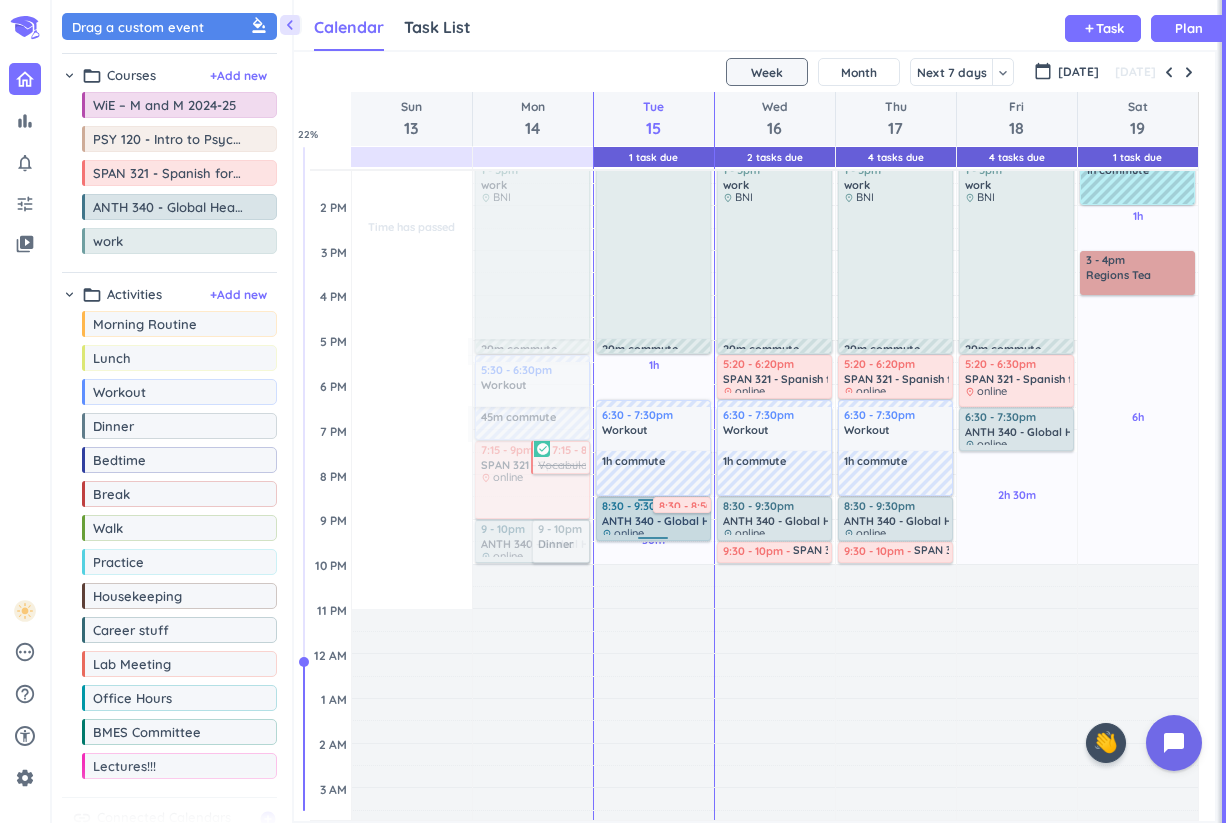 click on "ANTH 340 - Global Health delete_outline place online" at bounding box center [654, 525] 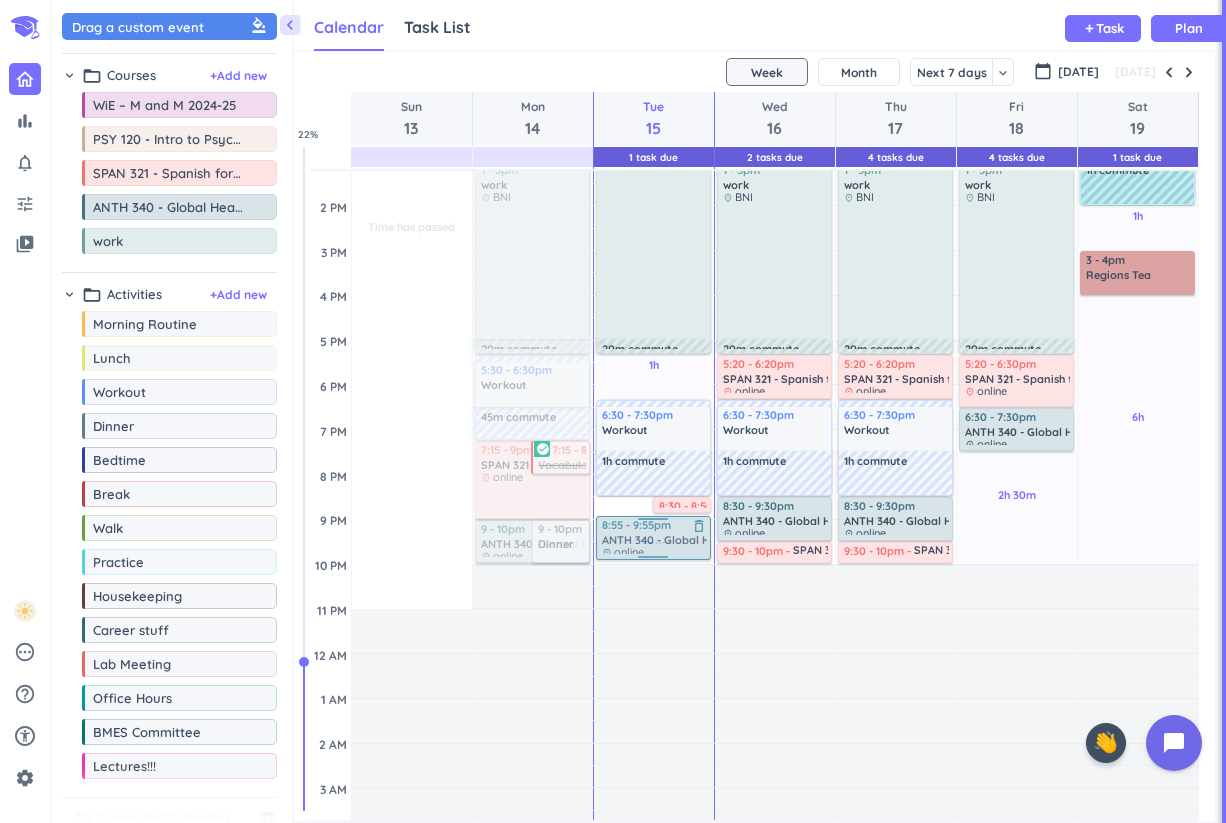drag, startPoint x: 618, startPoint y: 513, endPoint x: 613, endPoint y: 539, distance: 26.476404 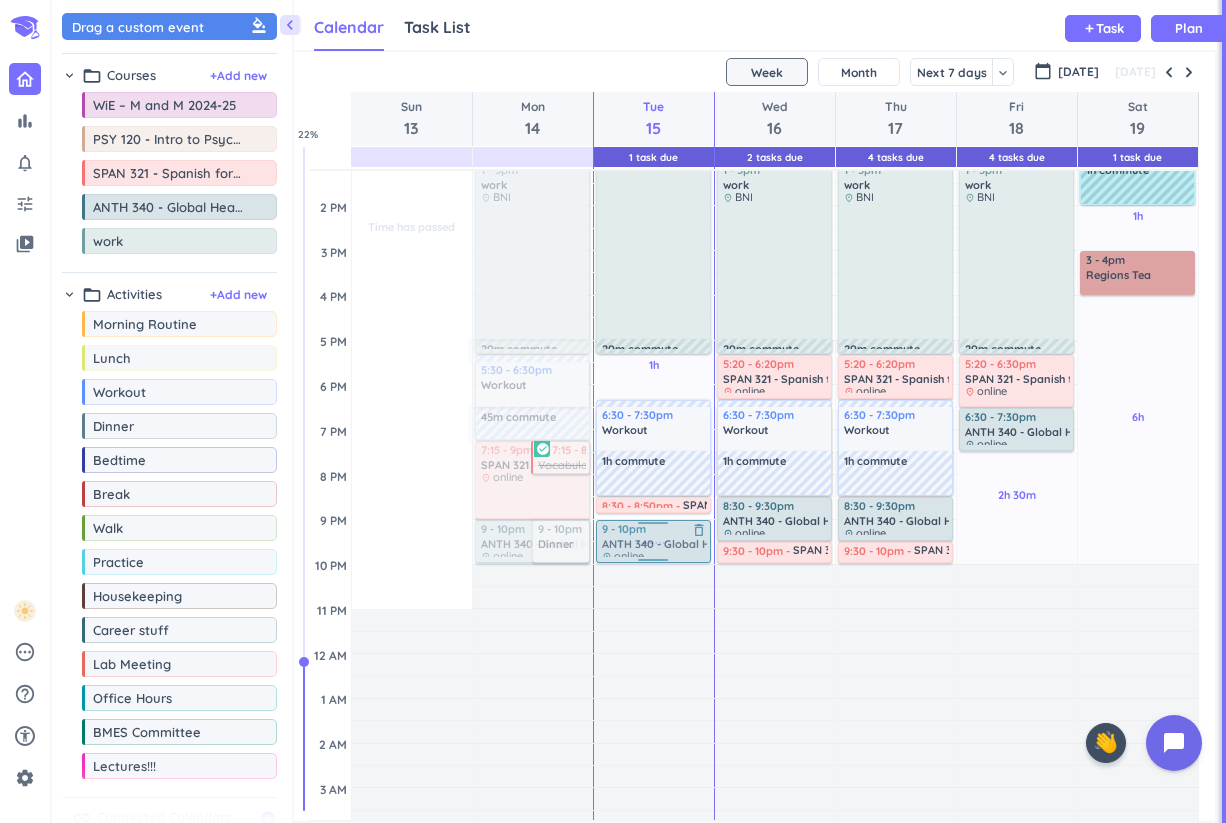 click on "1h 30m Past due Plan 1h  Past due Plan 30m Past due Plan Adjust Awake Time Adjust Awake Time 8am - 5pm work delete_outline place BNI 30m commute 12 - 1pm Lectures!!! delete_outline place [PERSON_NAME] 20m commute 6:30 - 7:30pm Workout delete_outline 1h commute 8:30 - 8:50pm SPAN 321 - Spanish for the Professions delete_outline 8:55 - 9:55pm ANTH 340 - Global Health delete_outline place online 9 - 10pm ANTH 340 - Global Health delete_outline place online" at bounding box center [654, 295] 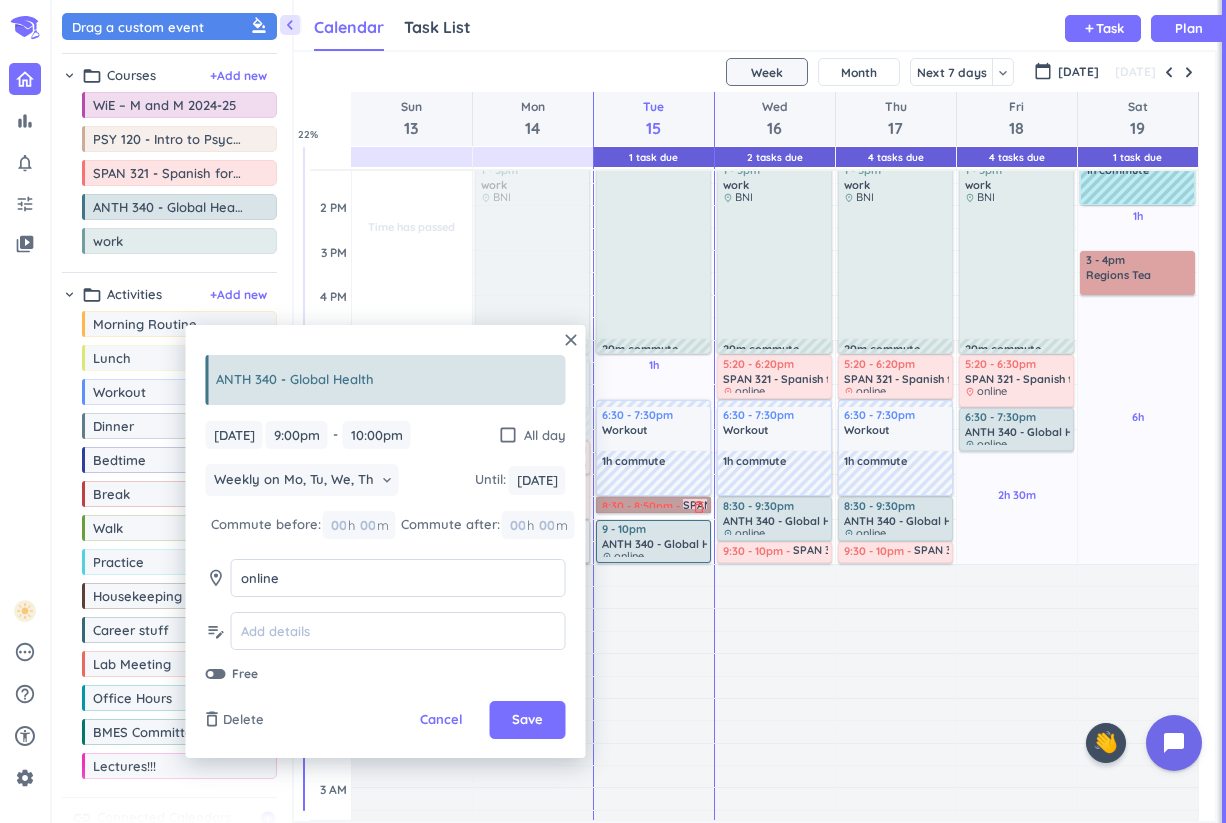 click on "8:30 - 8:50pm SPAN 321 - Spanish for the Professions delete_outline" at bounding box center (653, 505) 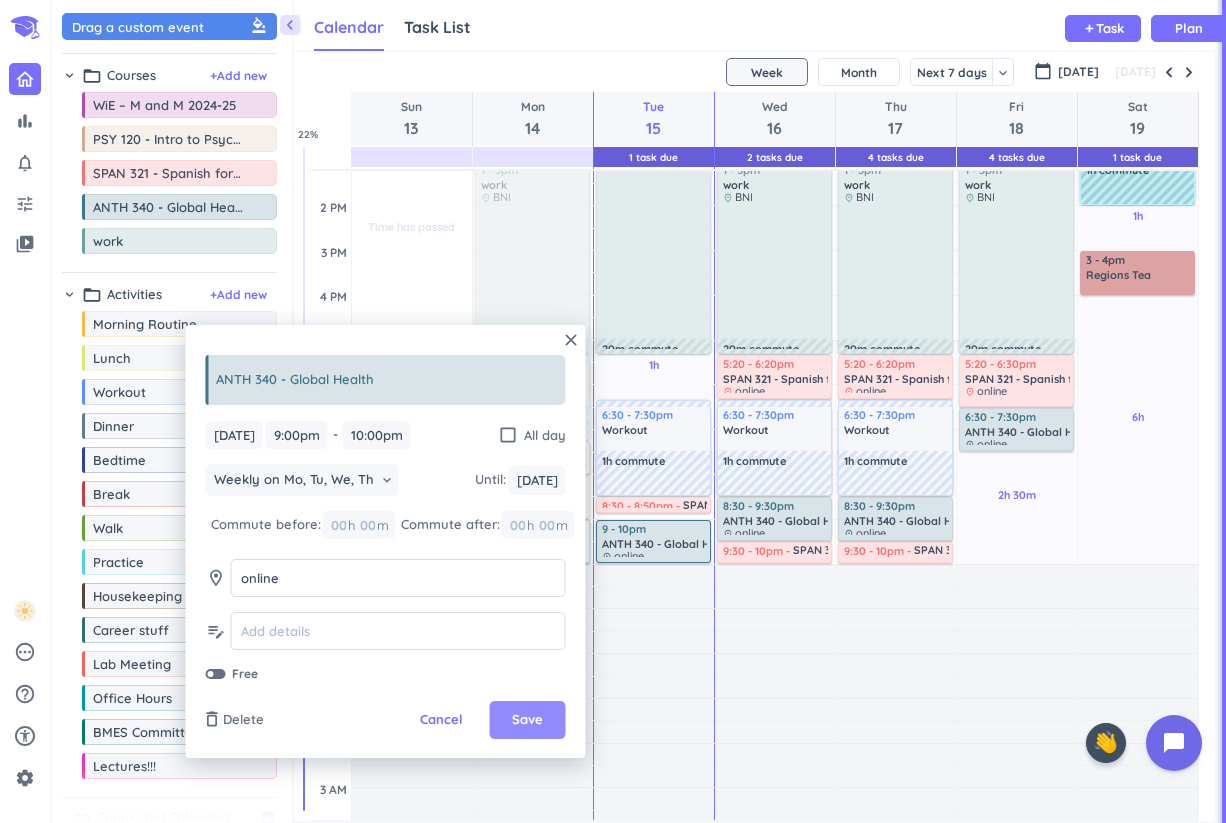 click on "Save" at bounding box center (528, 720) 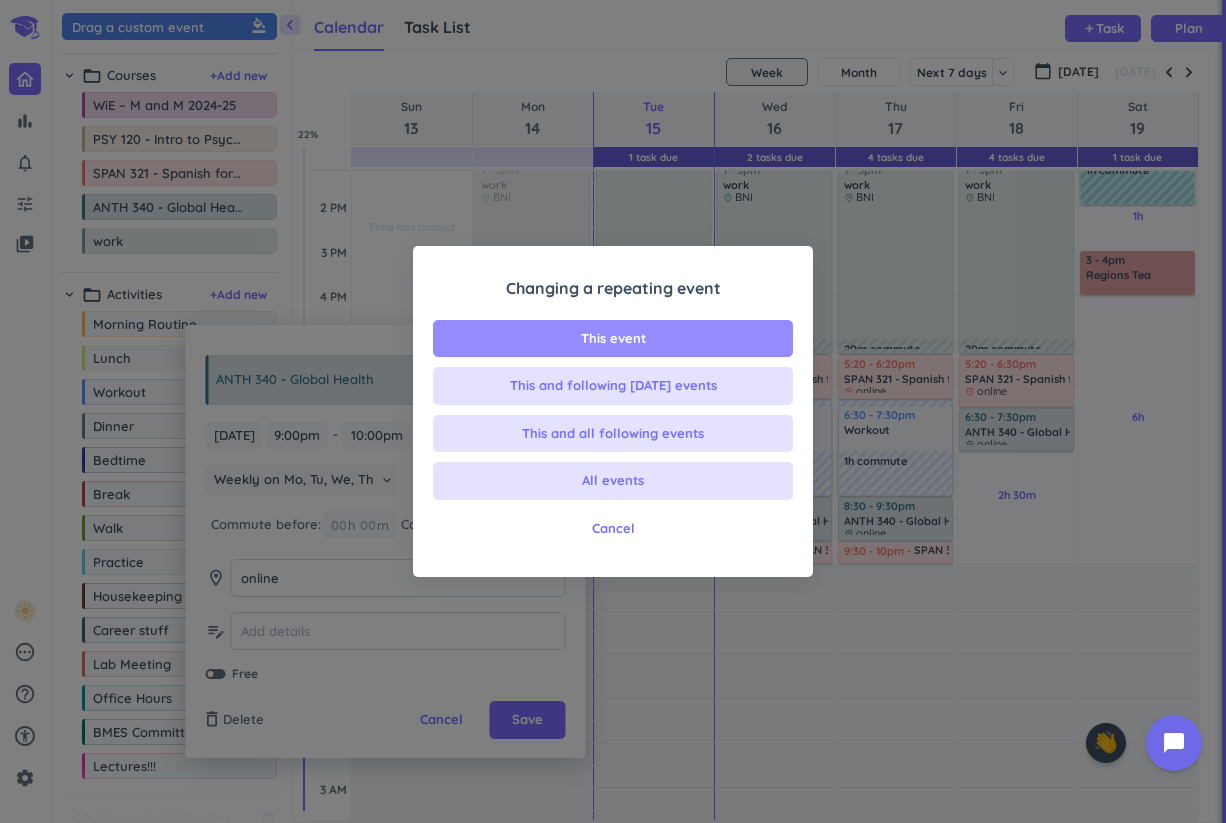 click on "This event" at bounding box center [613, 339] 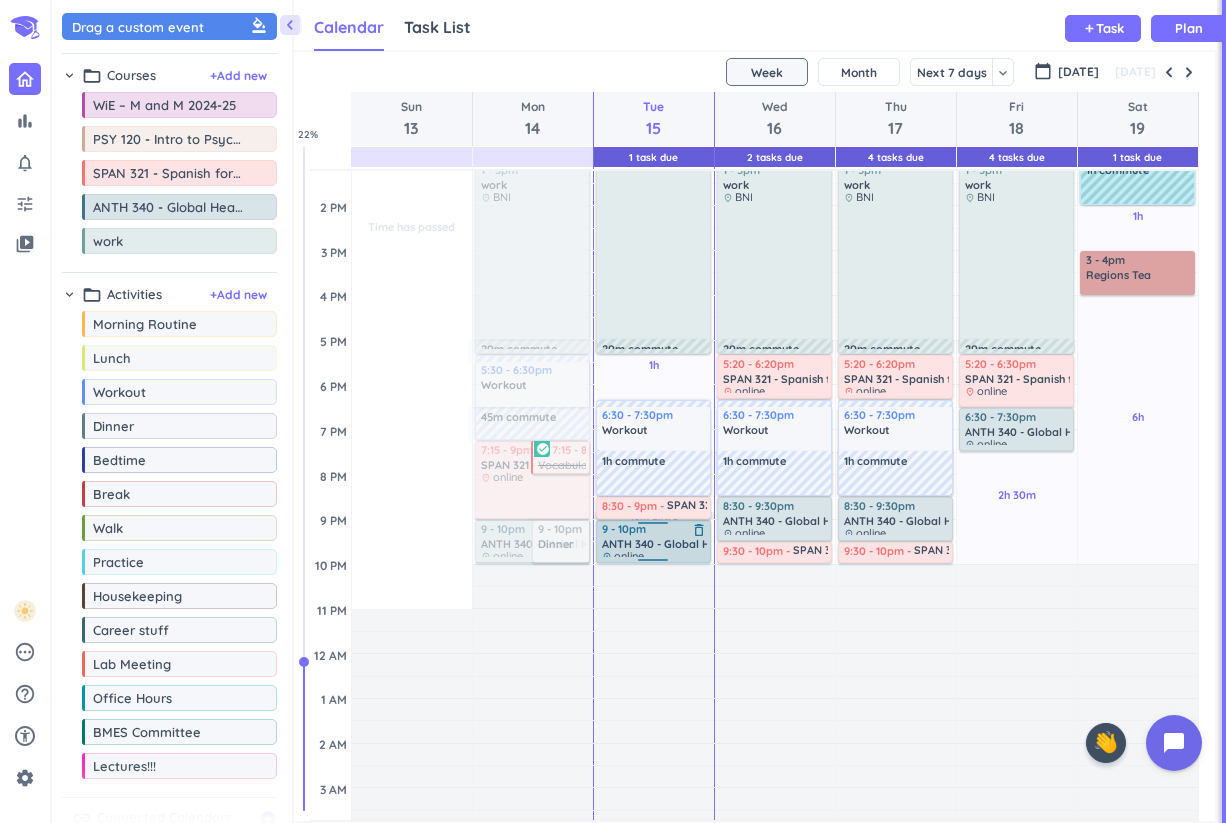 click on "8am - 5pm work delete_outline place BNI 30m commute 12 - 1pm Lectures!!! delete_outline place [PERSON_NAME] 20m commute 6:30 - 7:30pm Workout delete_outline 1h commute 8:30 - 8:50pm SPAN 321 - Spanish for the Professions delete_outline 9 - 10pm ANTH 340 - Global Health delete_outline place online" at bounding box center (653, -242) 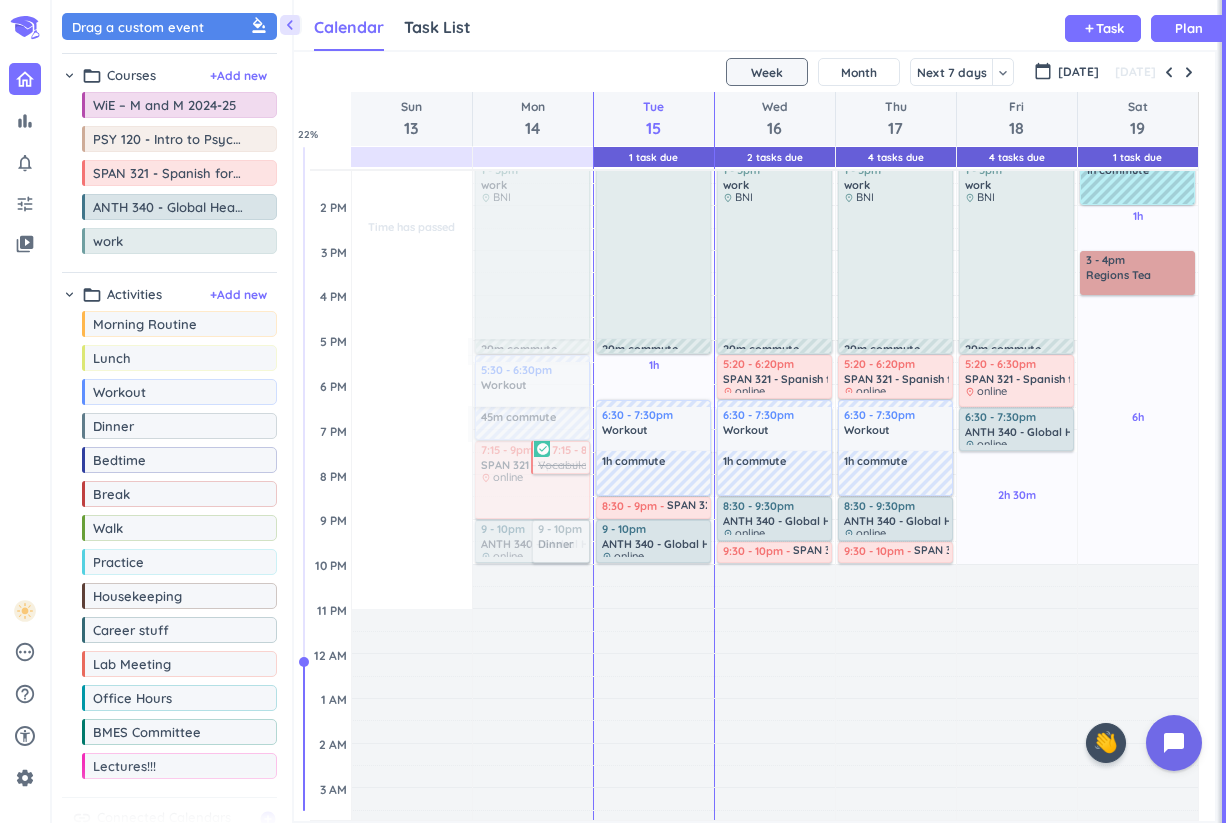 click on "20m commute" at bounding box center (653, 346) 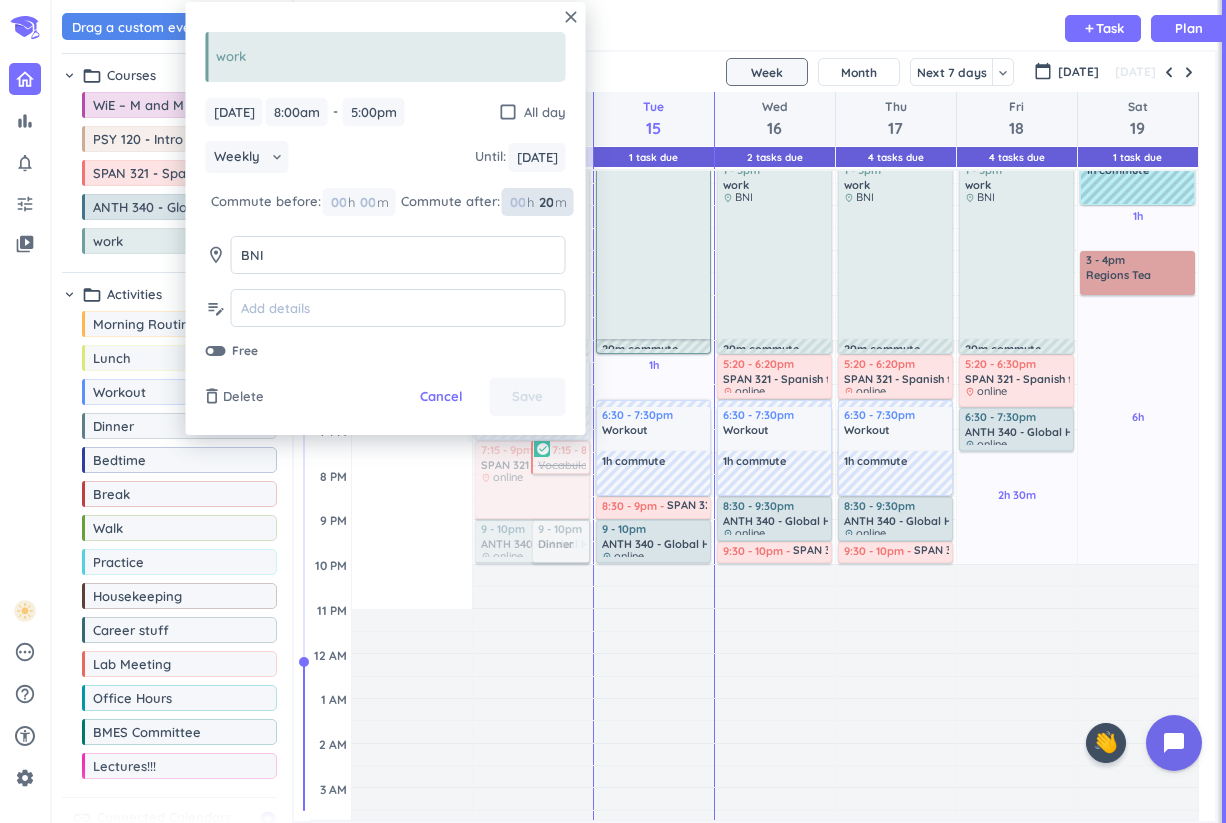 click on "20" at bounding box center (545, 202) 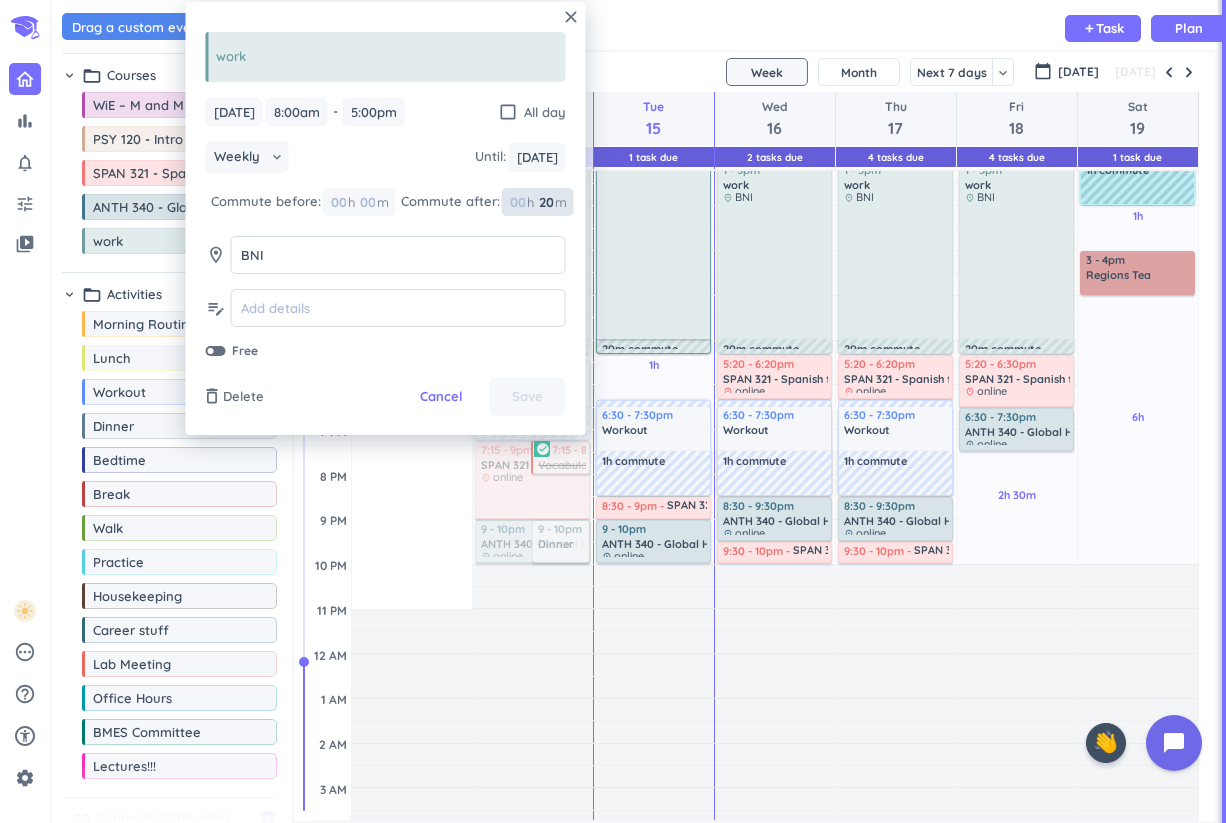 type on "2" 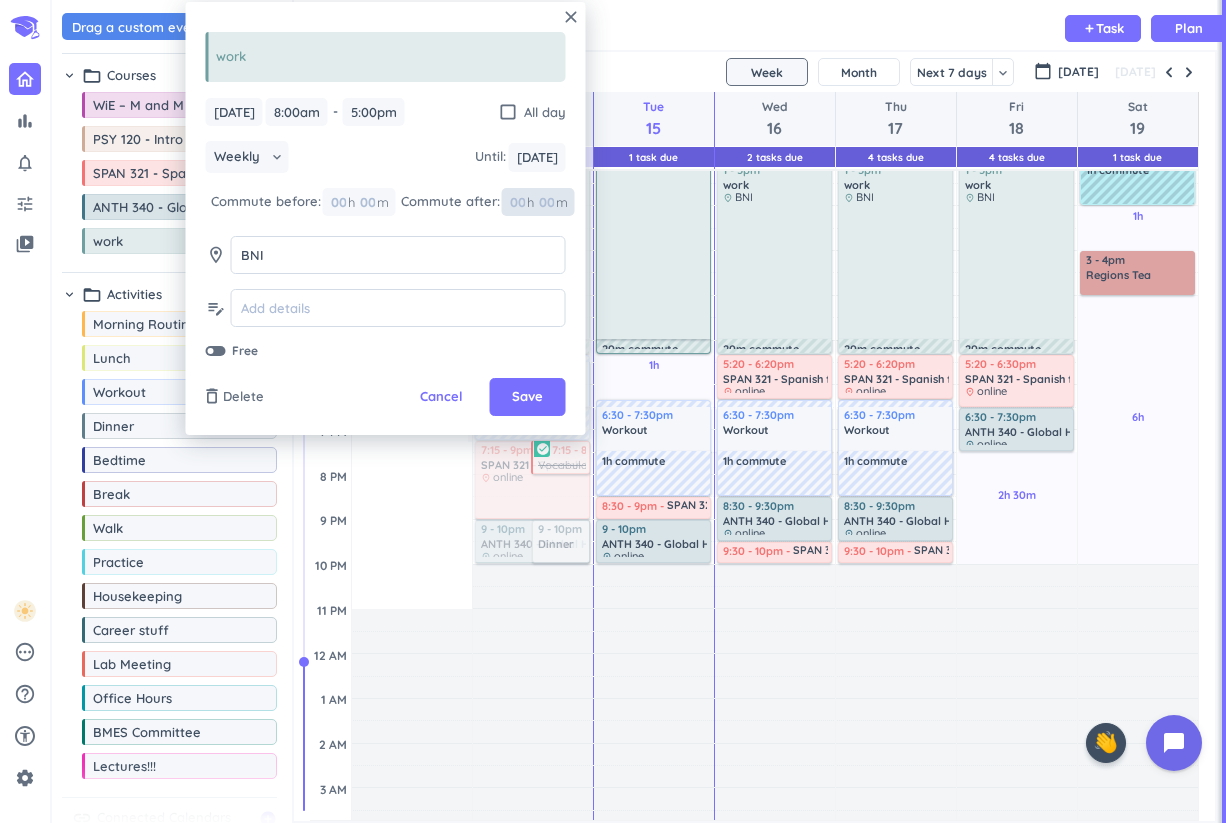 type 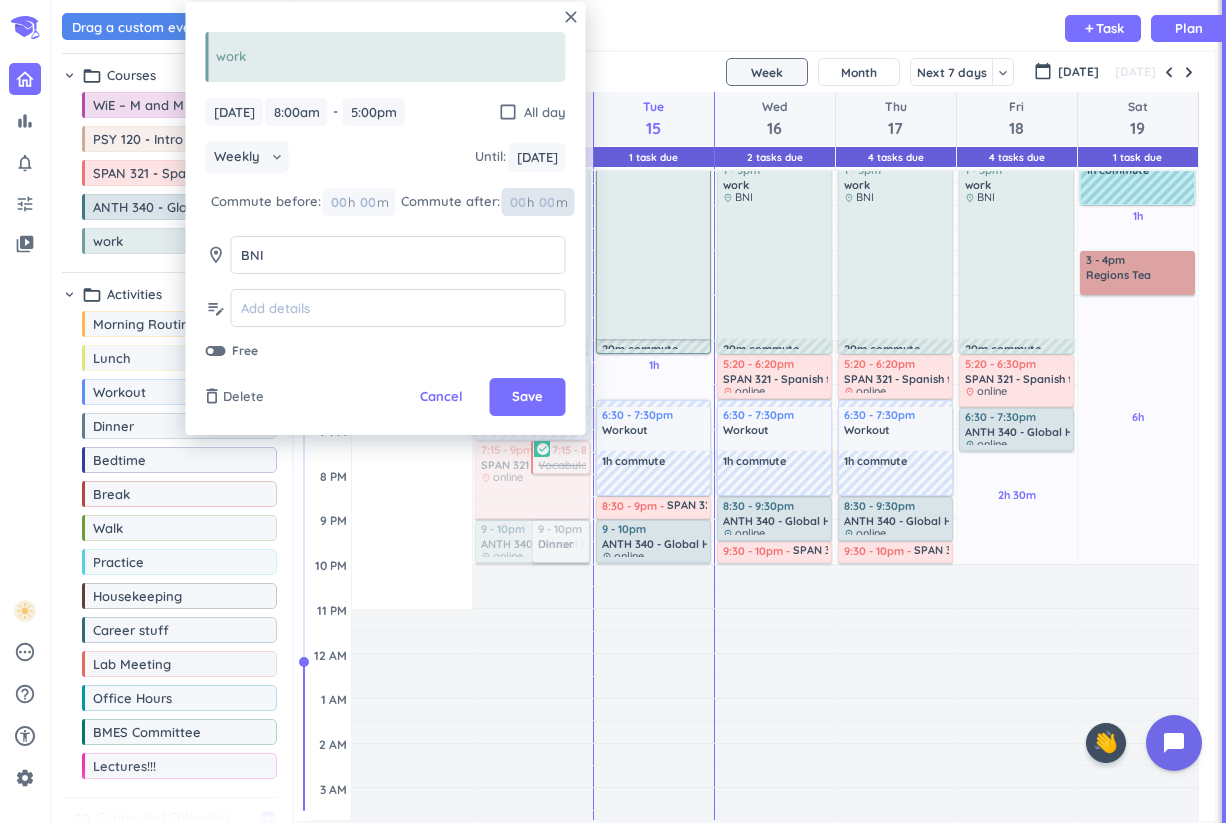 click at bounding box center [517, 202] 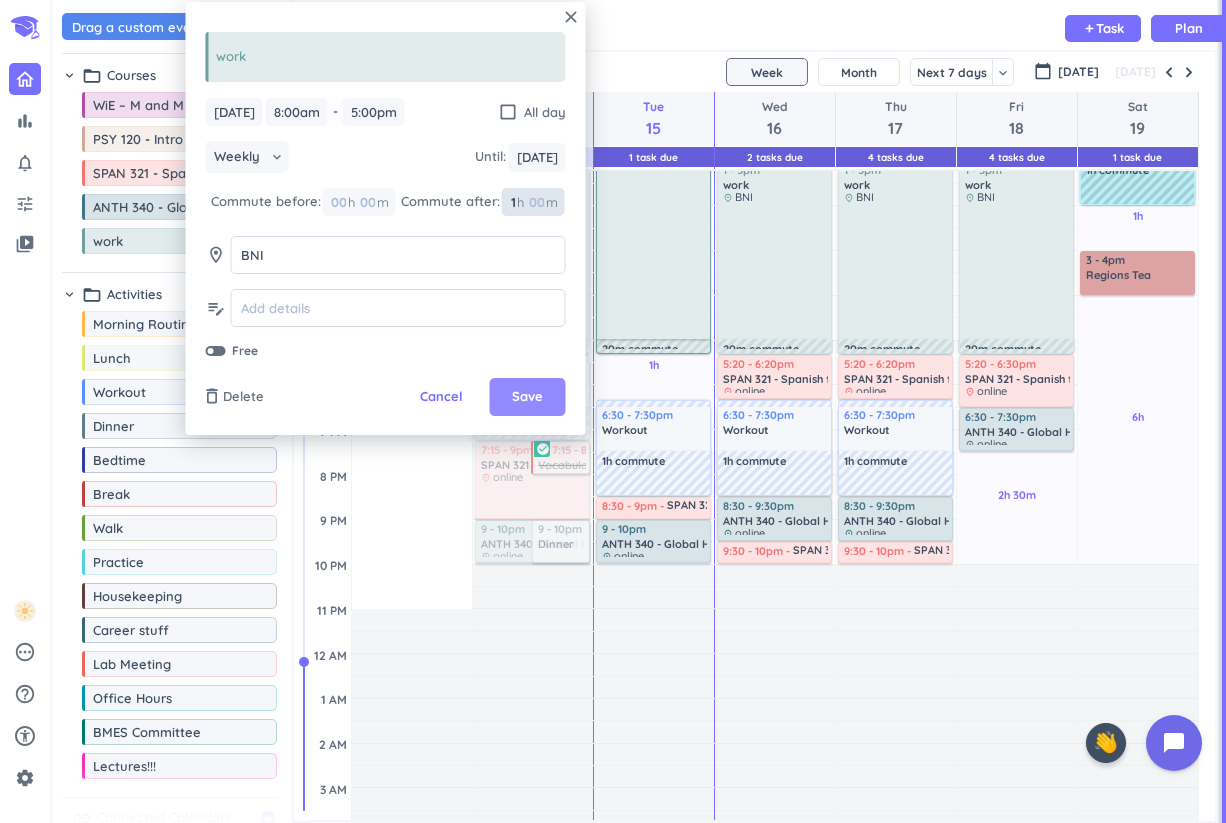 type on "1" 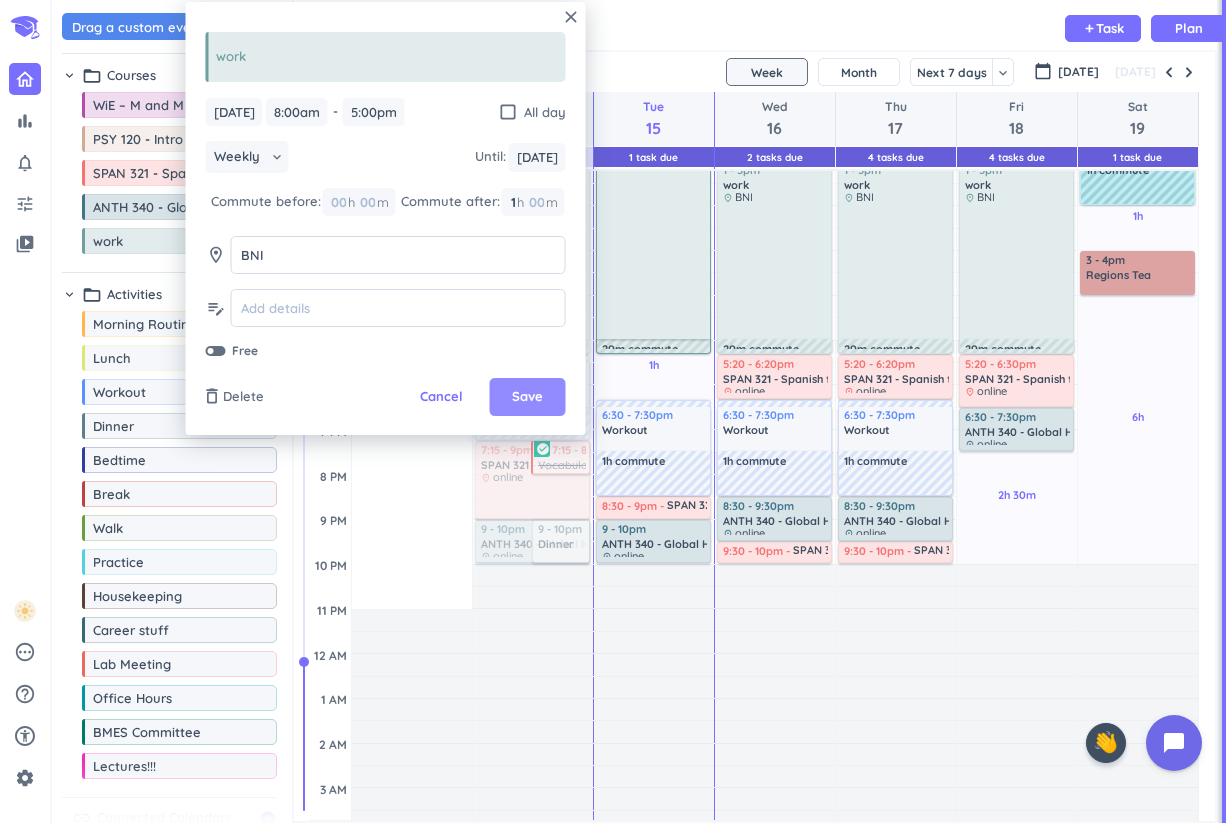 click on "Save" at bounding box center [527, 397] 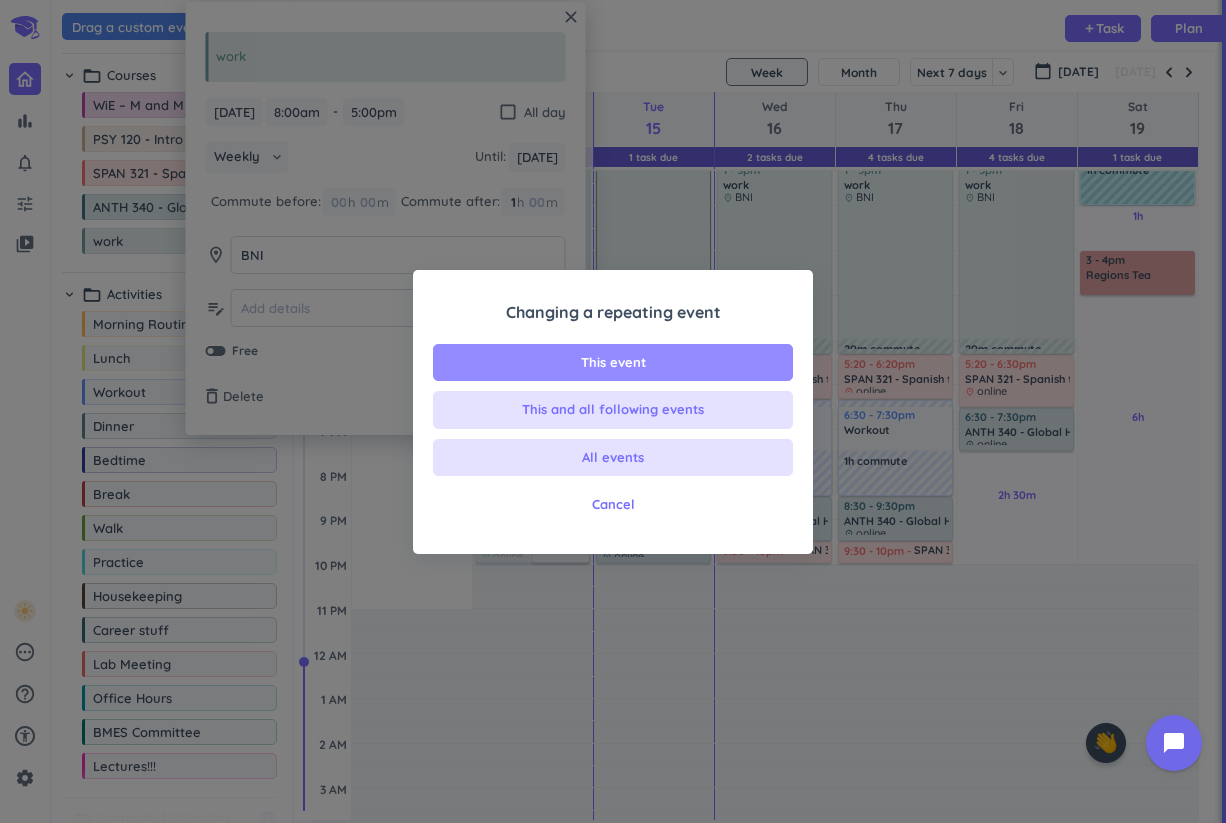 click on "This event" at bounding box center [613, 363] 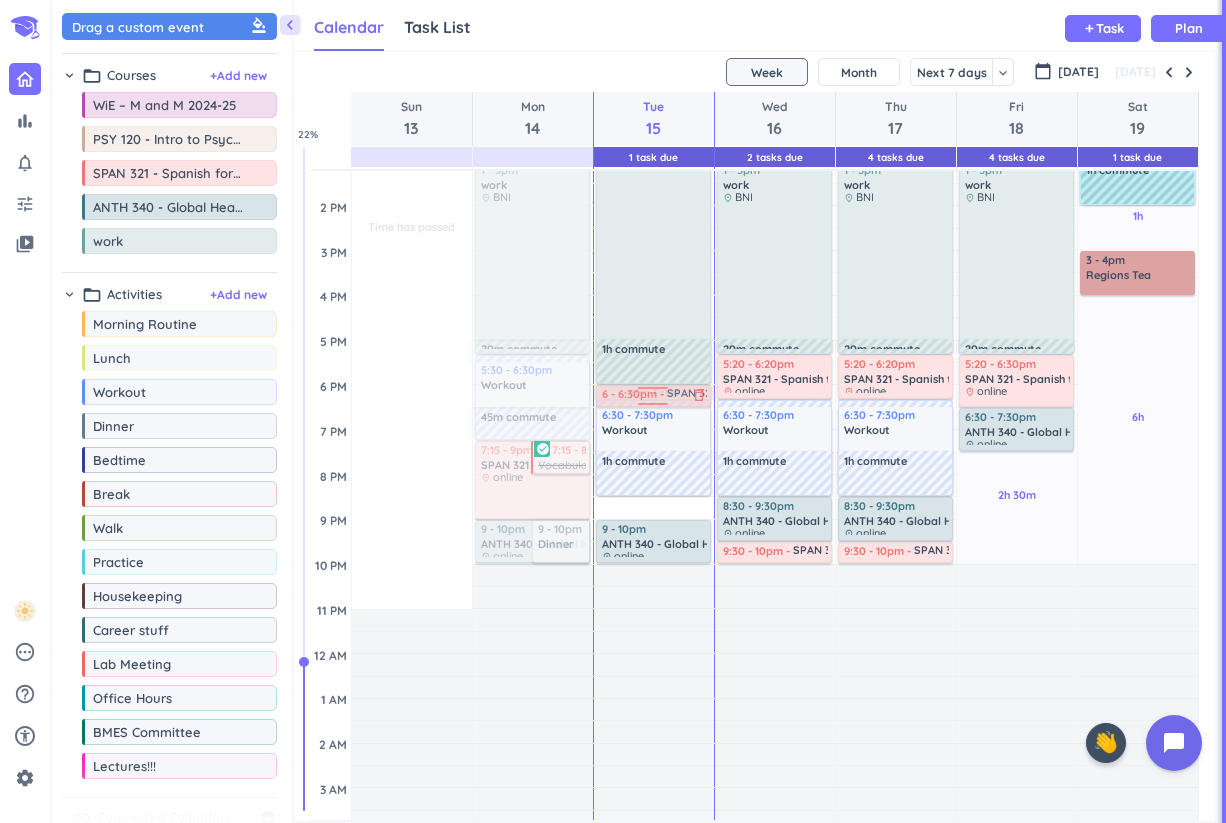 drag, startPoint x: 612, startPoint y: 509, endPoint x: 614, endPoint y: 399, distance: 110.01818 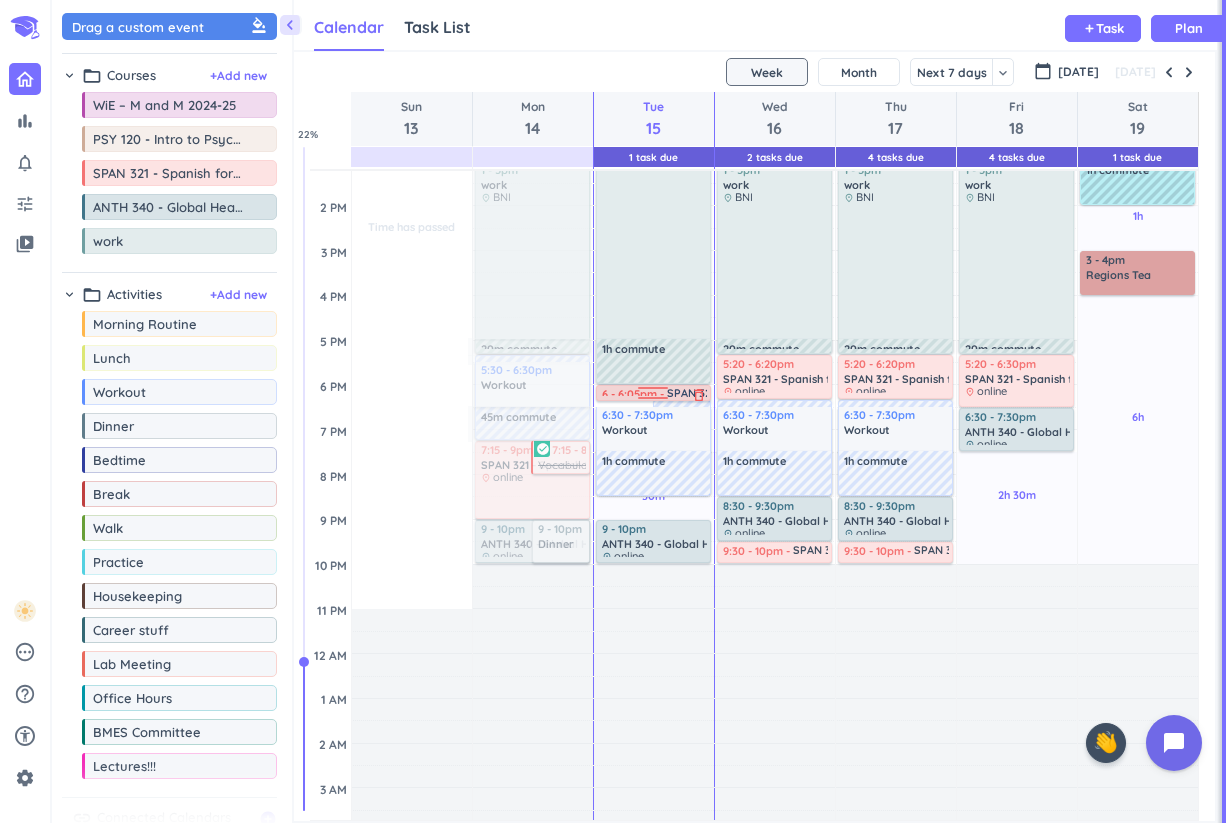 drag, startPoint x: 645, startPoint y: 404, endPoint x: 645, endPoint y: 385, distance: 19 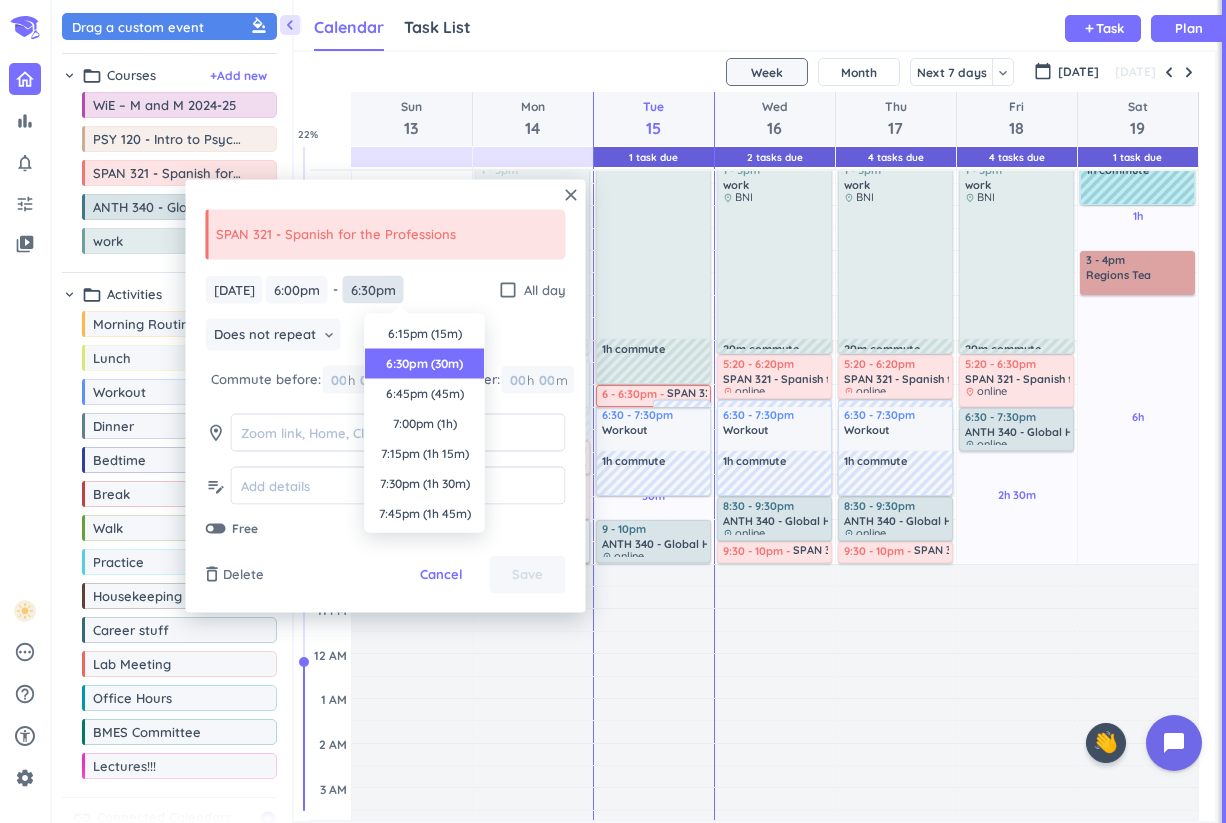 click on "6:30pm" at bounding box center (373, 289) 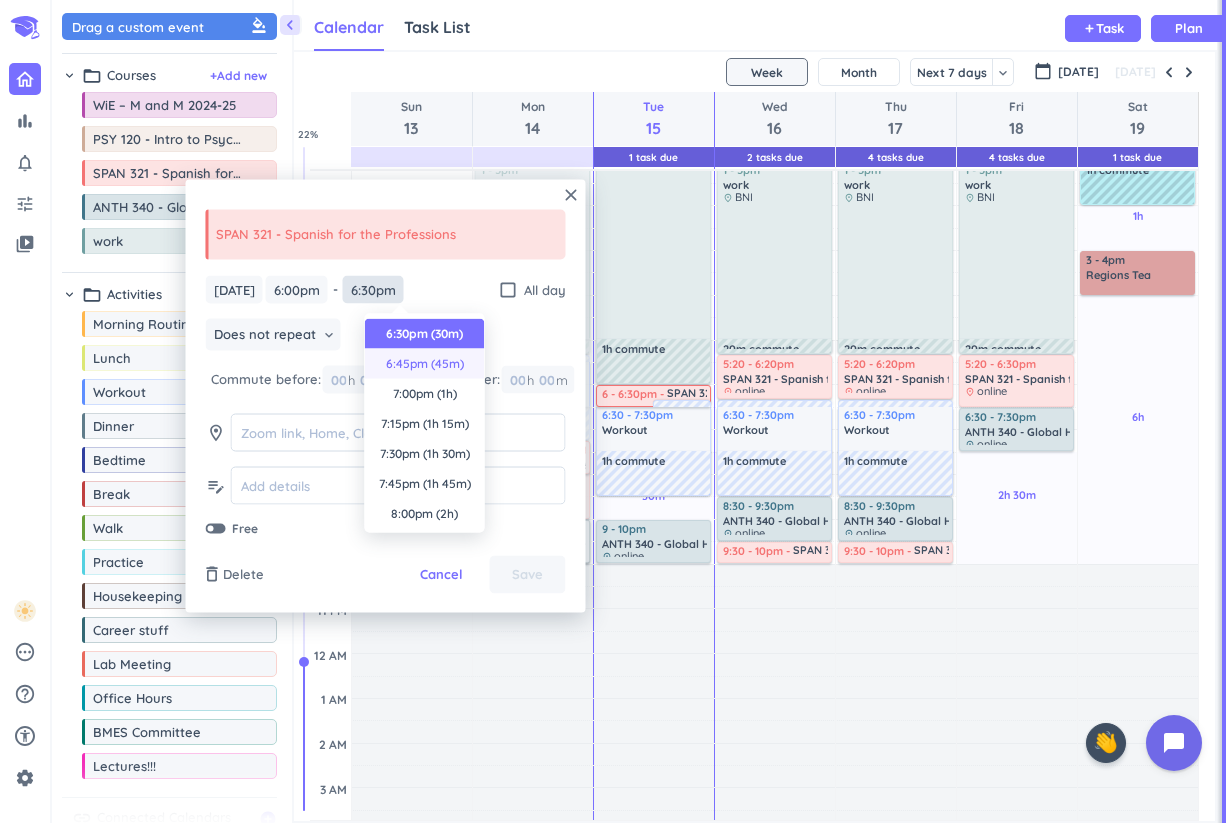 scroll, scrollTop: 0, scrollLeft: 0, axis: both 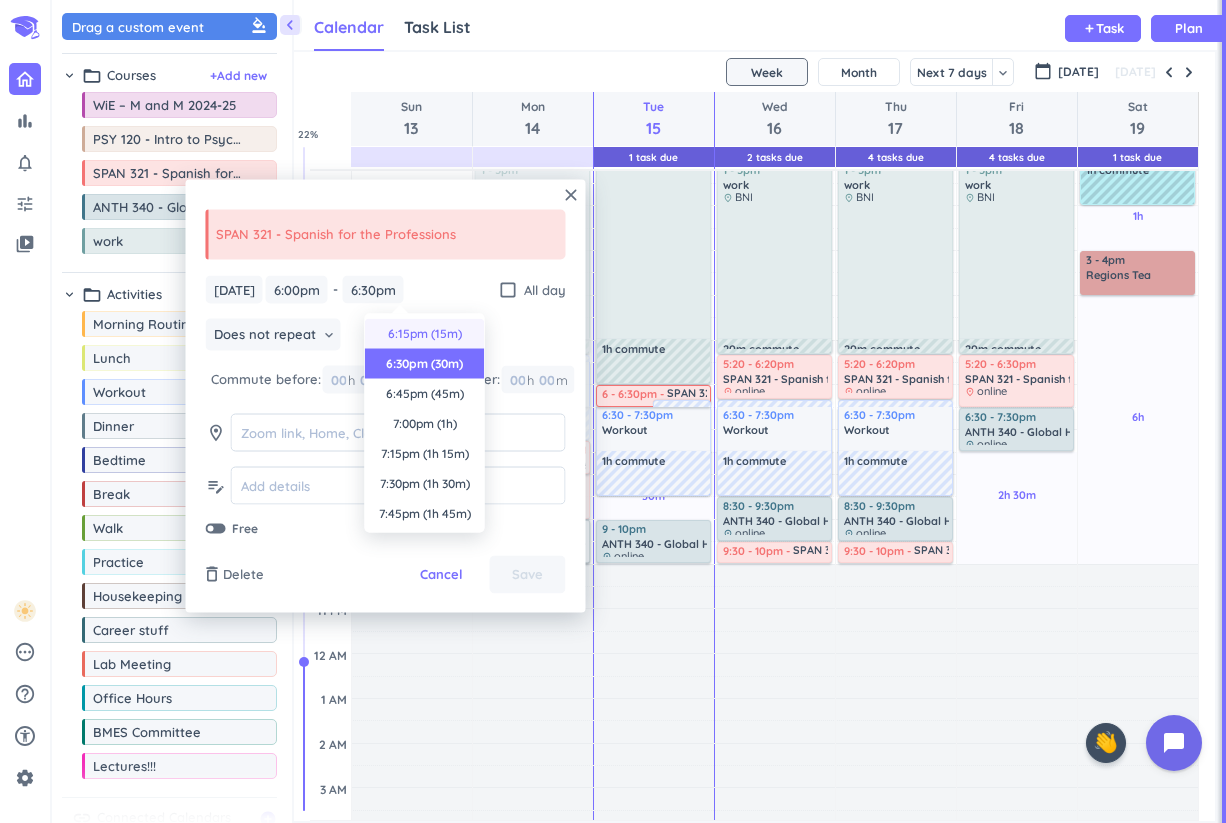 click on "6:15pm (15m)" at bounding box center [425, 334] 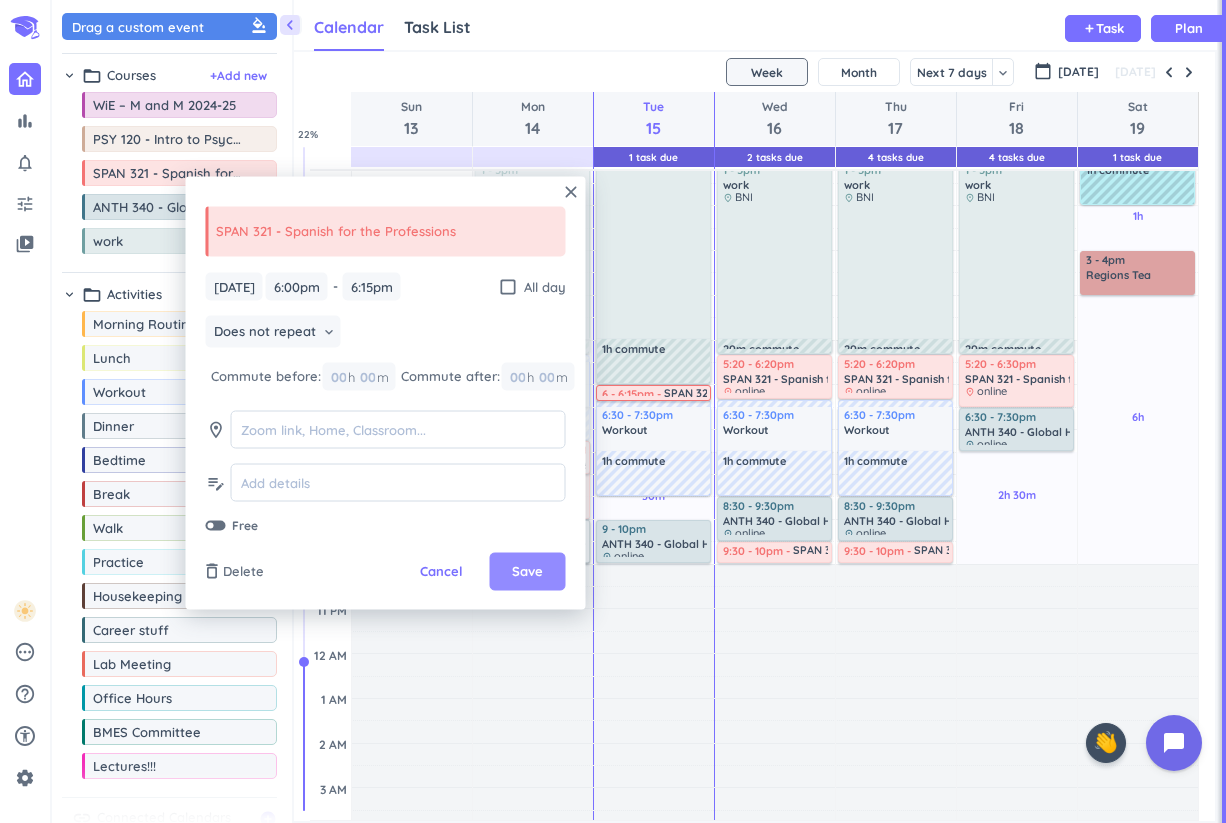 click on "Save" at bounding box center [527, 572] 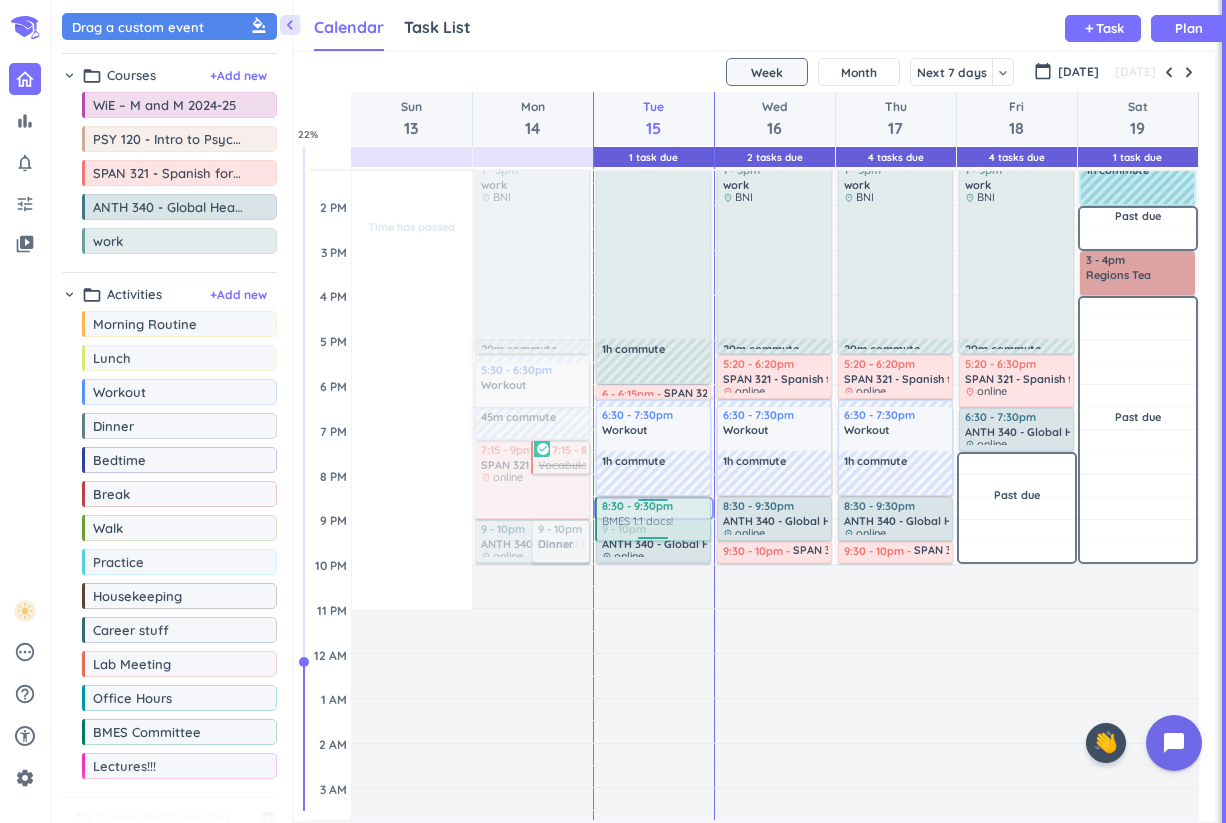 drag, startPoint x: 876, startPoint y: 259, endPoint x: 635, endPoint y: 499, distance: 340.1191 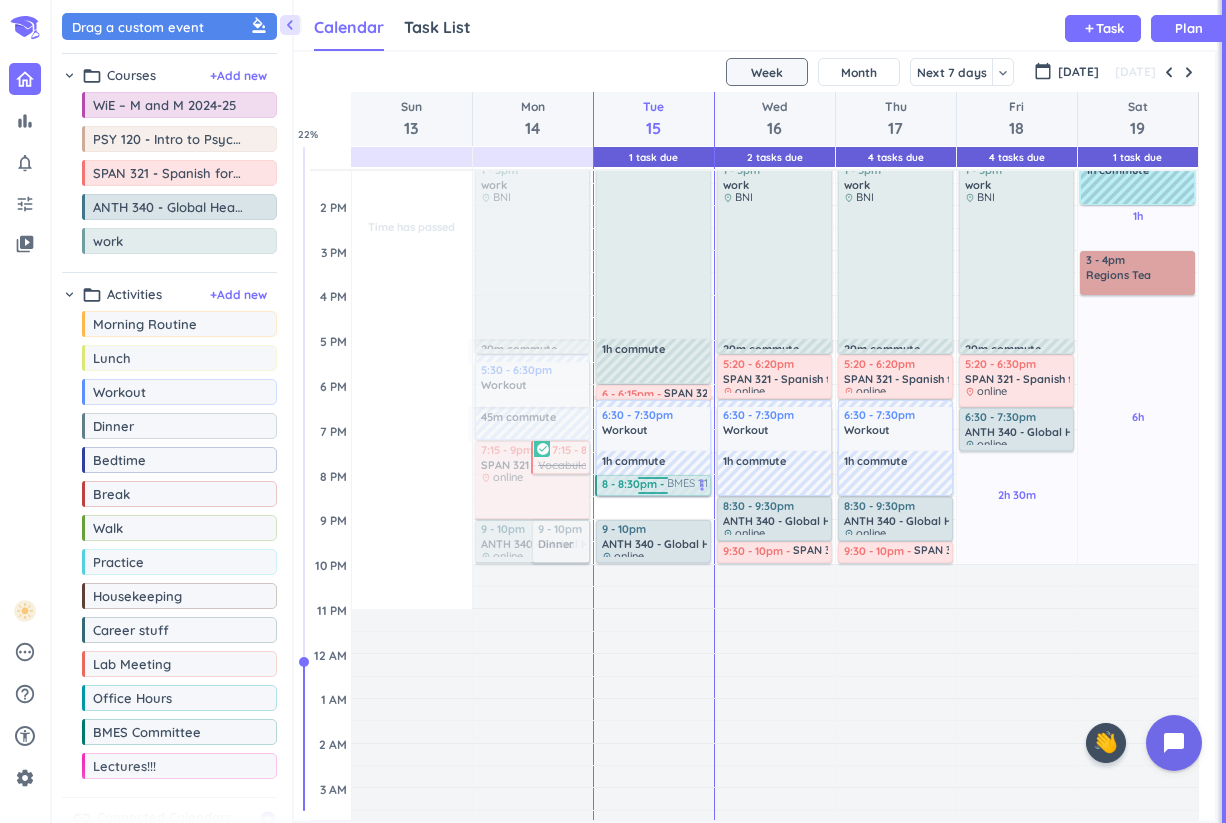 drag, startPoint x: 605, startPoint y: 507, endPoint x: 604, endPoint y: 484, distance: 23.021729 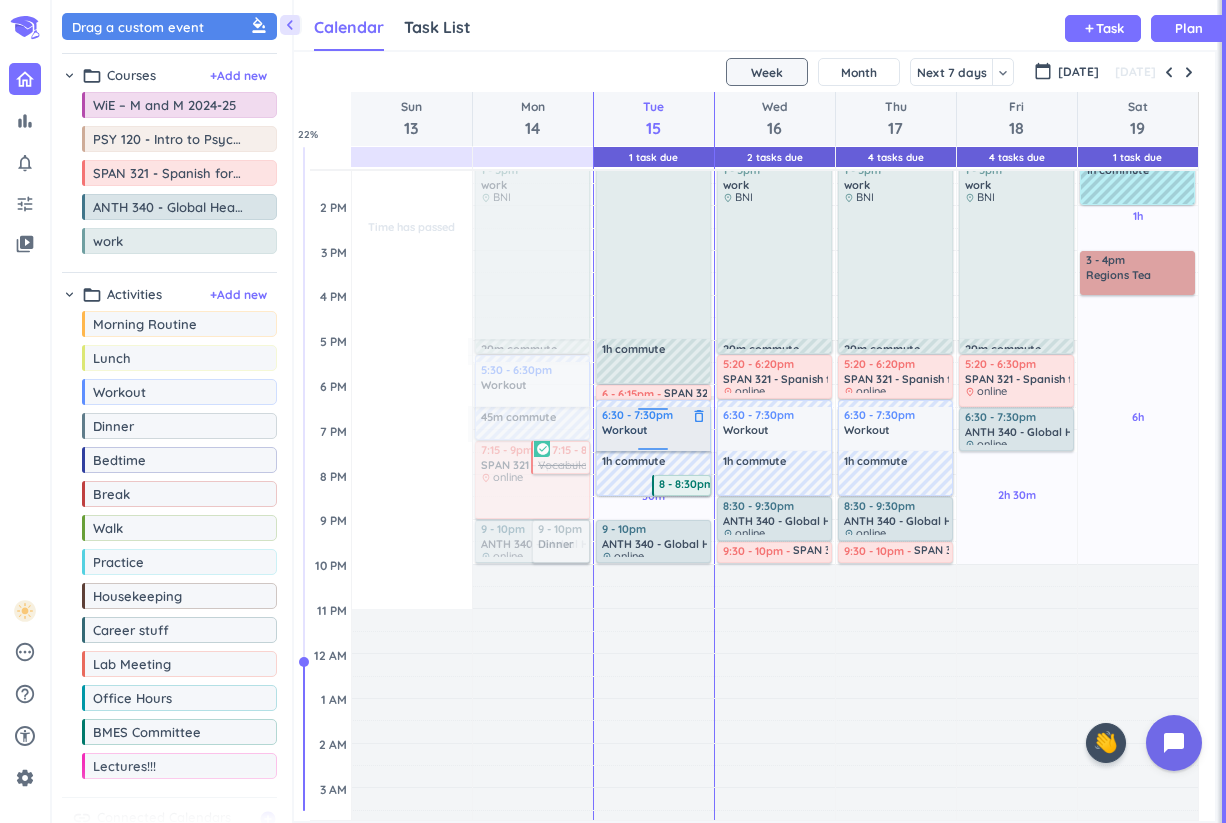 click on "Workout" at bounding box center (625, 430) 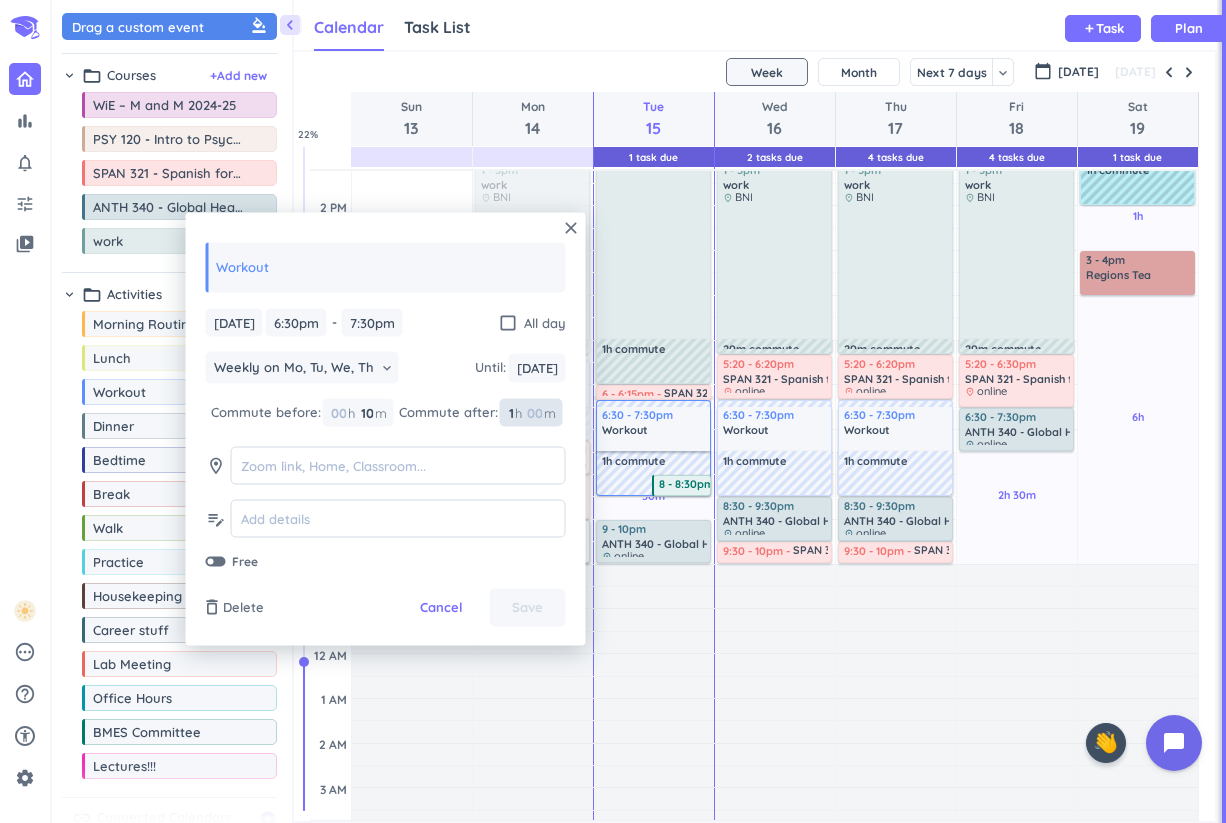click on "1 1 00" at bounding box center (515, 412) 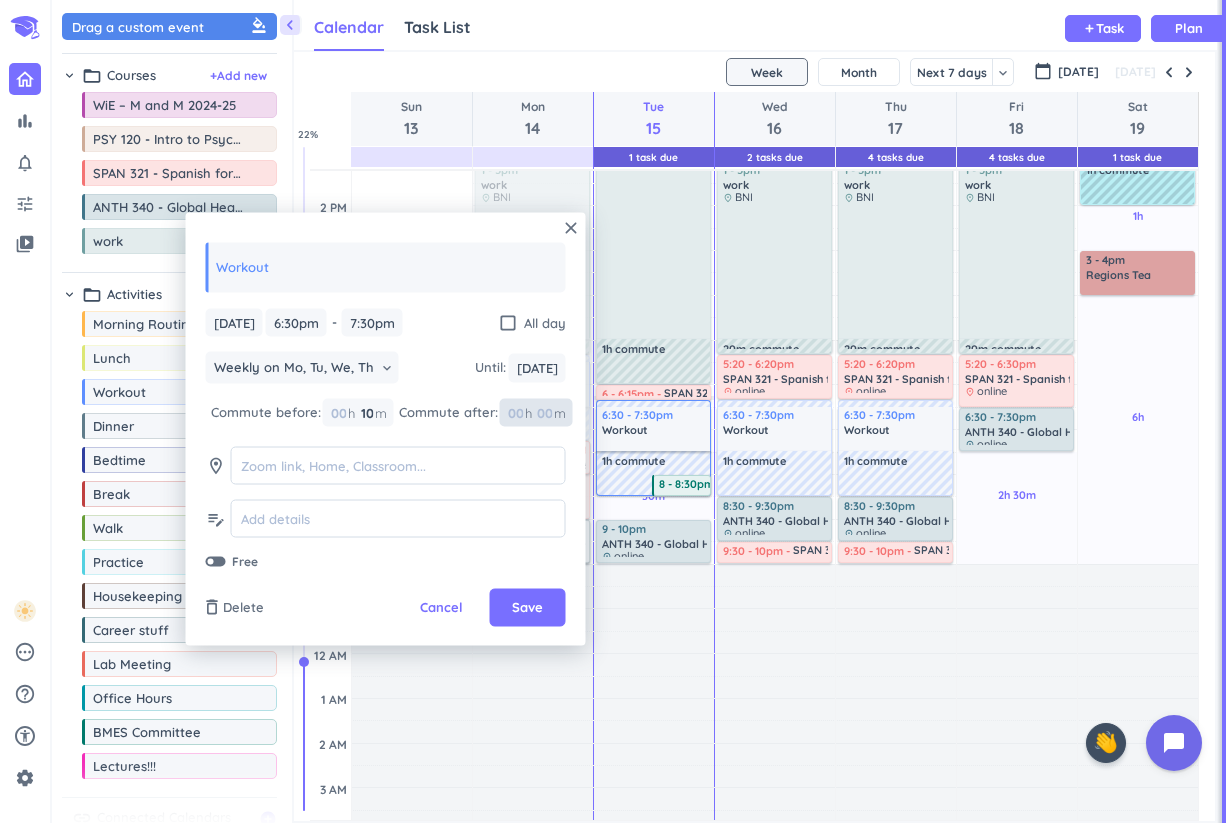 type 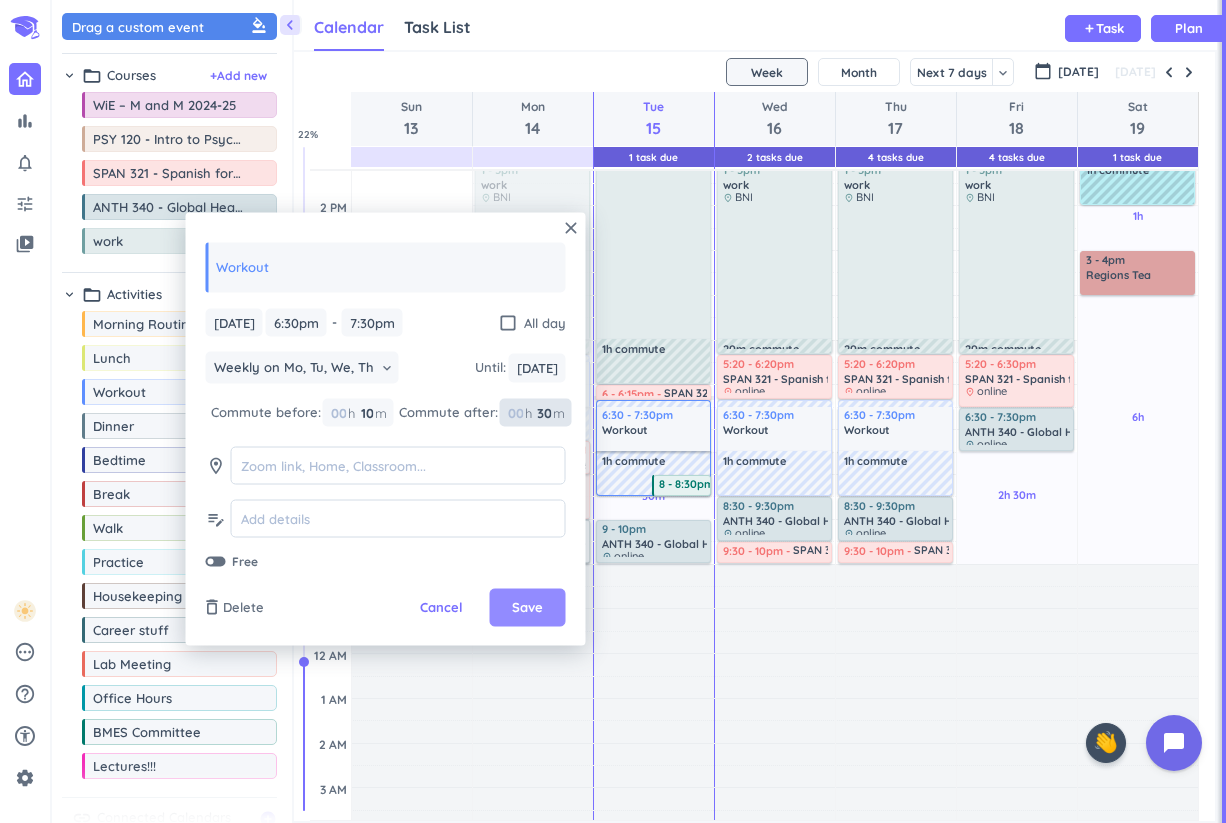 type on "30" 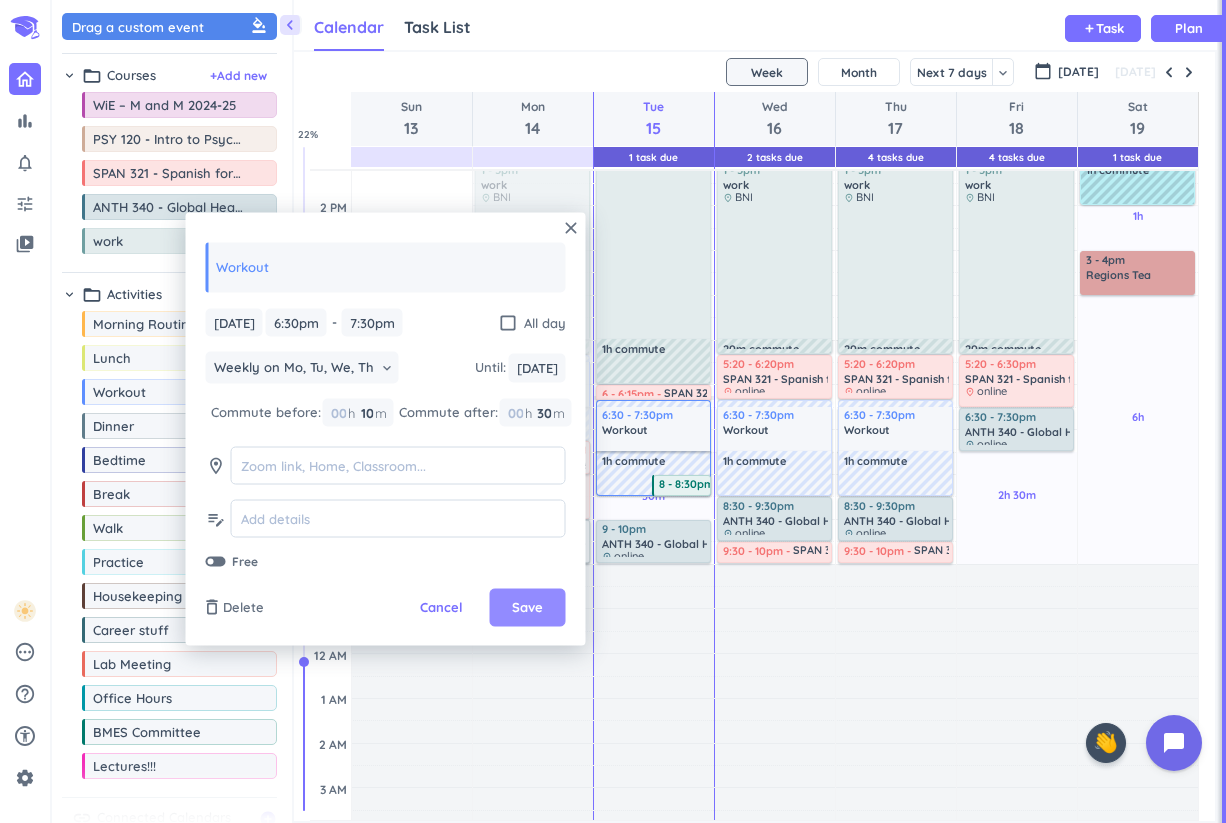 click on "Save" at bounding box center (527, 608) 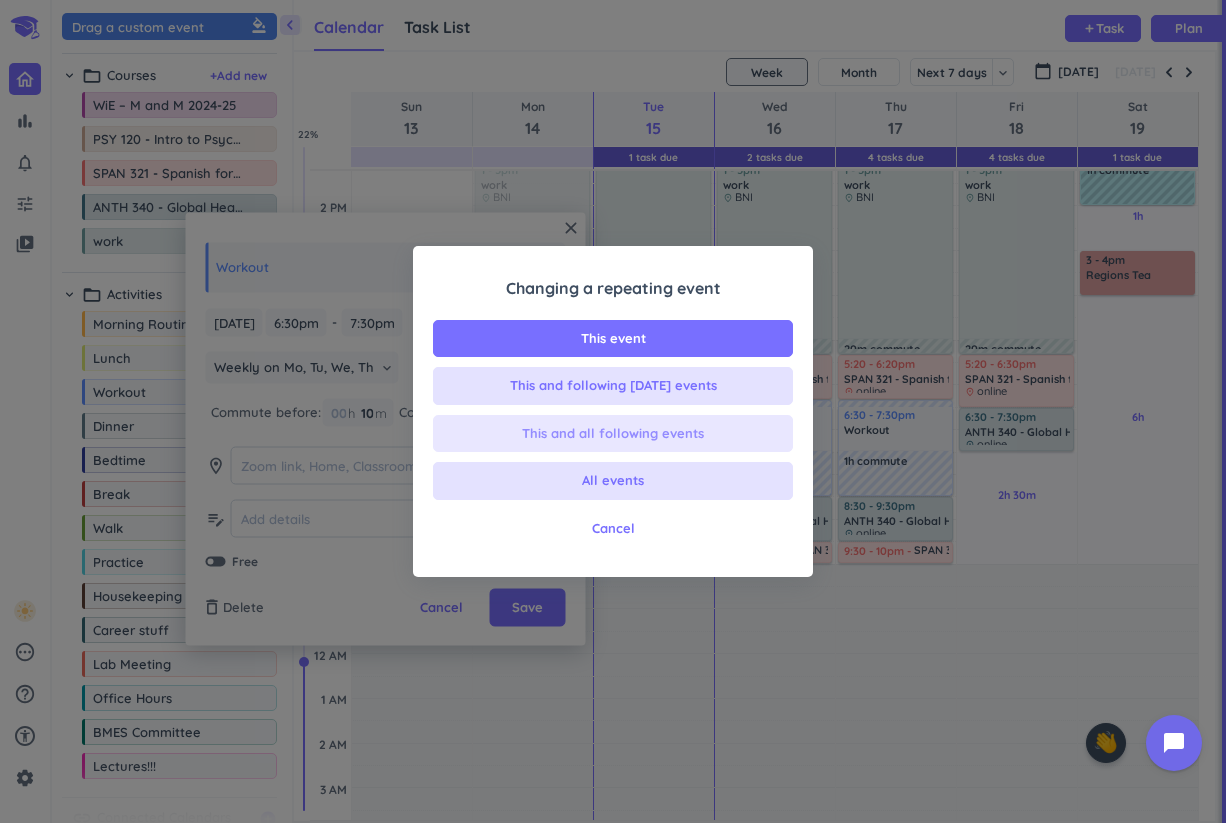 click on "This and all following events" at bounding box center [613, 434] 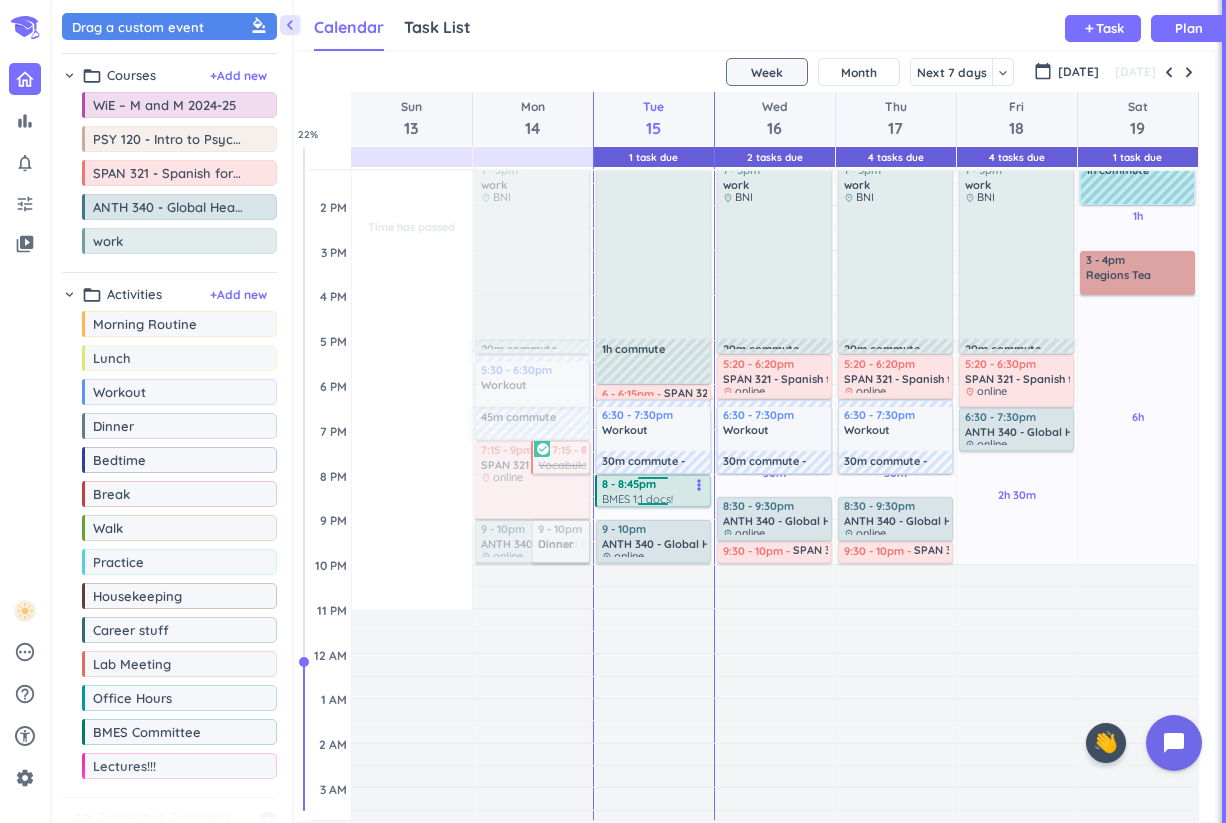 click on "1h 30m Past due Plan 30m Past due Plan 05m Extra Adjust Awake Time Adjust Awake Time 8am - 5pm work delete_outline place BNI 30m commute 12 - 1pm Lectures!!! delete_outline place [PERSON_NAME] 1h commute 6 - 6:15pm SPAN 321 - Spanish for the Professions delete_outline 6:30 - 7:30pm Workout delete_outline 30m commute 8 - 8:30pm BMES 1:1 docs! more_vert 9 - 10pm ANTH 340 - Global Health delete_outline place online 8 - 8:45pm BMES 1:1 docs! more_vert" at bounding box center (654, 295) 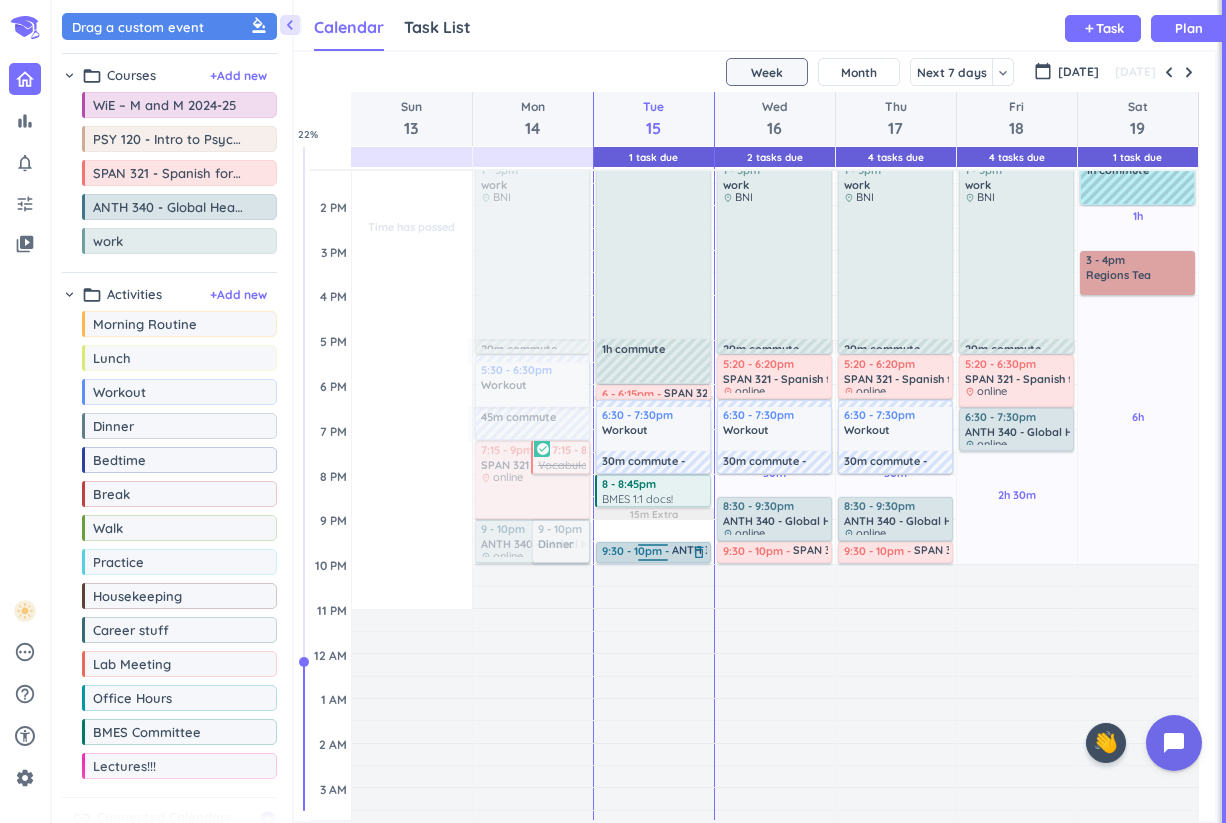 drag, startPoint x: 653, startPoint y: 525, endPoint x: 651, endPoint y: 546, distance: 21.095022 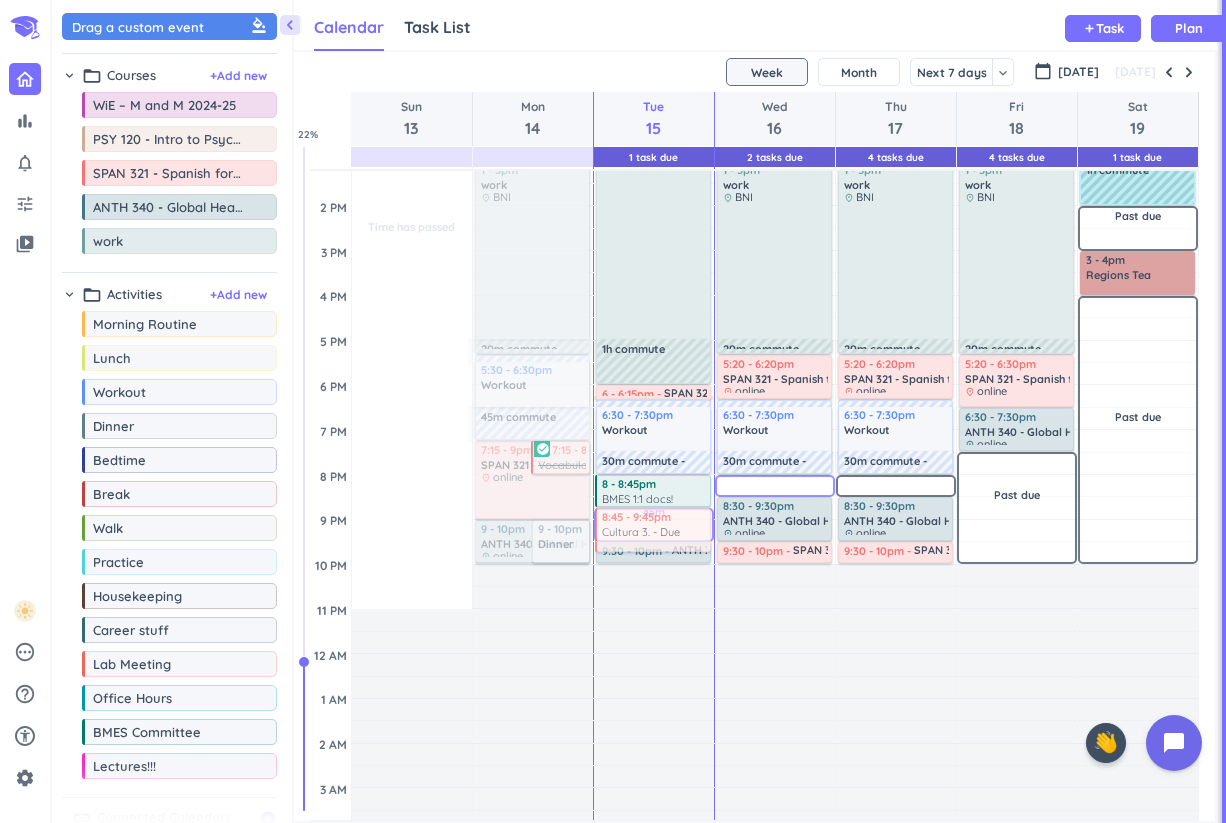 drag, startPoint x: 752, startPoint y: 265, endPoint x: 650, endPoint y: 512, distance: 267.23212 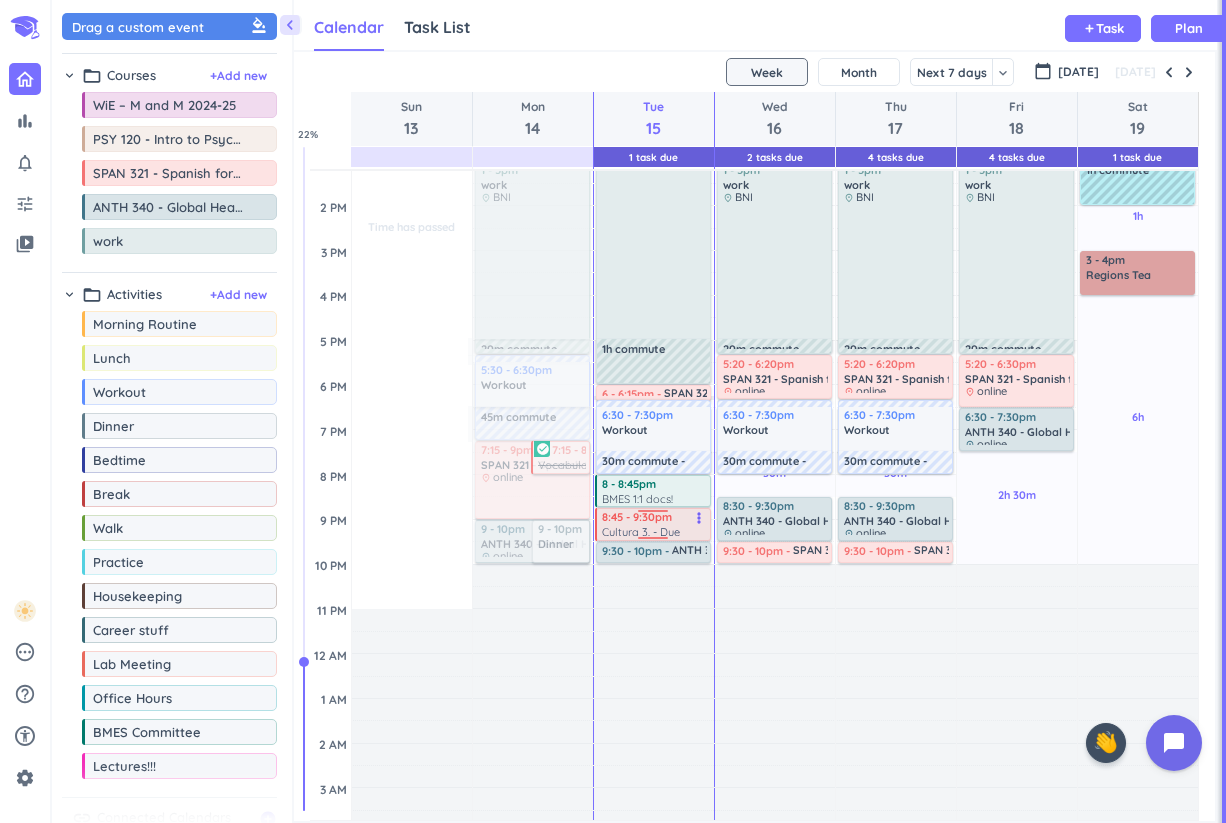 click on "Cultura 3. - Due" at bounding box center [641, 531] 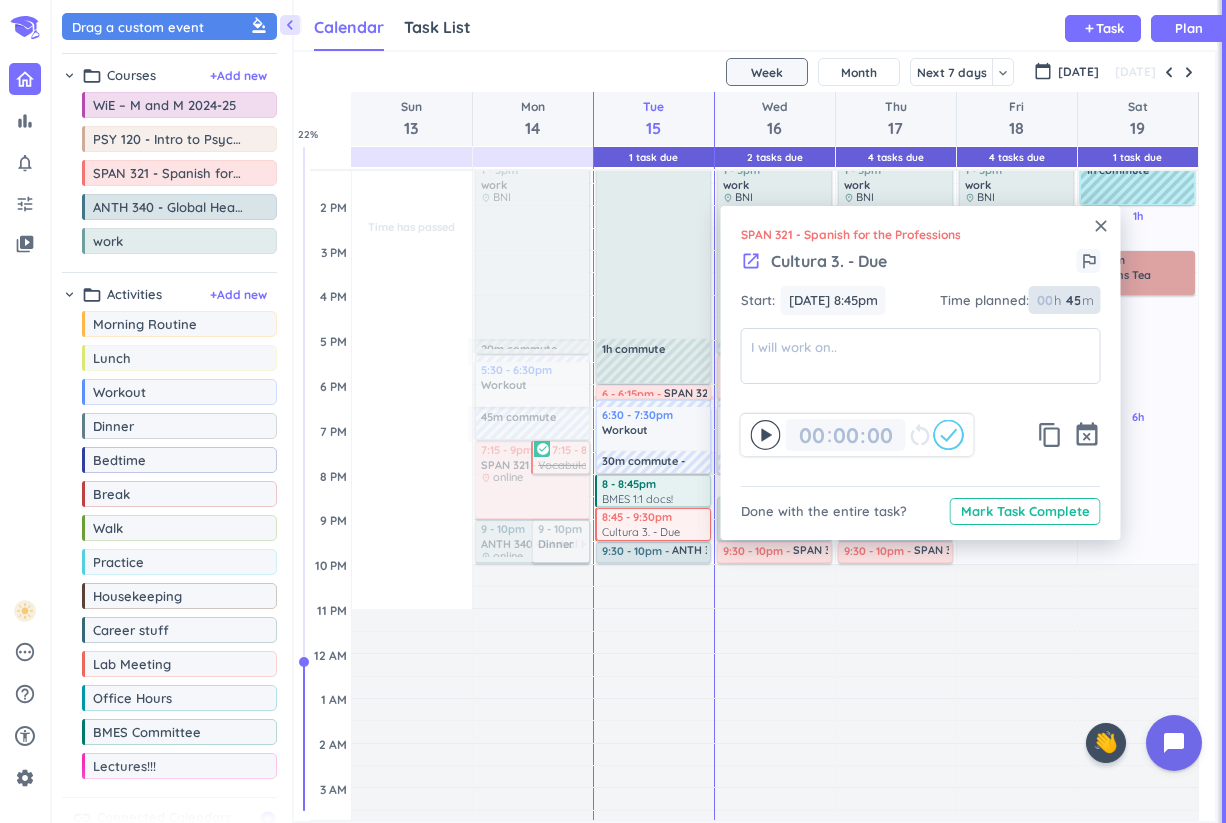 click on "45" at bounding box center [1072, 300] 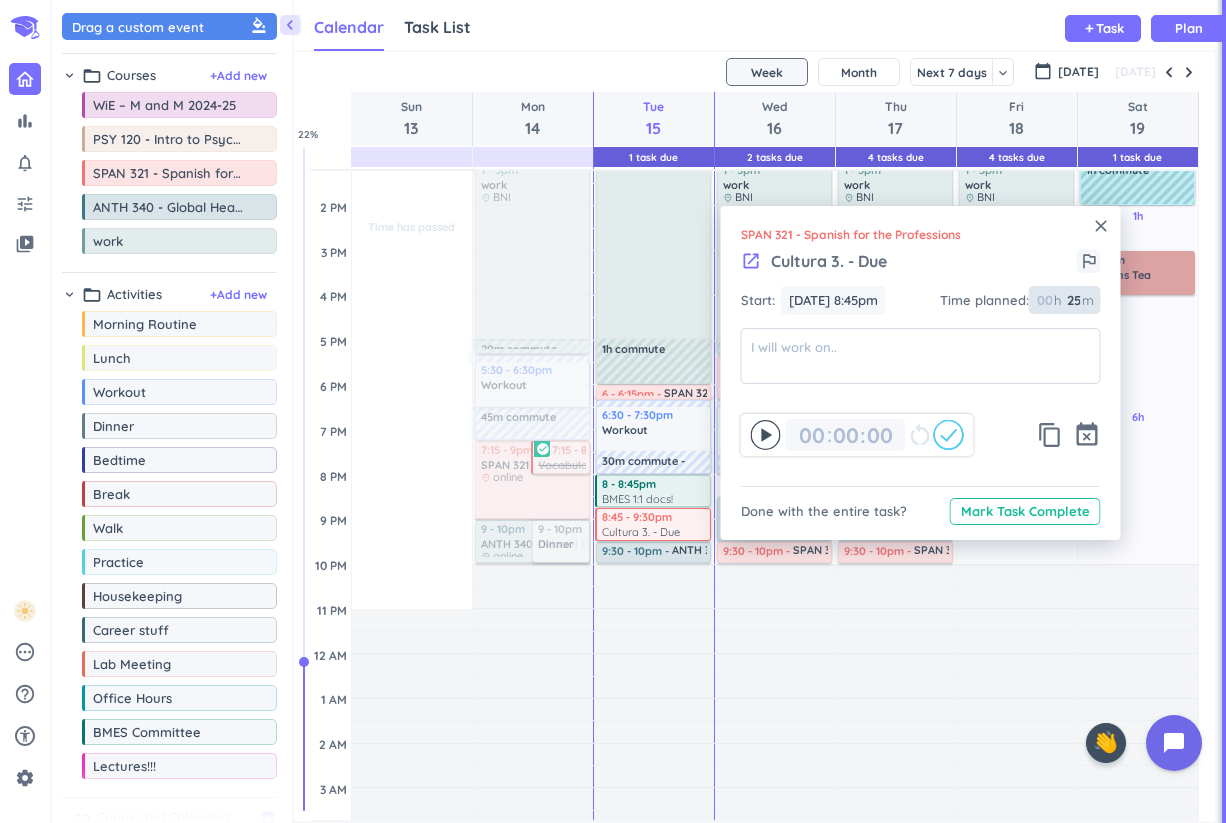 type on "25" 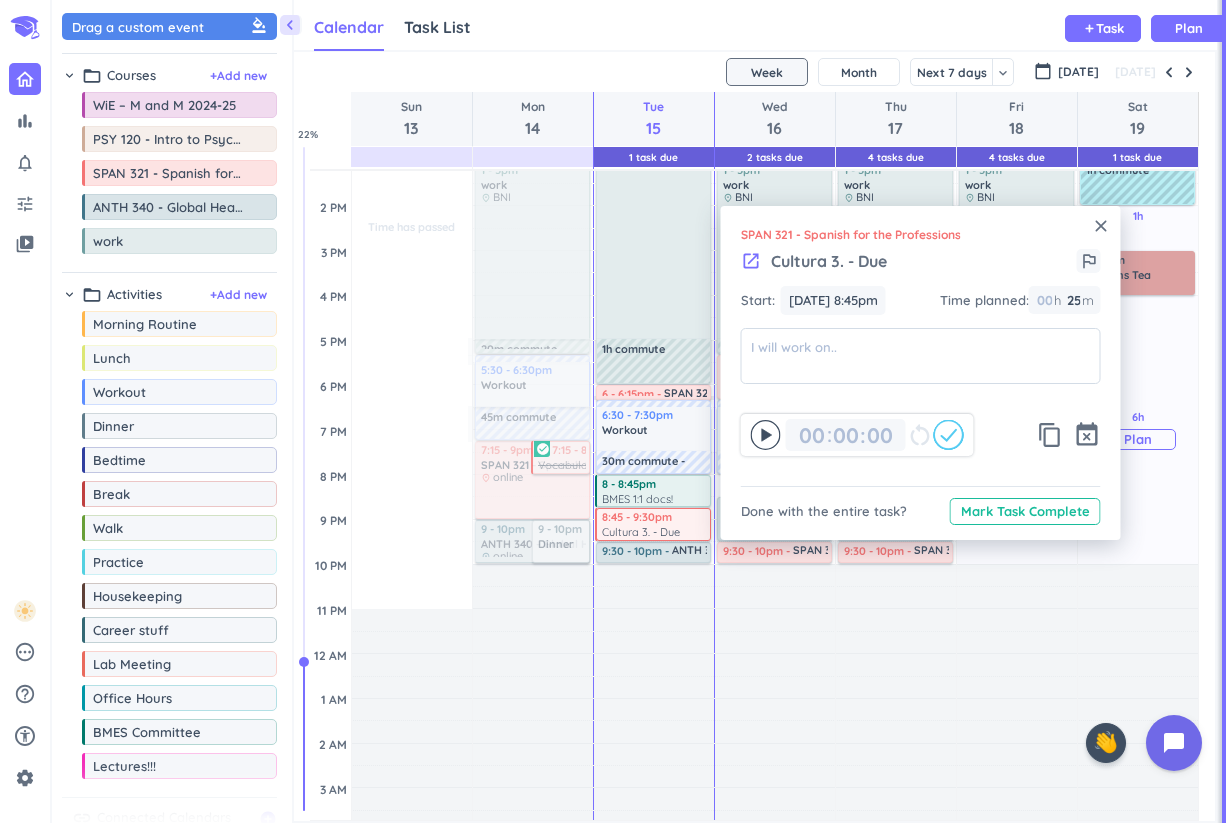 click on "6h  Past due Plan" at bounding box center (1138, 430) 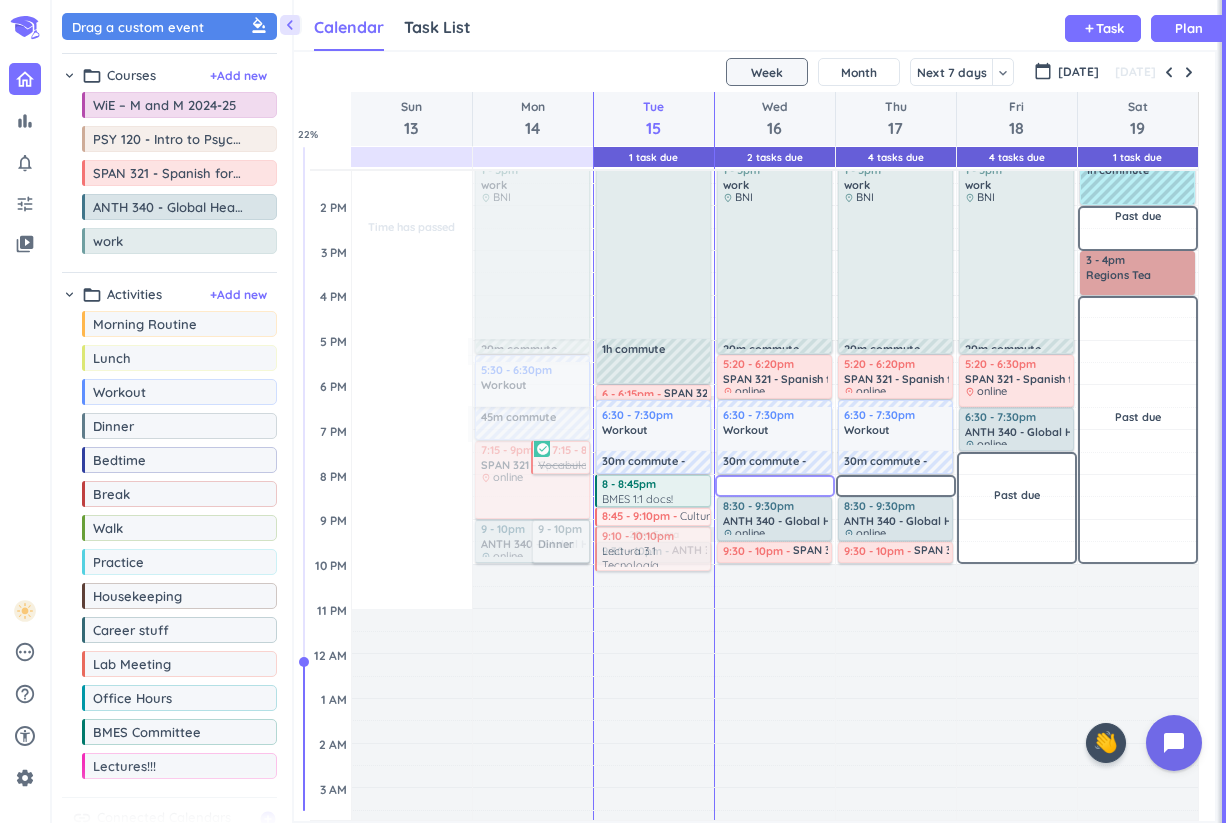 drag, startPoint x: 745, startPoint y: 336, endPoint x: 658, endPoint y: 530, distance: 212.61467 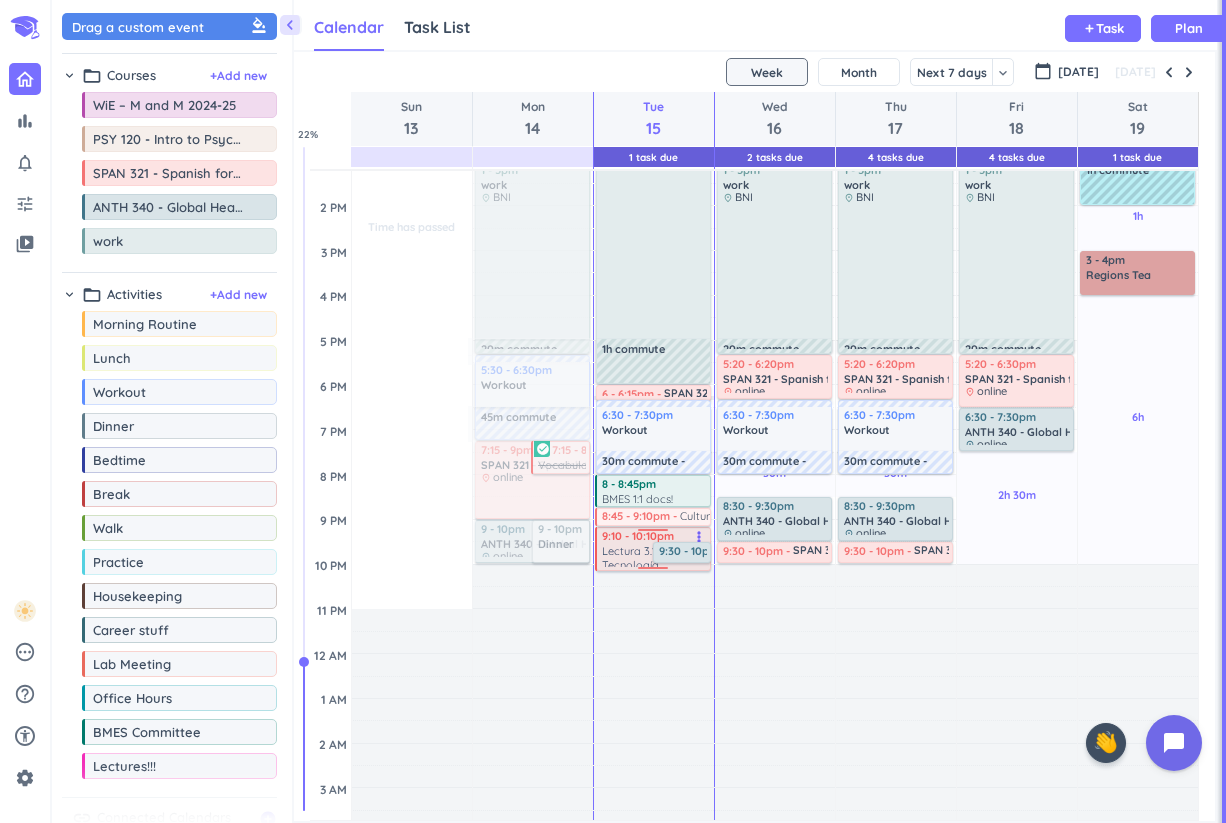 click on "Lectura 3.1 Tecnología, demografía y los trabajos del futuro - Due" at bounding box center [654, 555] 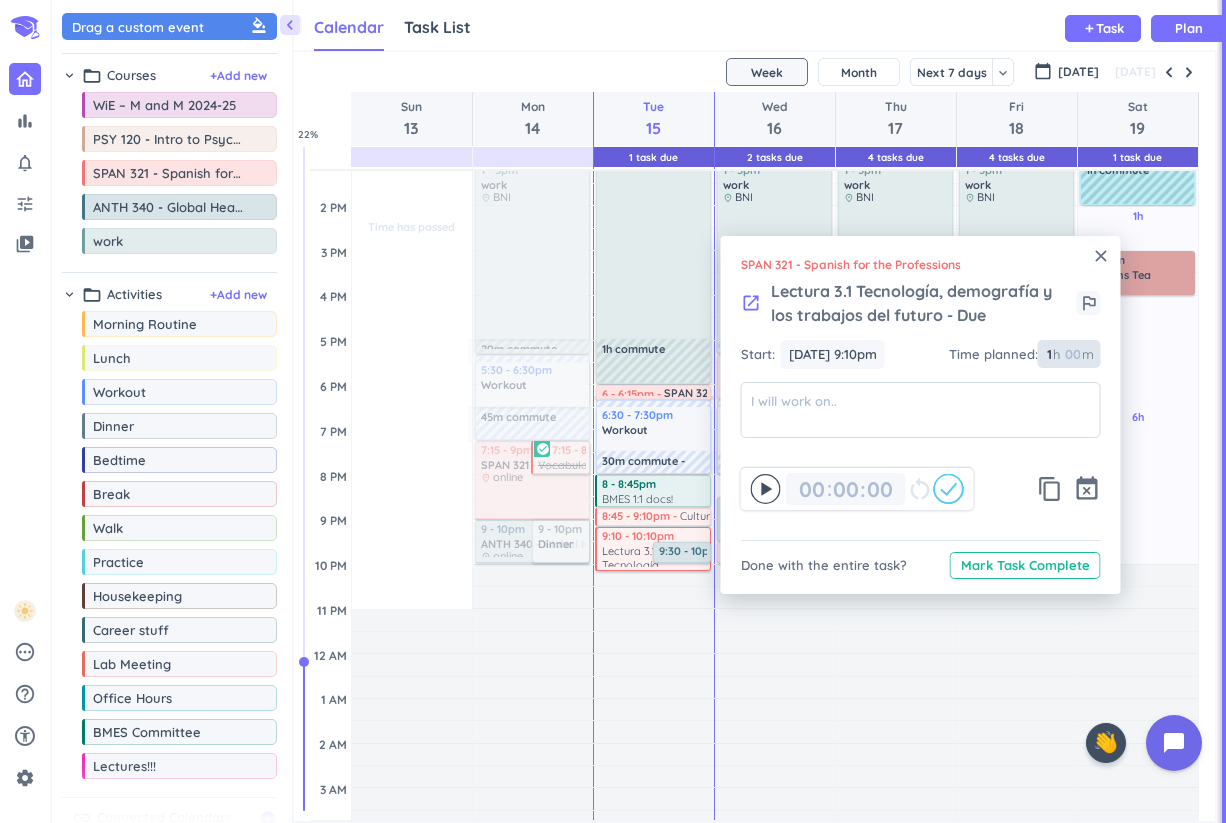 click at bounding box center (1072, 354) 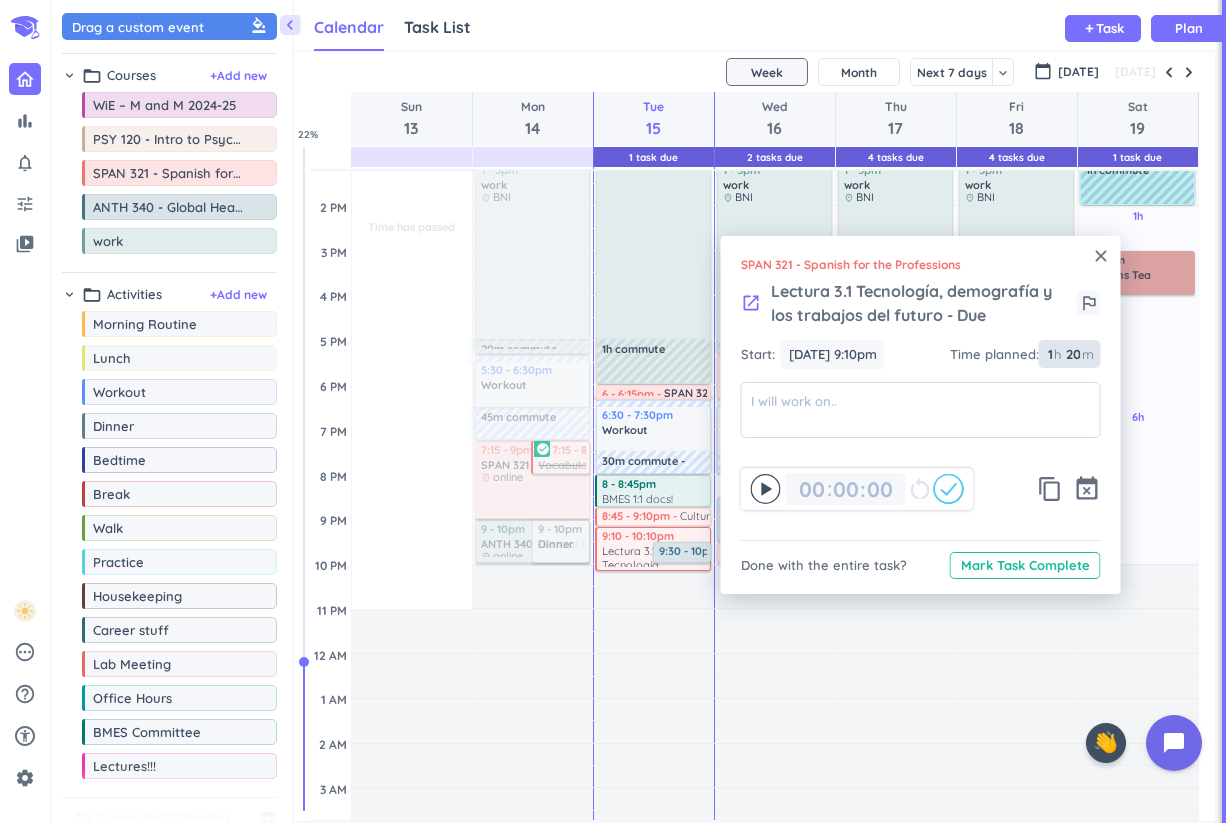 type on "20" 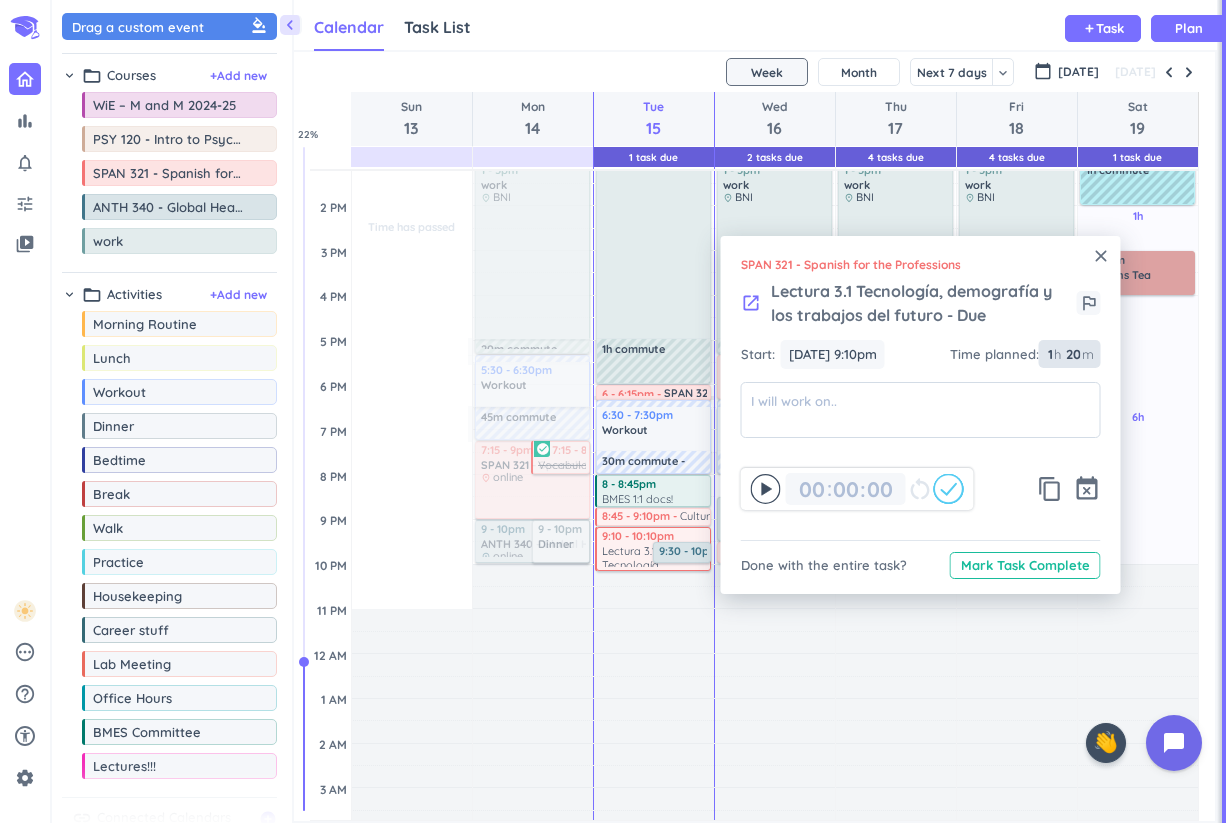 click on "1" at bounding box center [1049, 354] 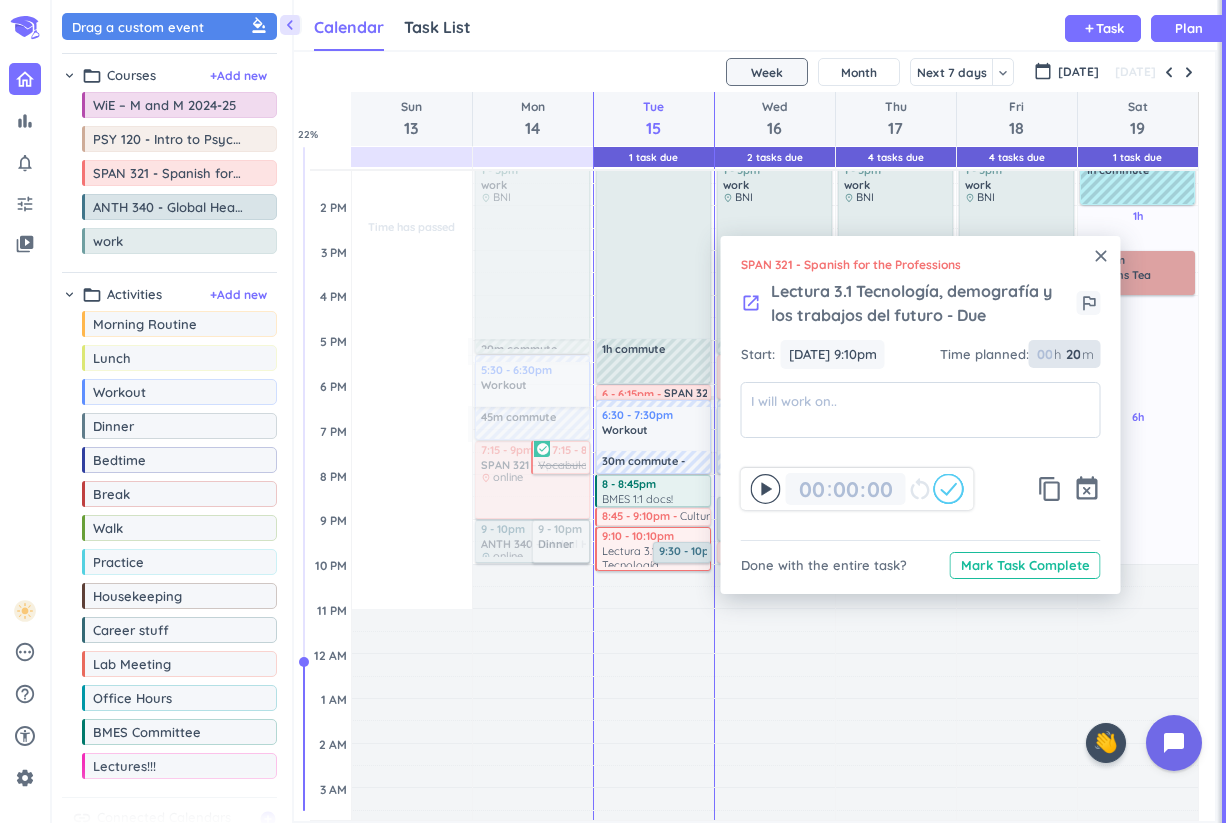 type 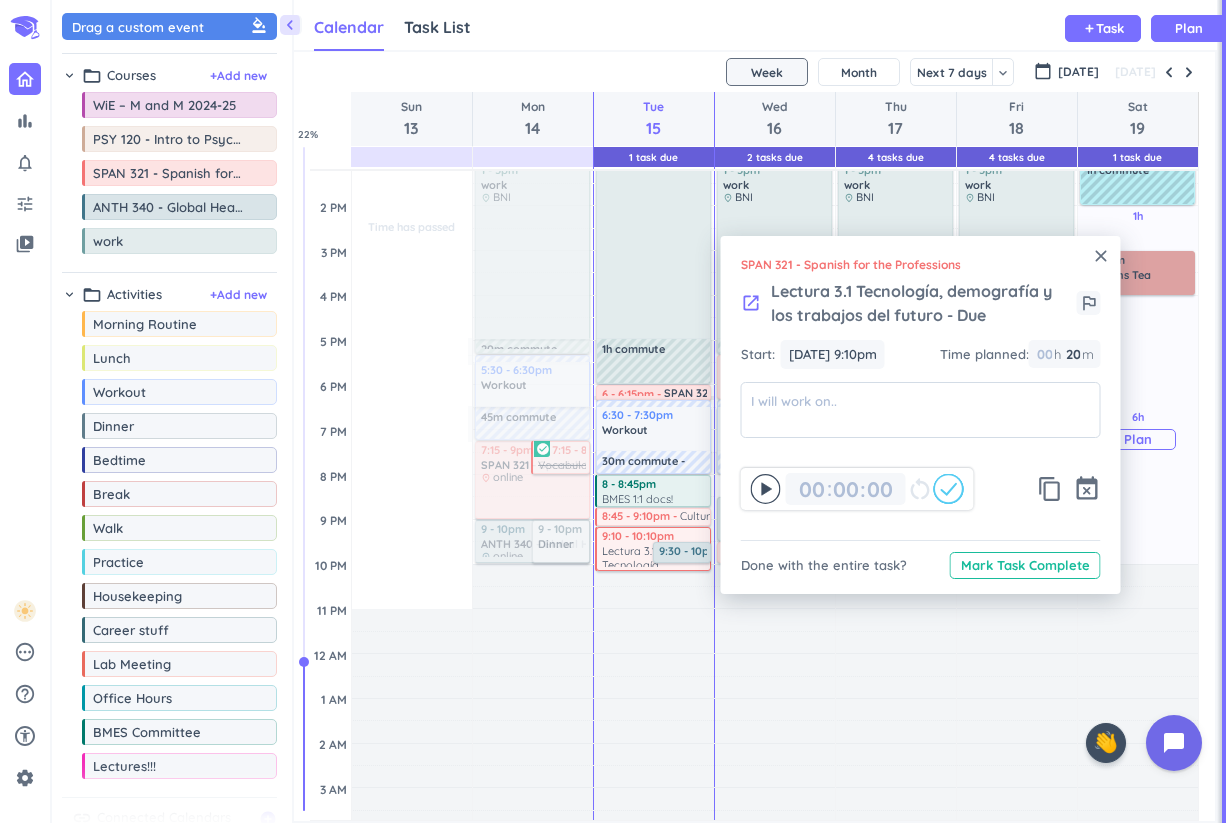 click on "6h  Past due Plan" at bounding box center [1138, 430] 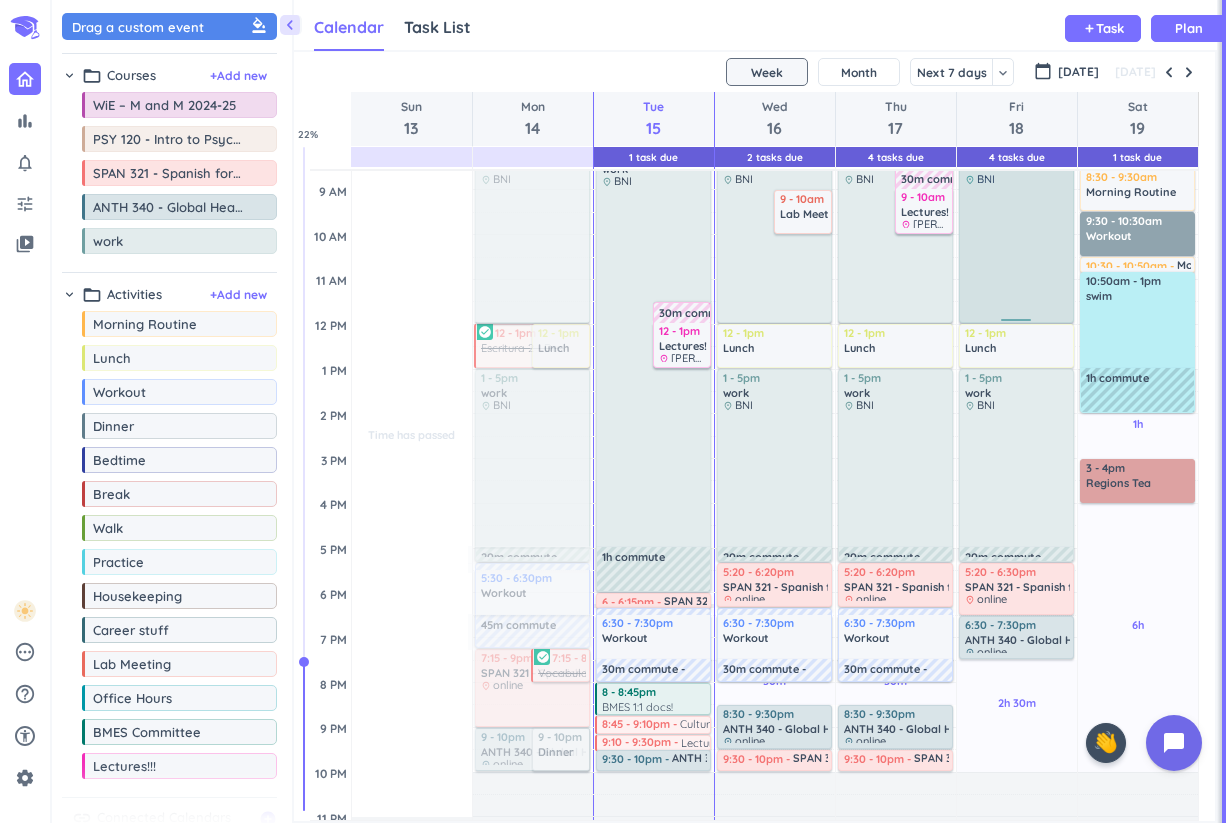 scroll, scrollTop: 207, scrollLeft: 0, axis: vertical 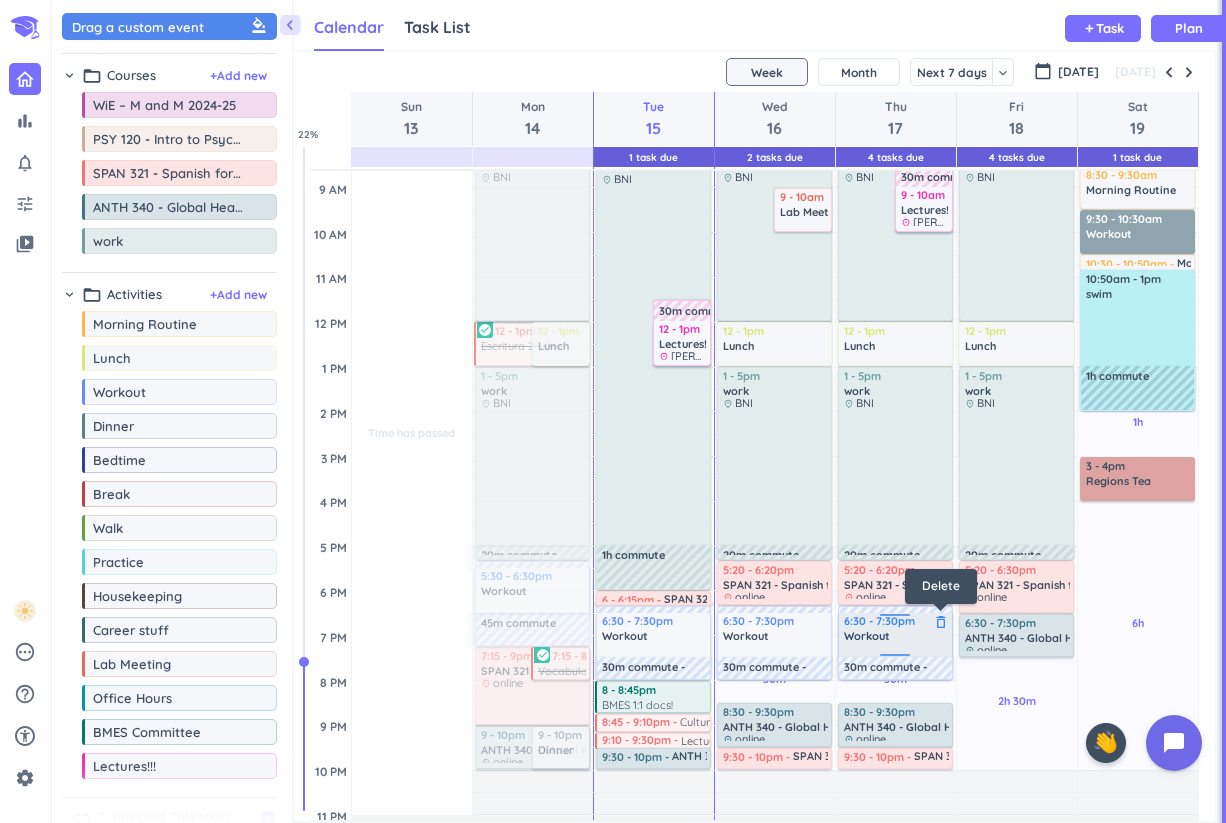 click on "delete_outline" at bounding box center (941, 622) 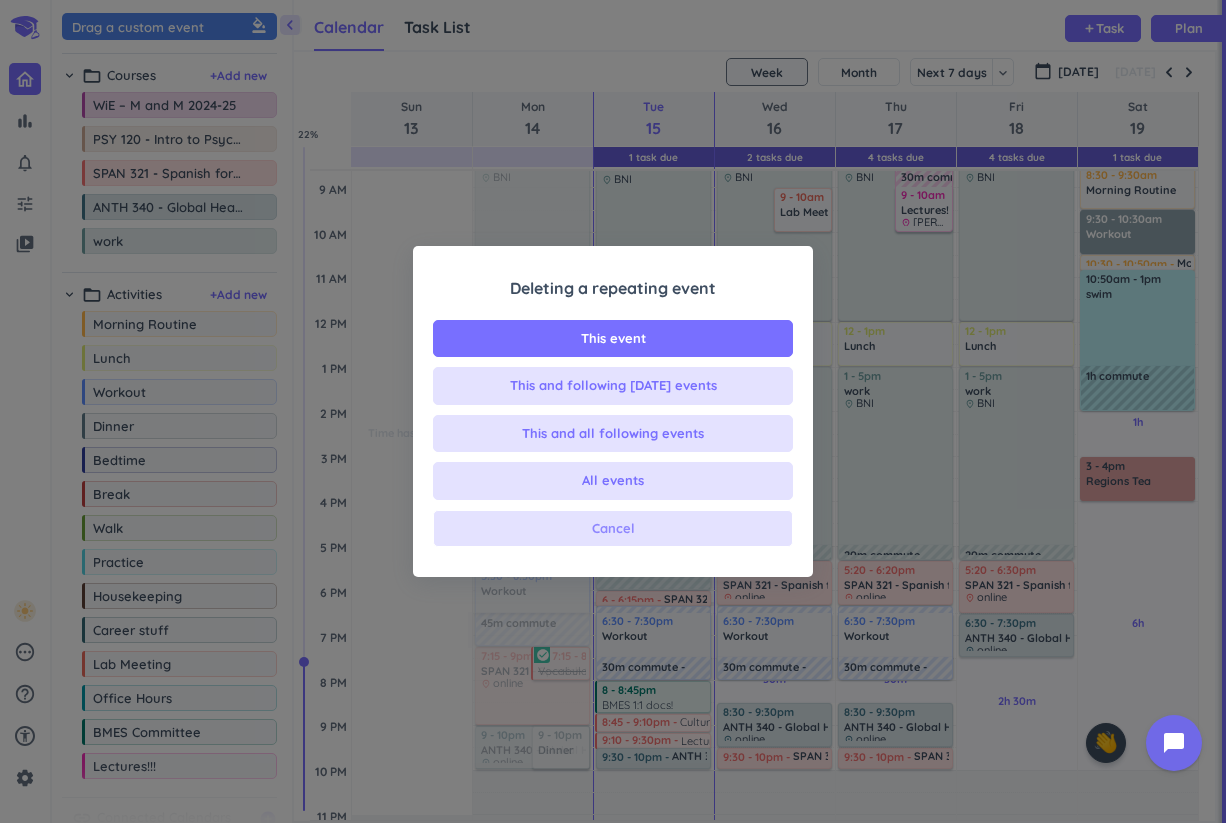 click on "Cancel" at bounding box center [613, 529] 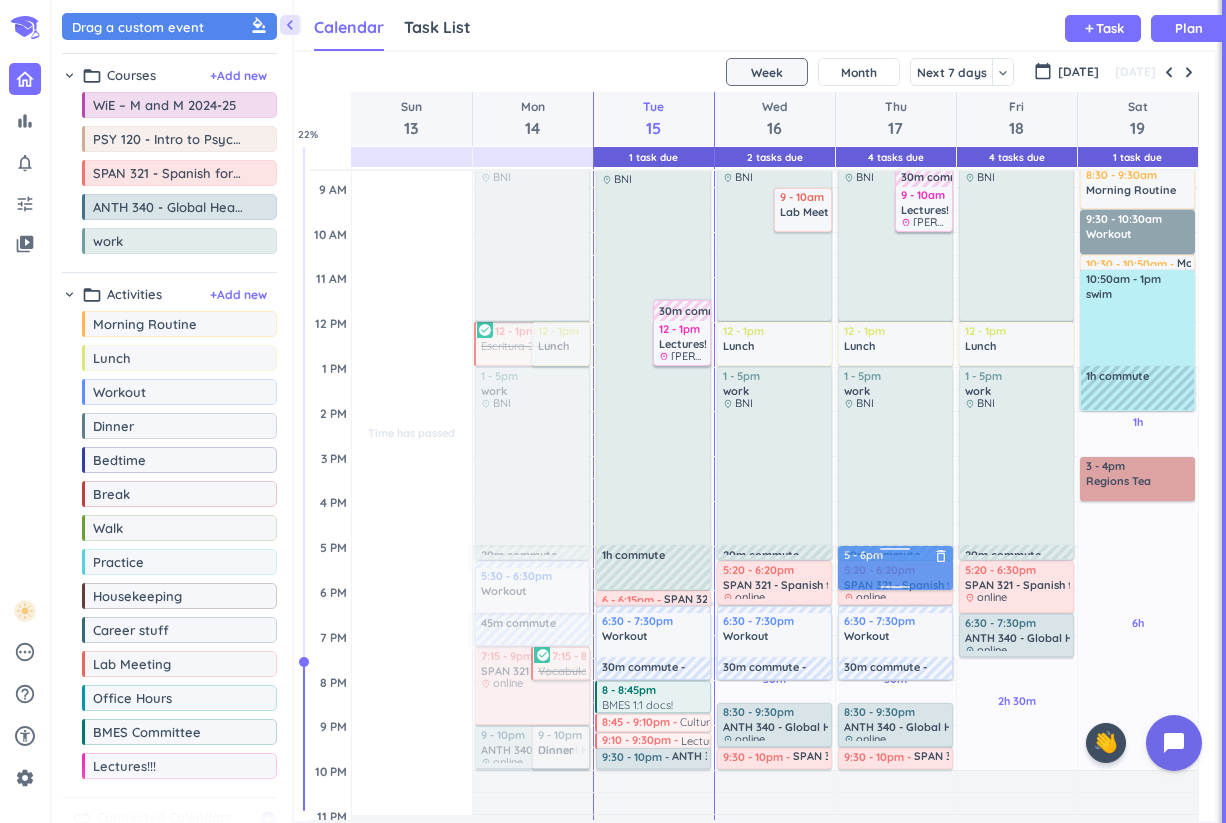 drag, startPoint x: 172, startPoint y: 28, endPoint x: 926, endPoint y: 548, distance: 915.9236 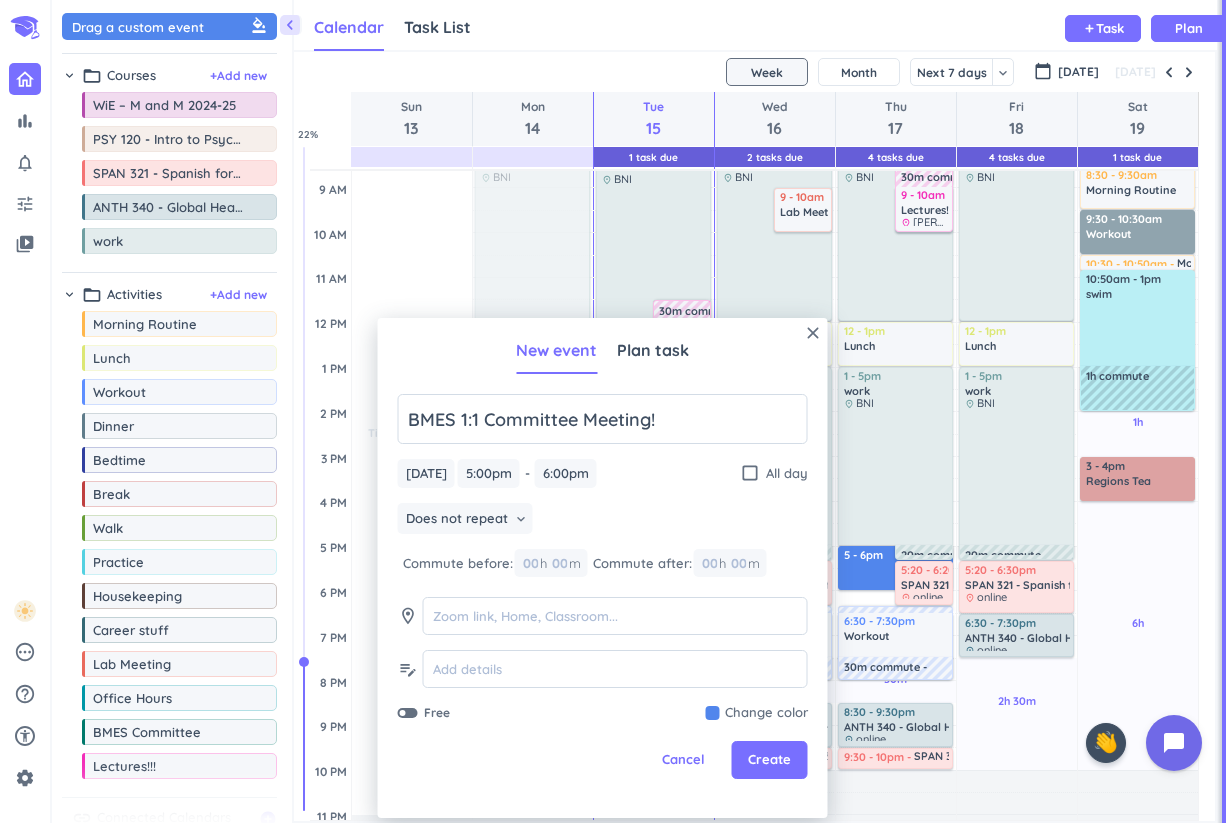 type on "BMES 1:1 Committee Meeting!" 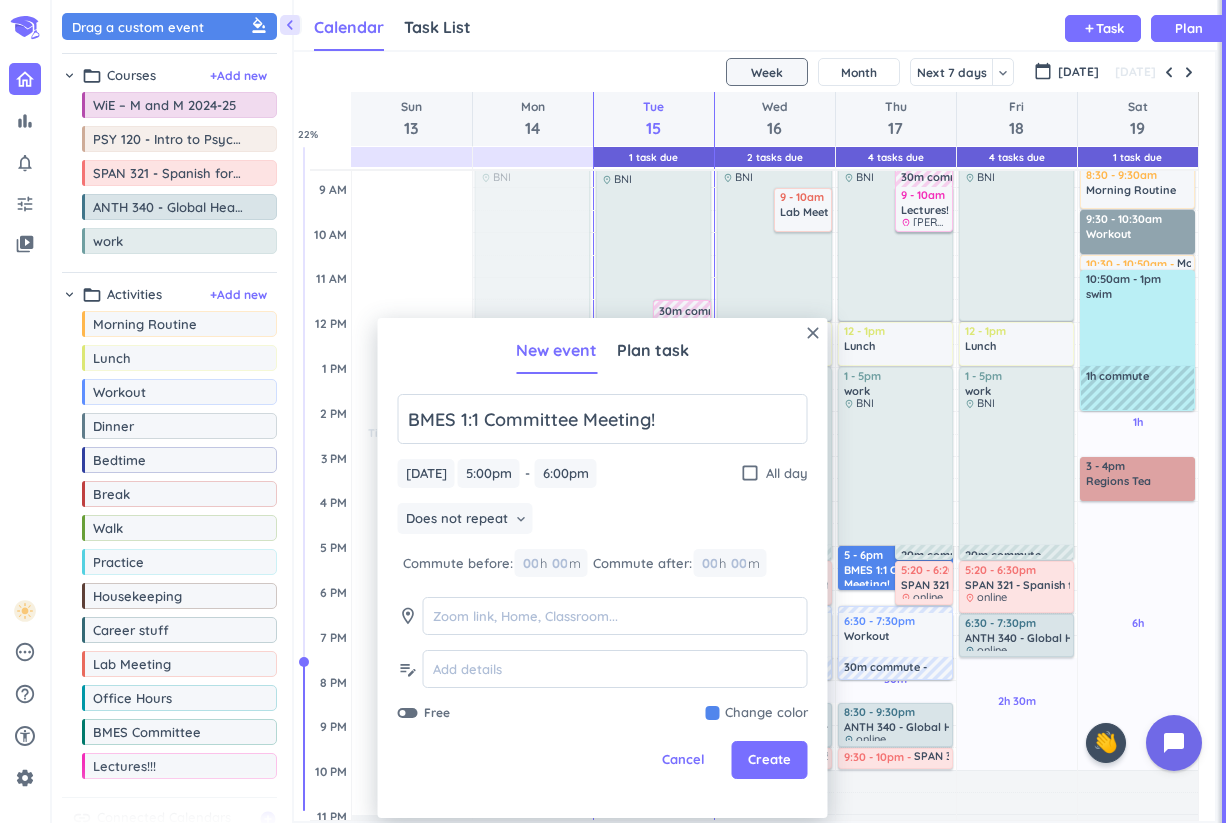 click at bounding box center [757, 713] 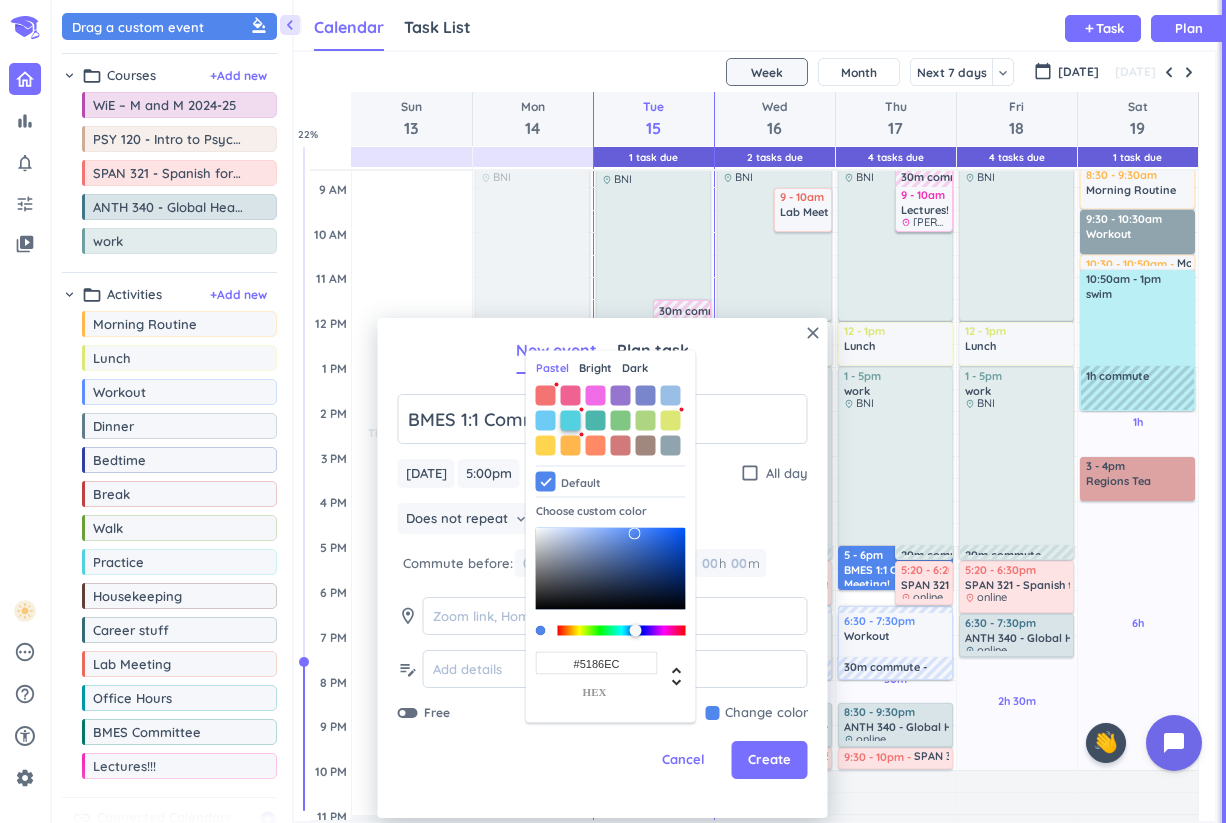 click at bounding box center [571, 420] 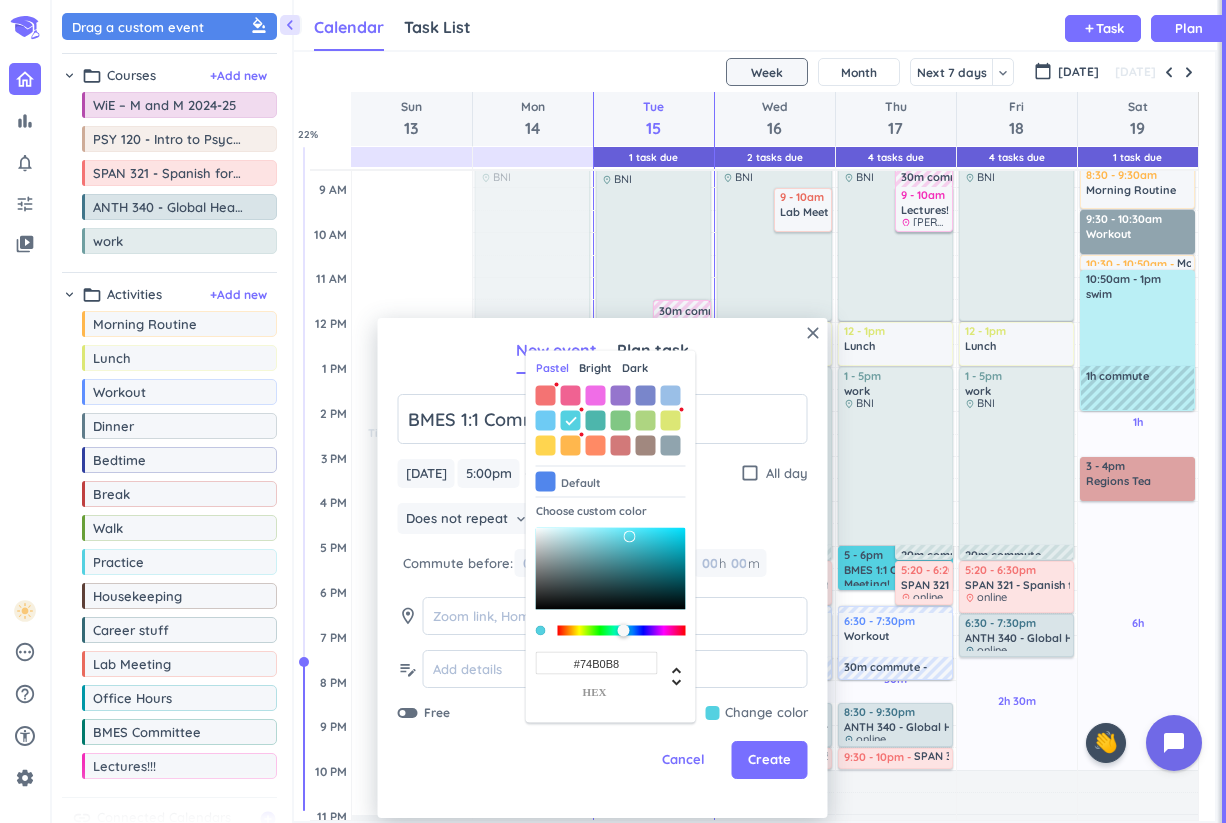 click at bounding box center (611, 568) 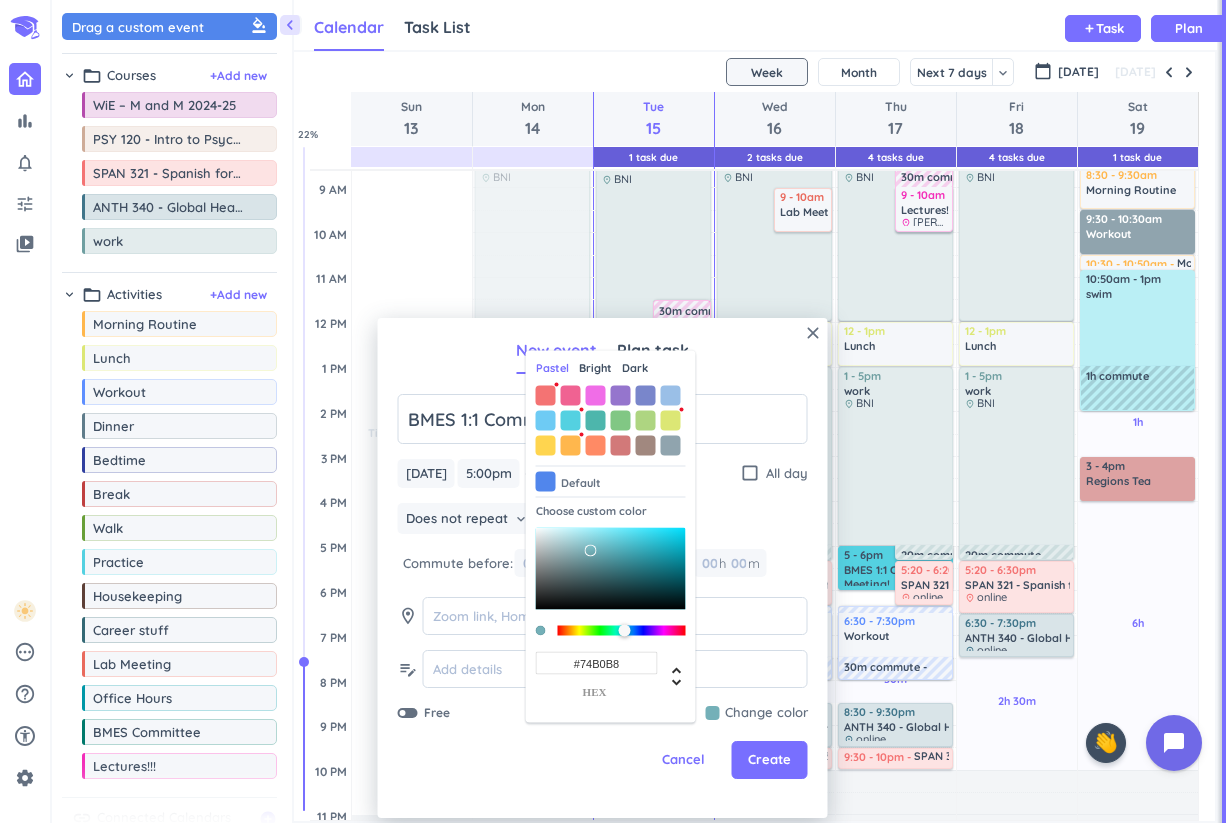type on "#74B8B0" 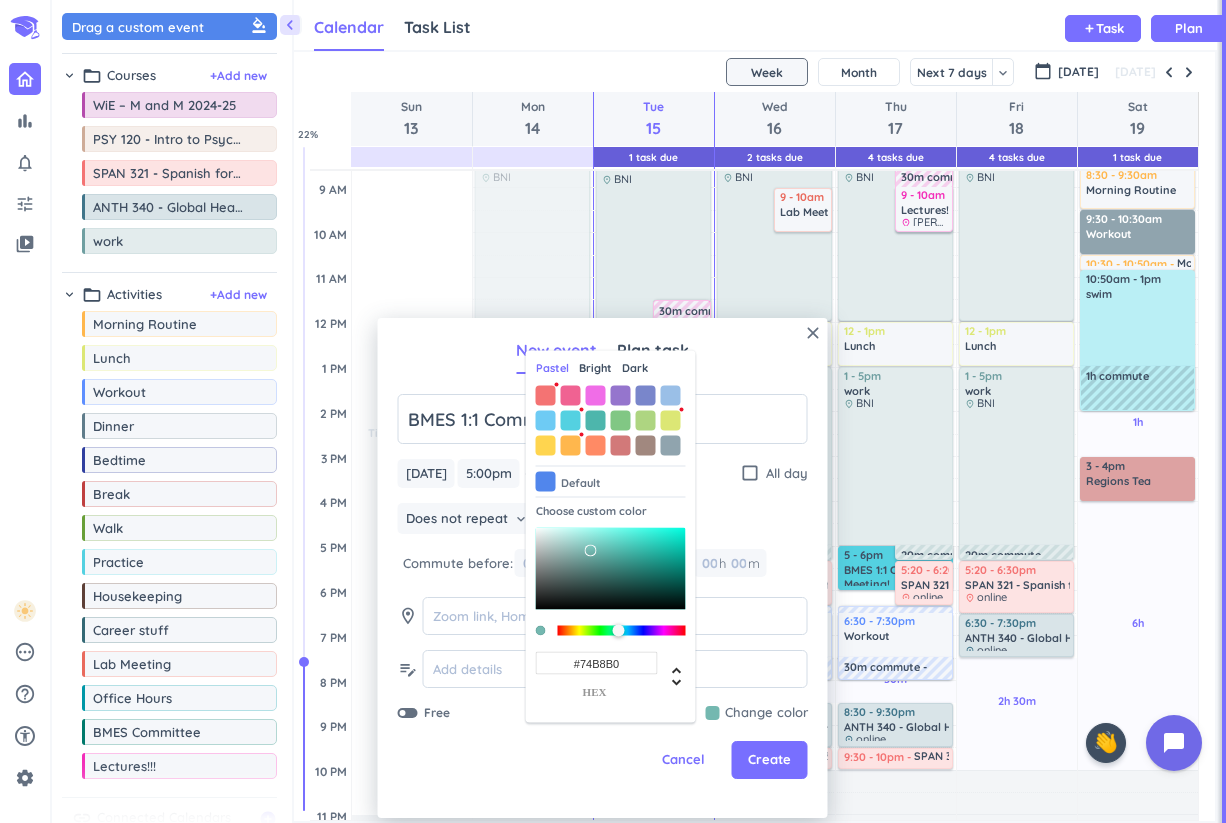 click at bounding box center (619, 631) 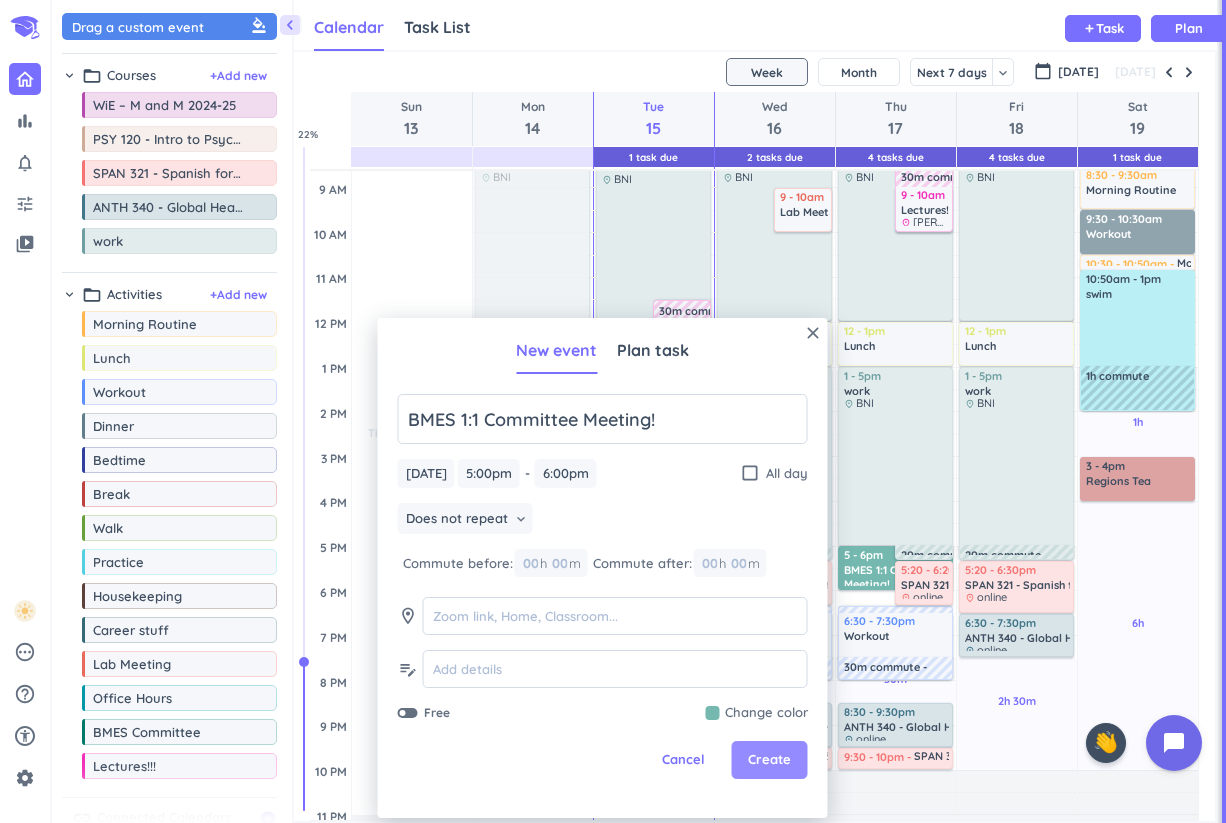 click on "Create" at bounding box center [769, 760] 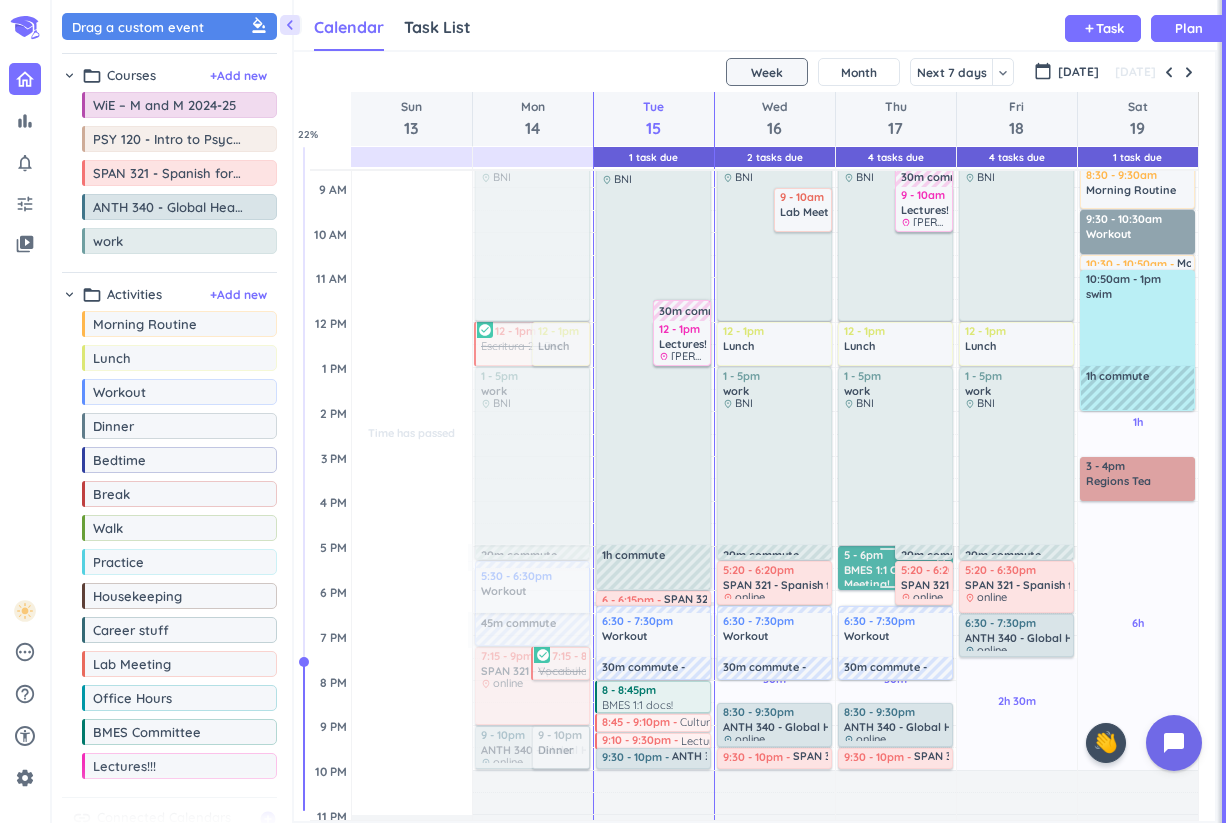 click on "BMES 1:1 Committee Meeting!" at bounding box center (896, 574) 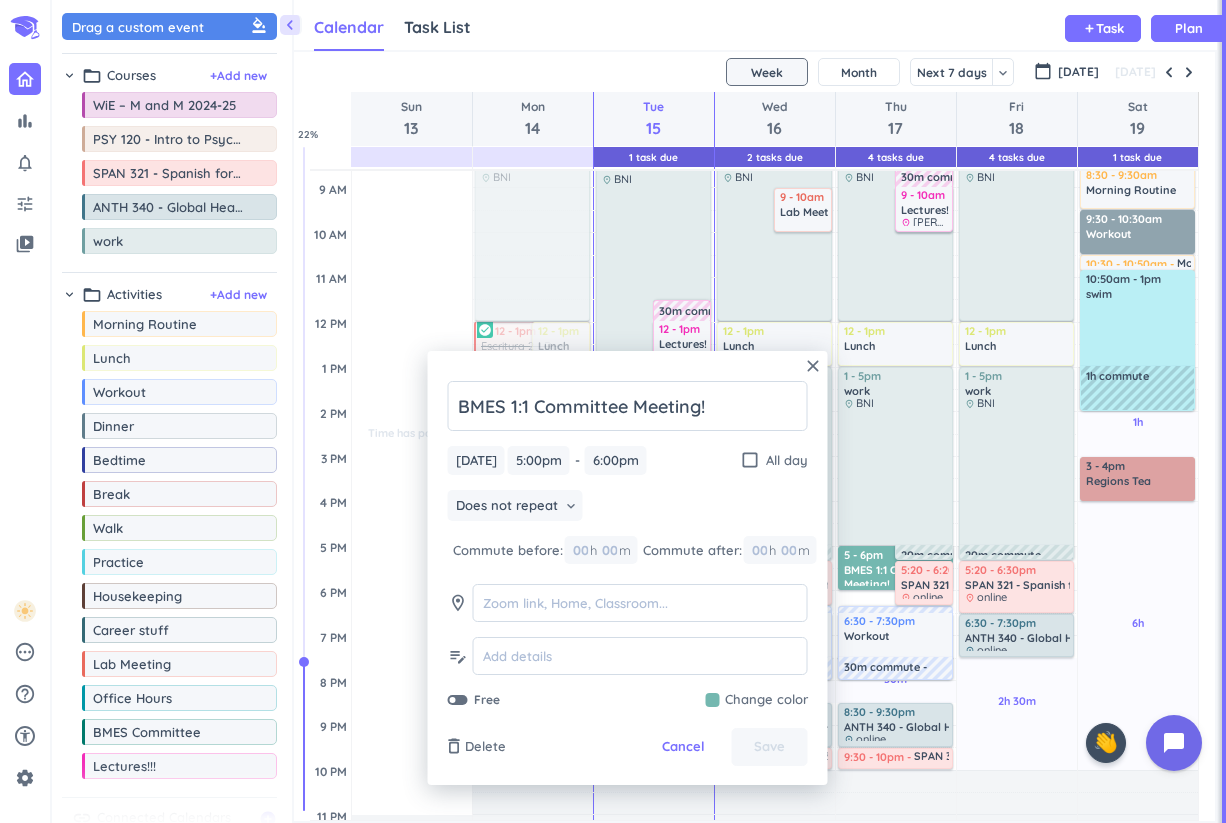 click at bounding box center [757, 700] 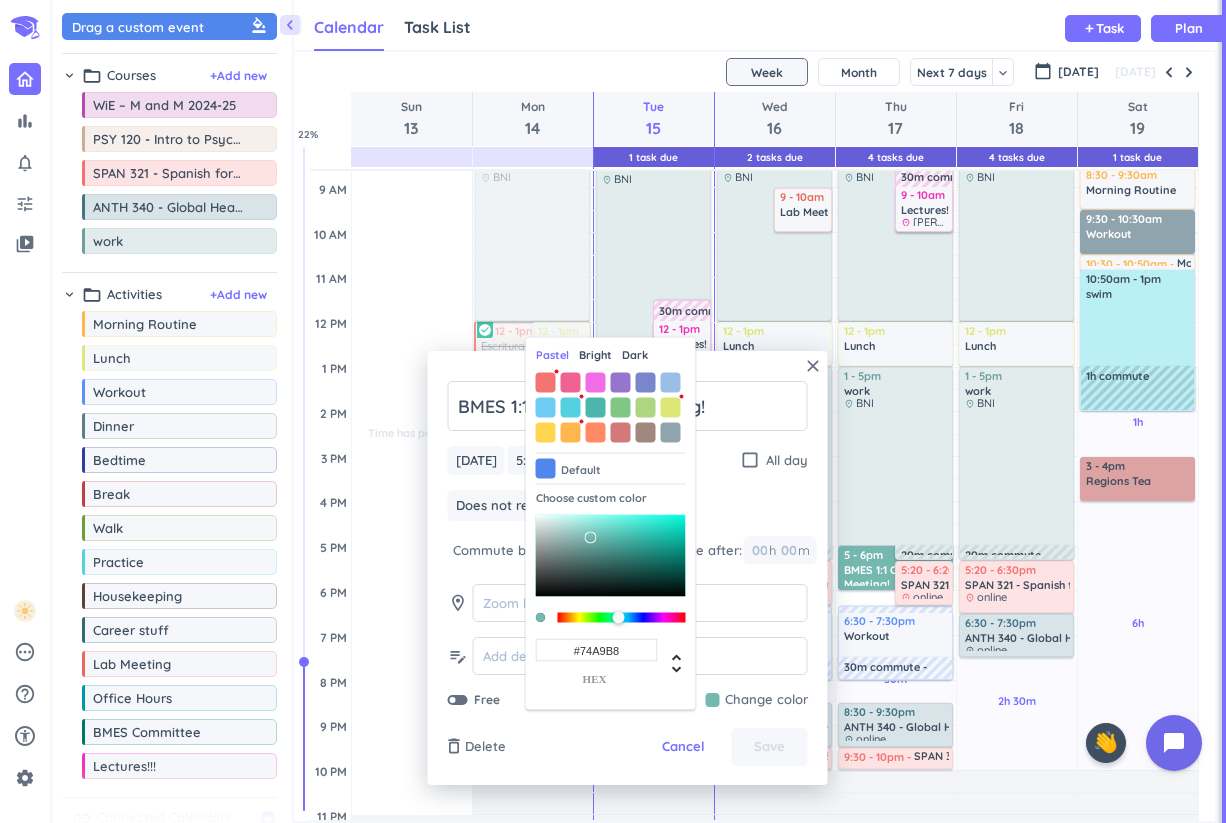 click at bounding box center [625, 619] 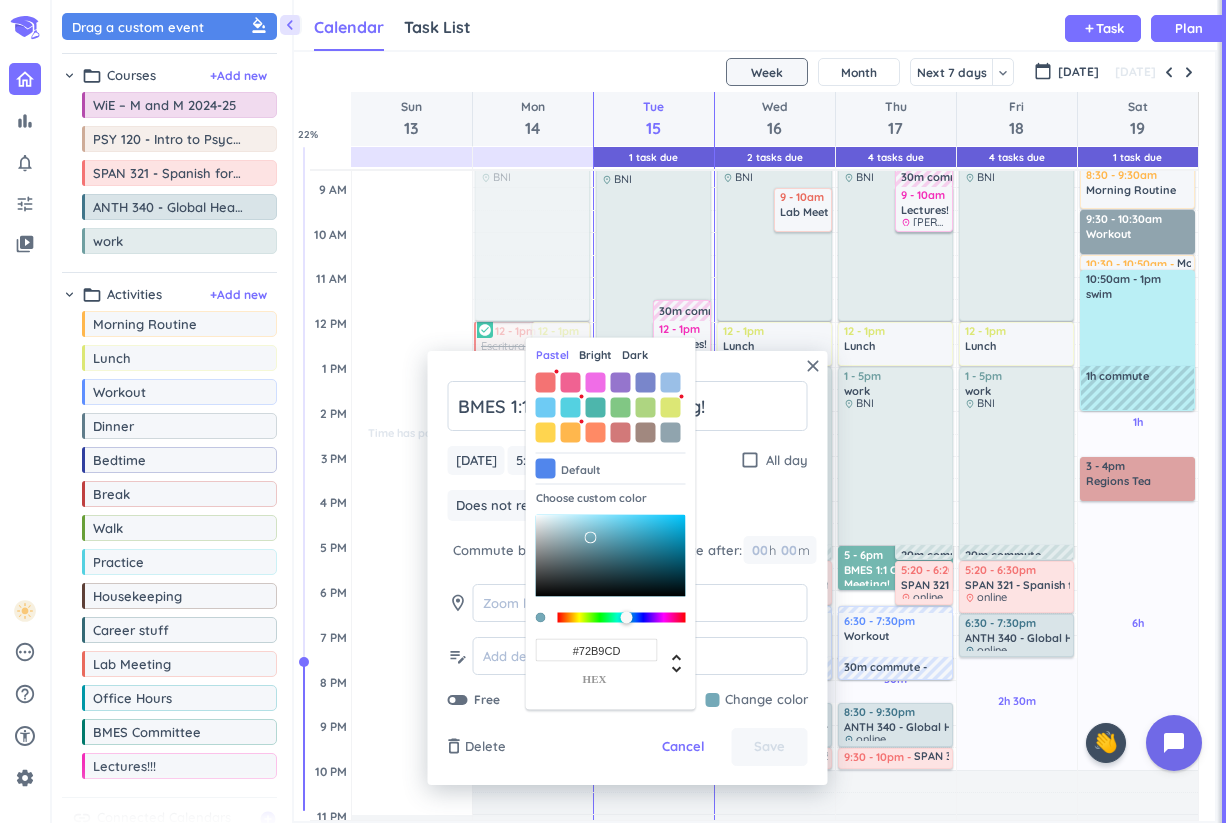 click at bounding box center (611, 555) 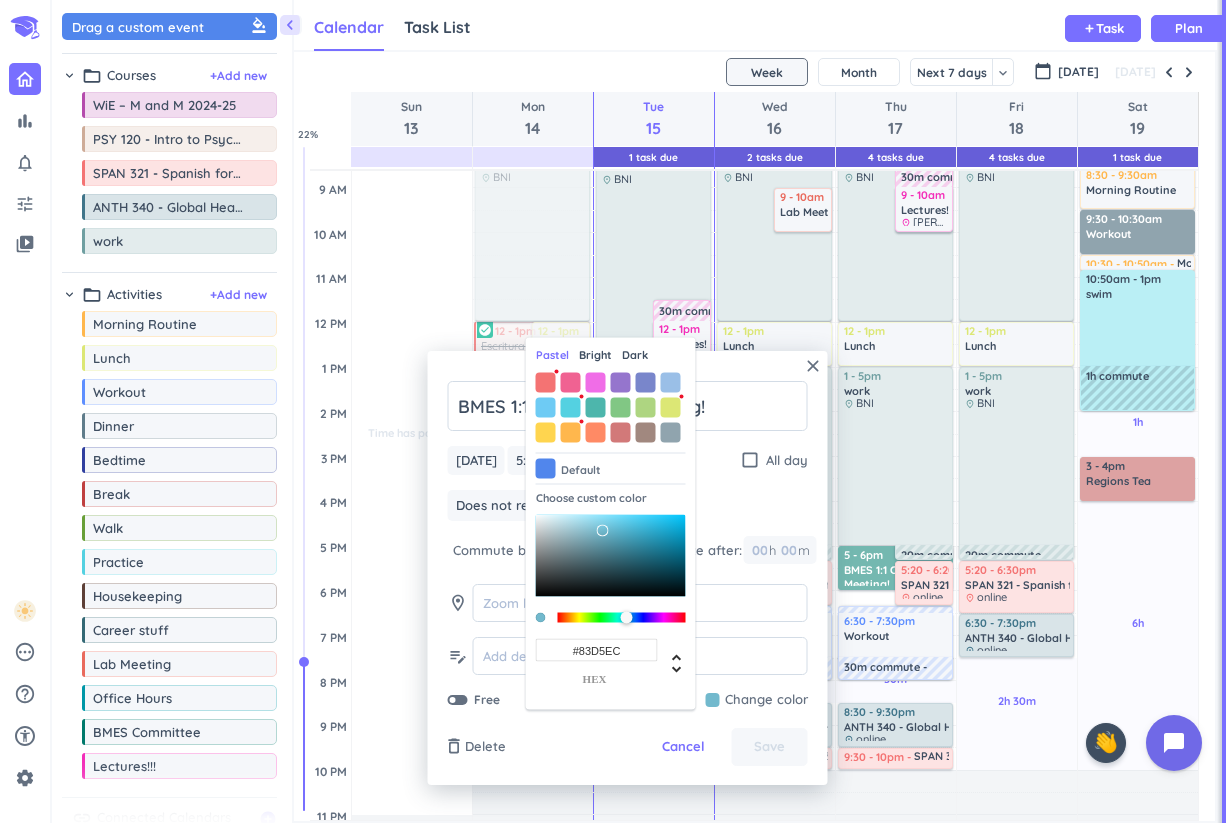 click at bounding box center (611, 555) 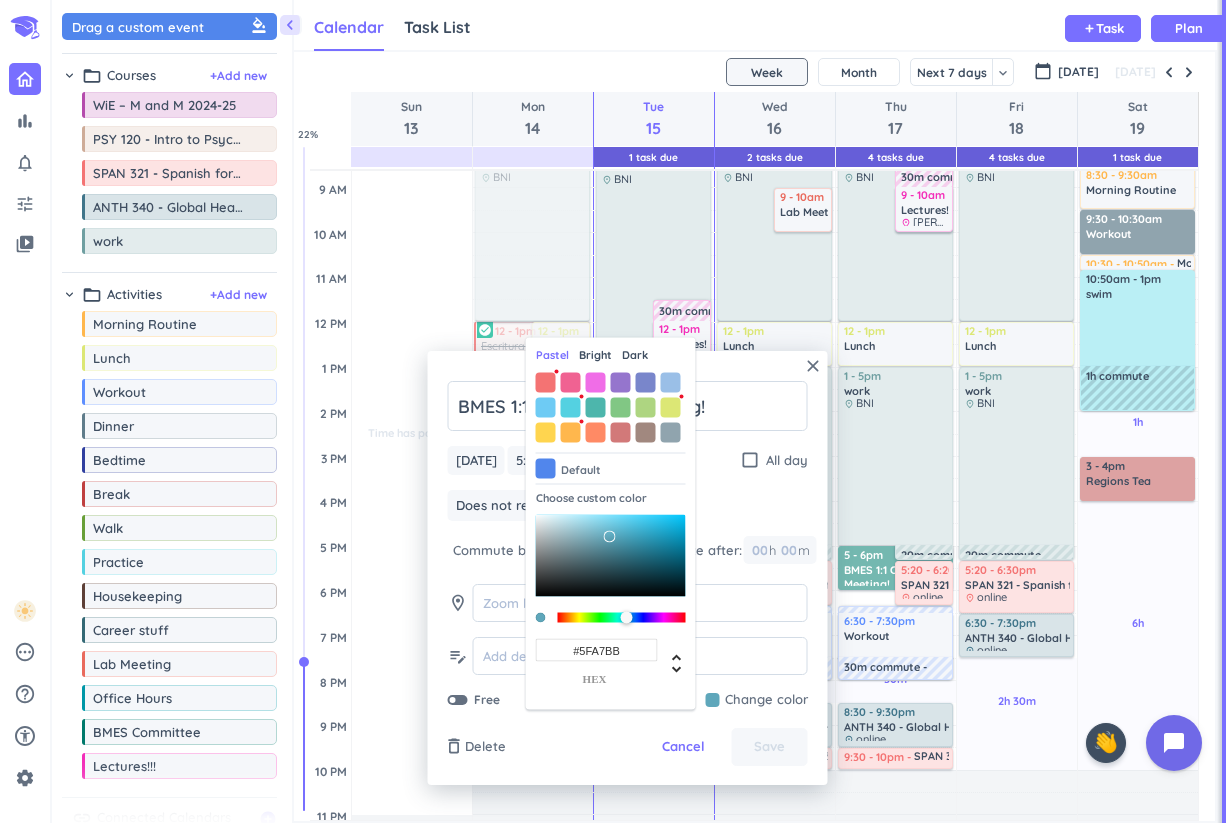 click at bounding box center [611, 555] 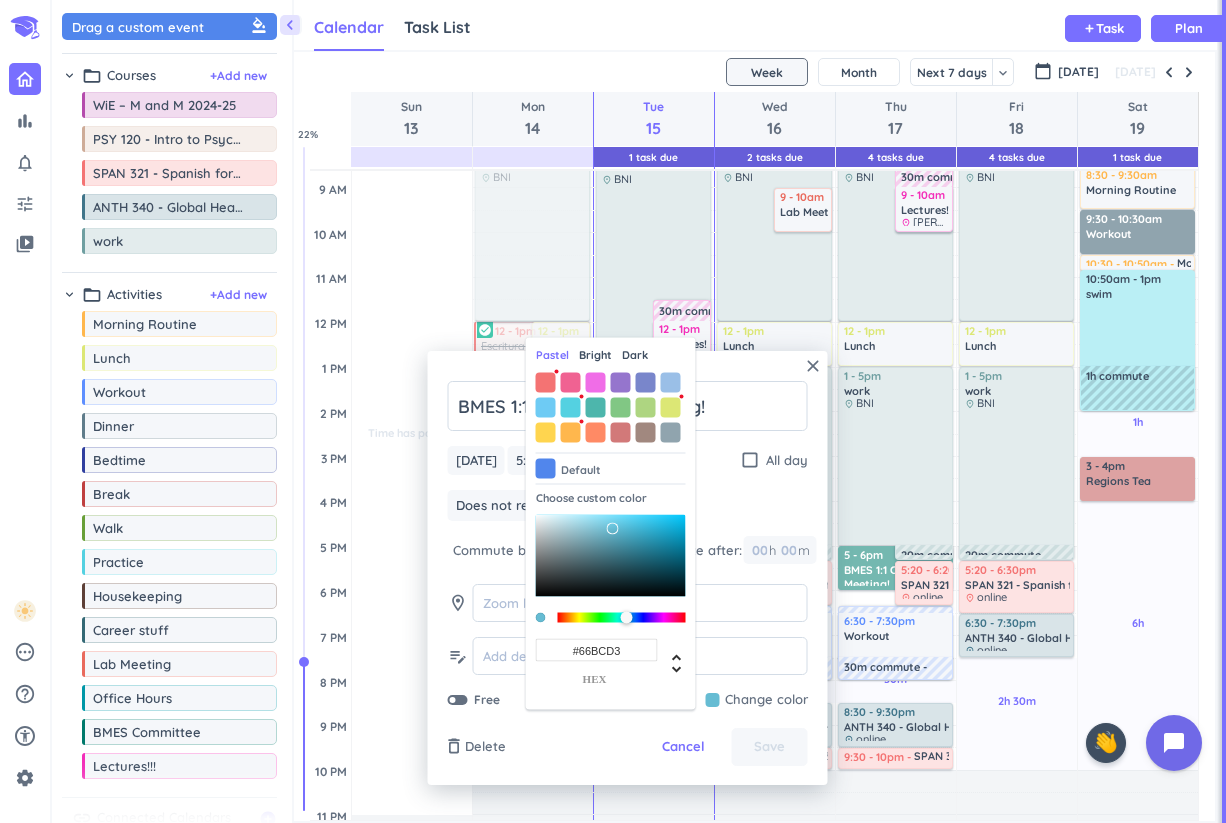 click at bounding box center [611, 555] 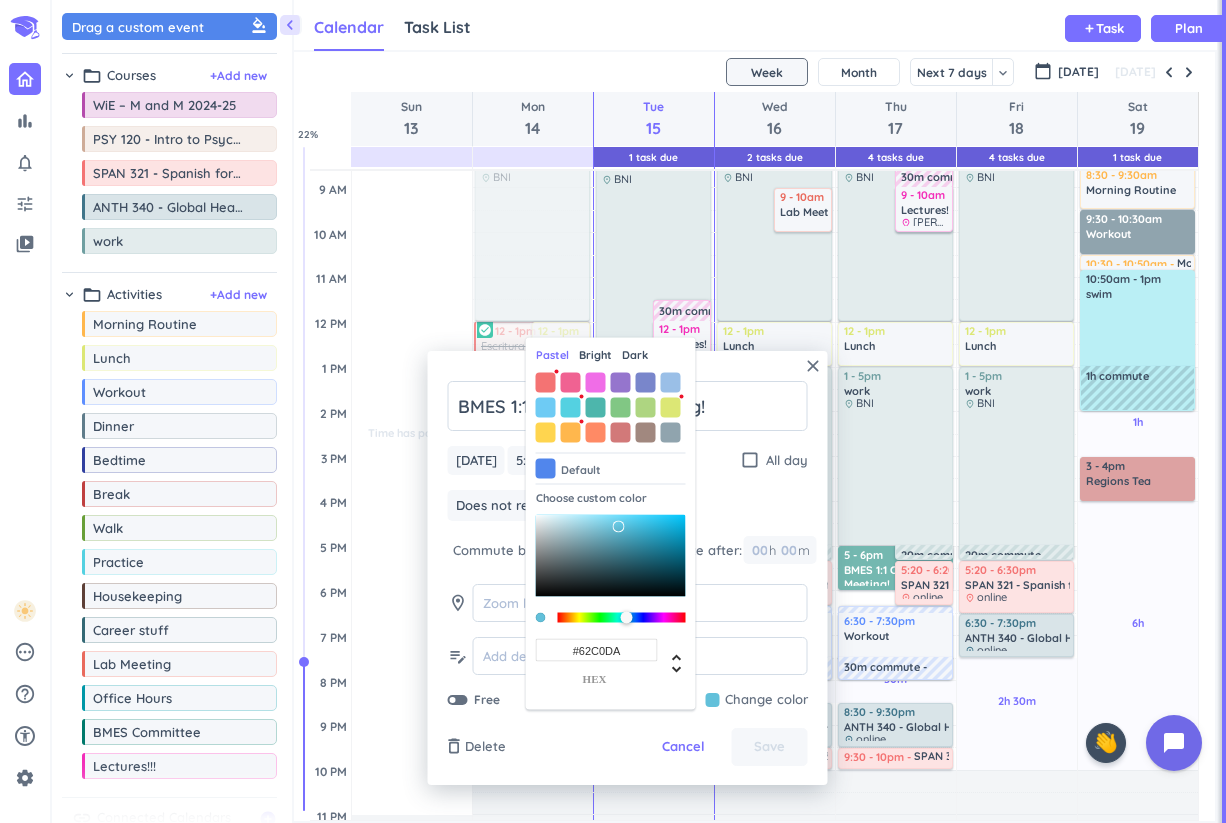 click at bounding box center [611, 555] 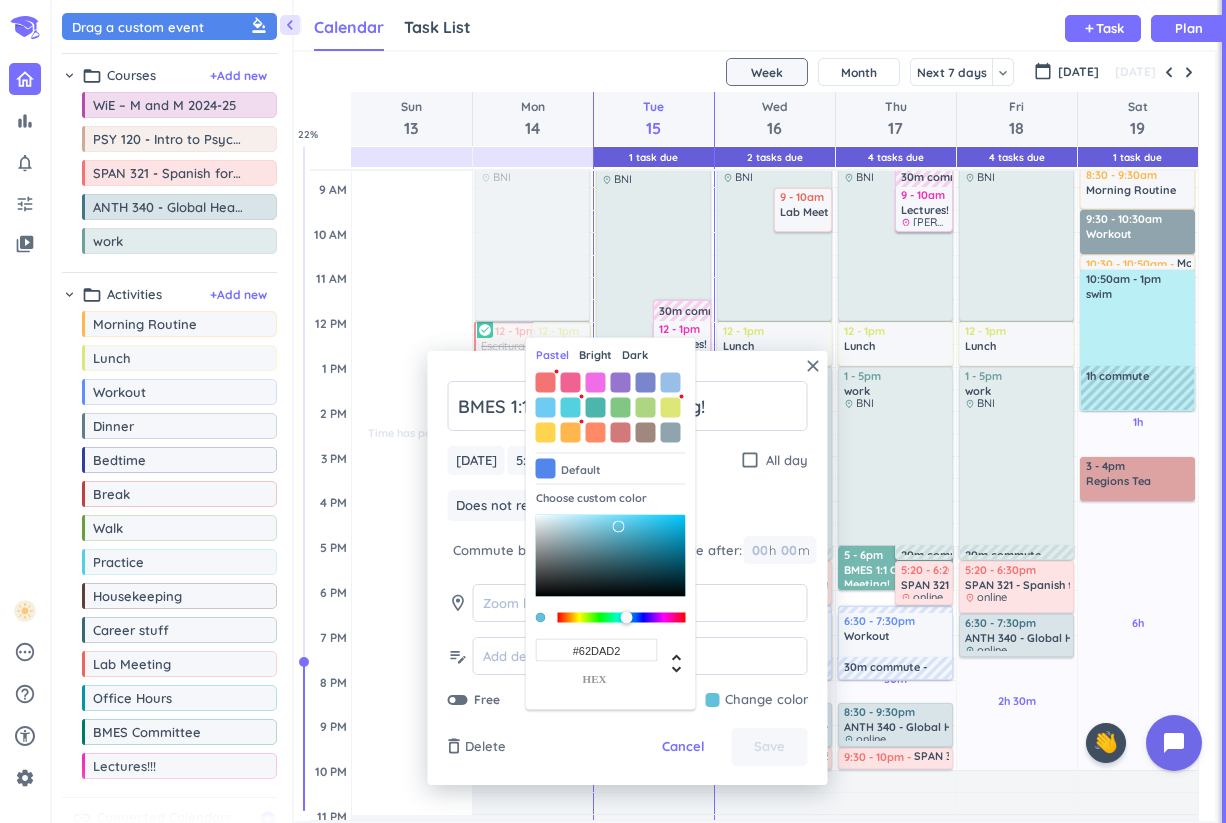 click at bounding box center (626, 618) 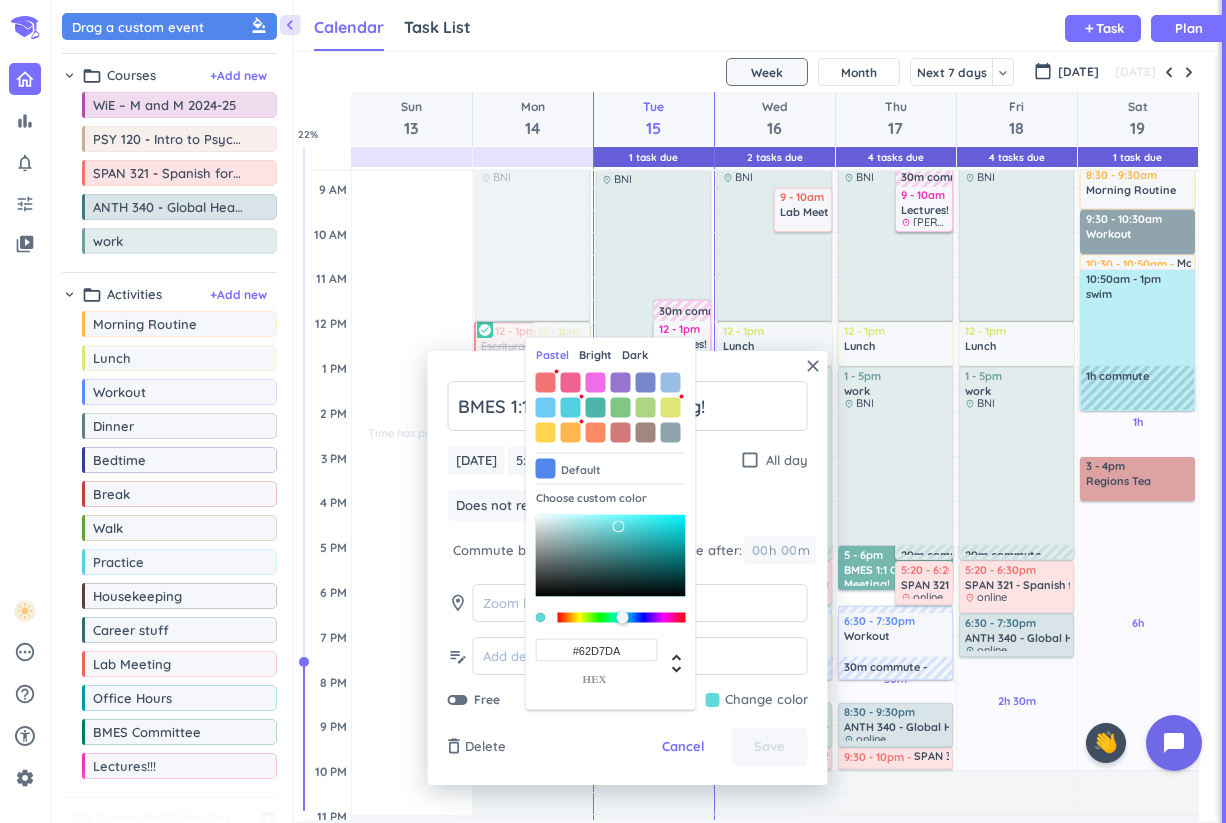 click at bounding box center [622, 618] 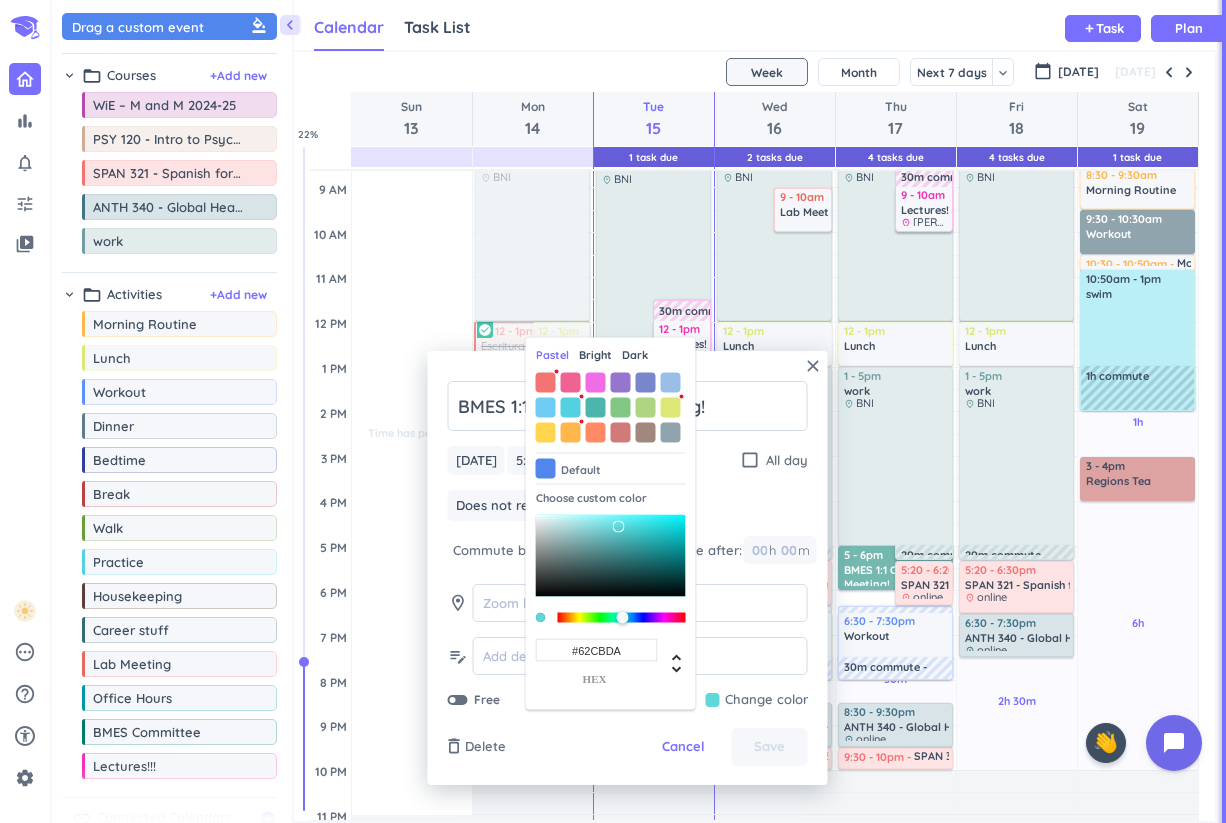 click at bounding box center [622, 618] 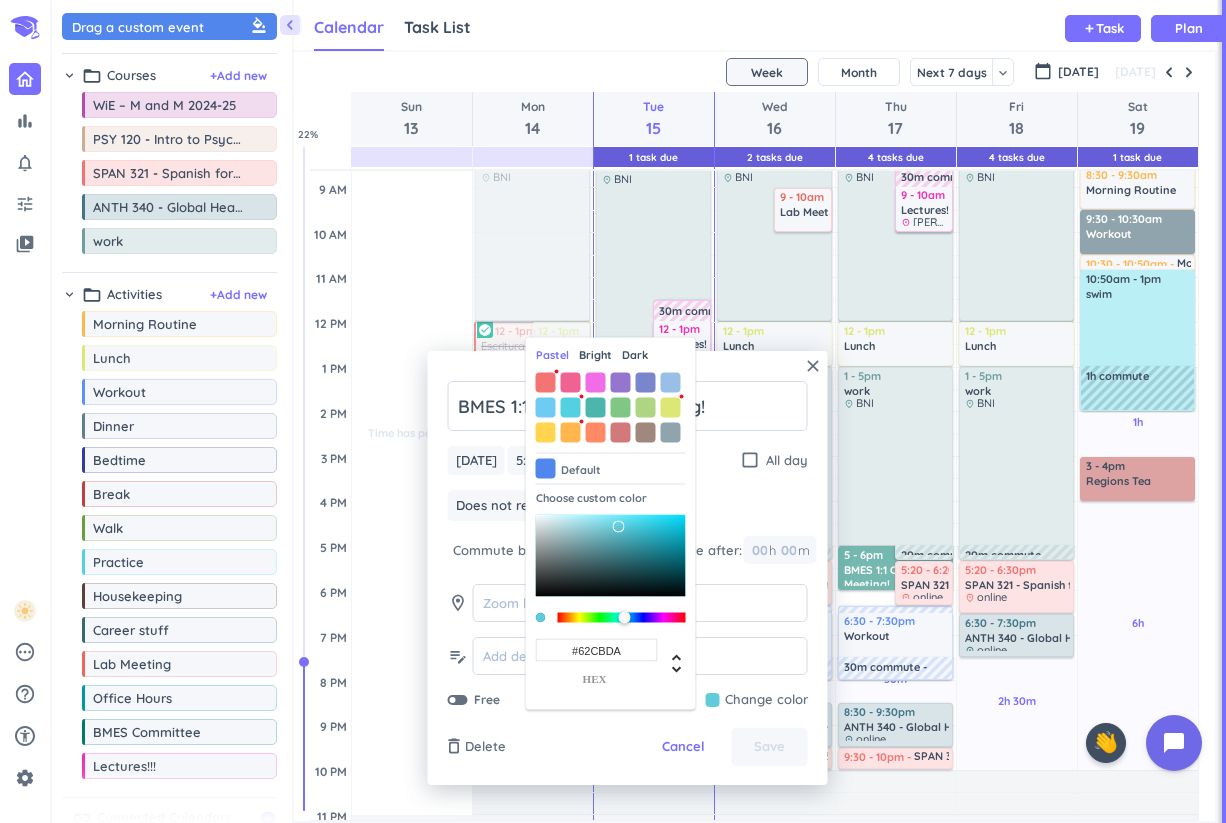 click on "Does not repeat keyboard_arrow_down" at bounding box center [628, 508] 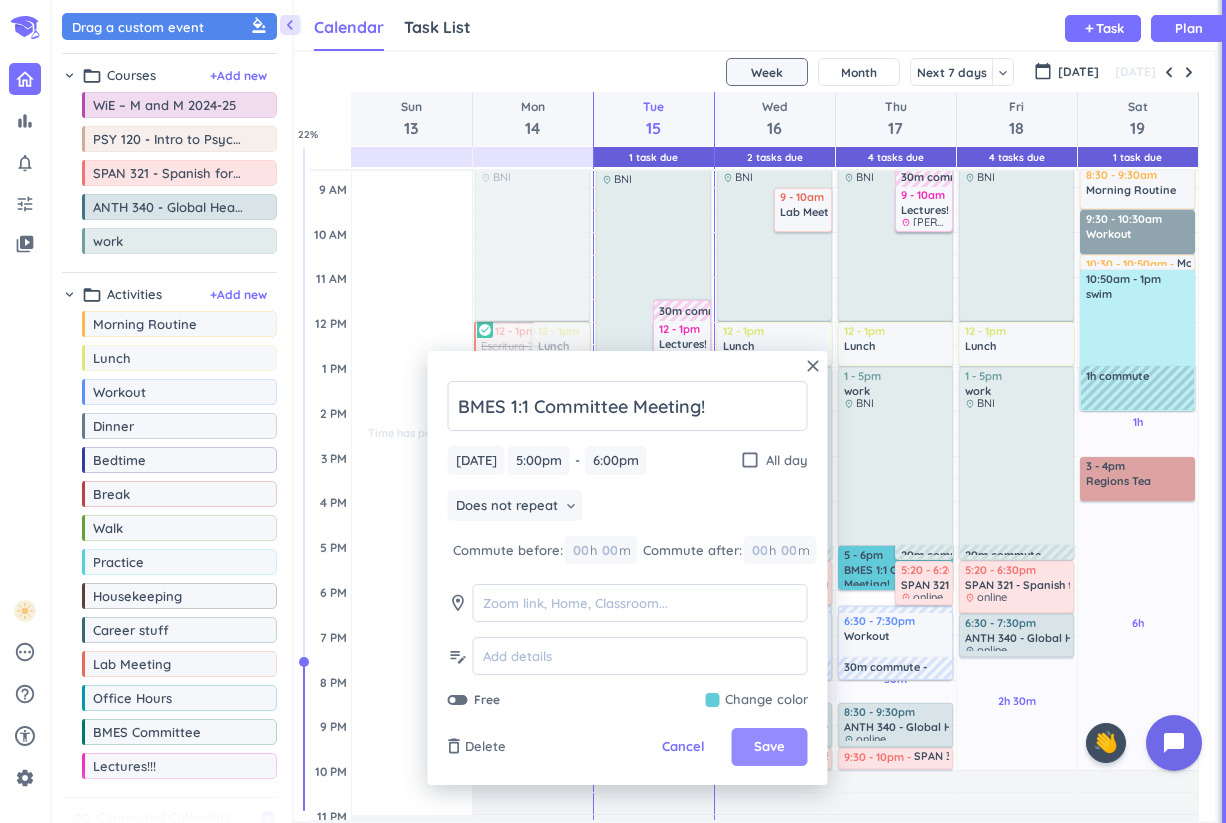 click on "Save" at bounding box center [769, 747] 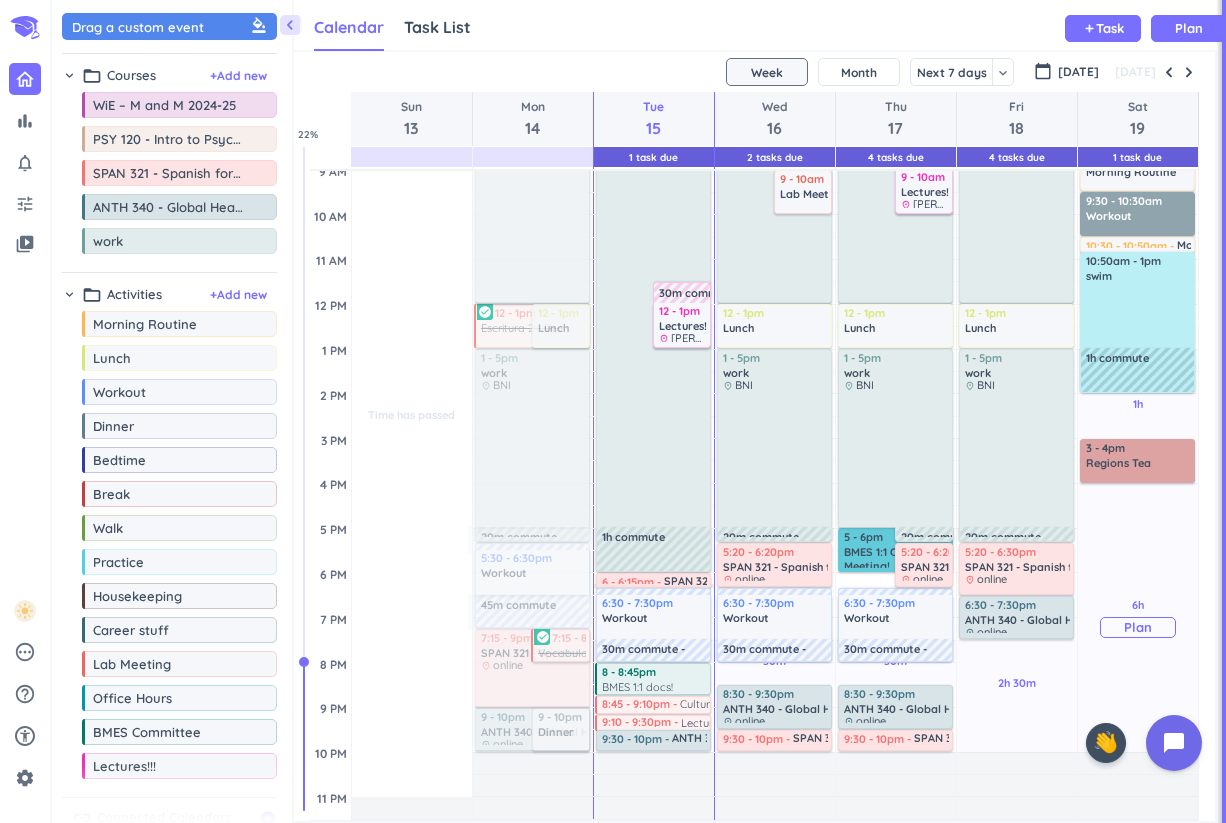 scroll, scrollTop: 237, scrollLeft: 0, axis: vertical 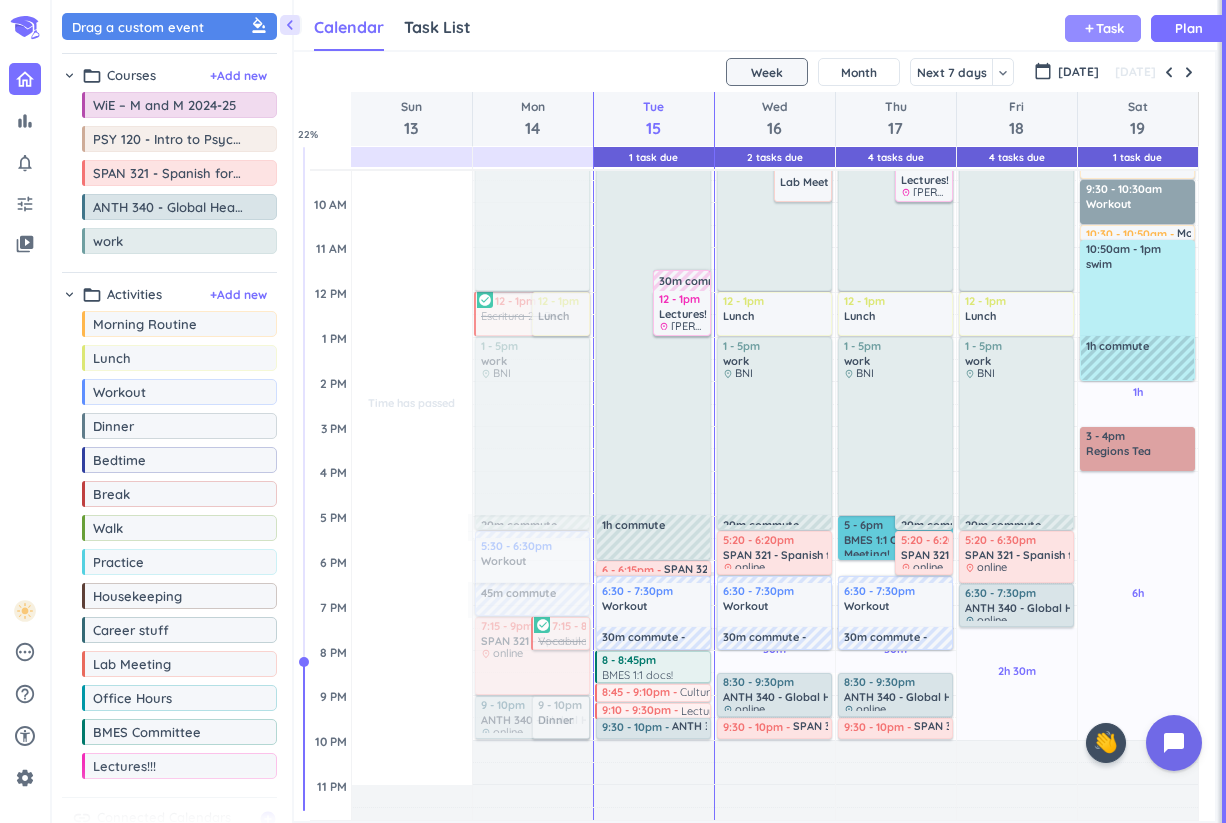 click on "Task" at bounding box center [1110, 28] 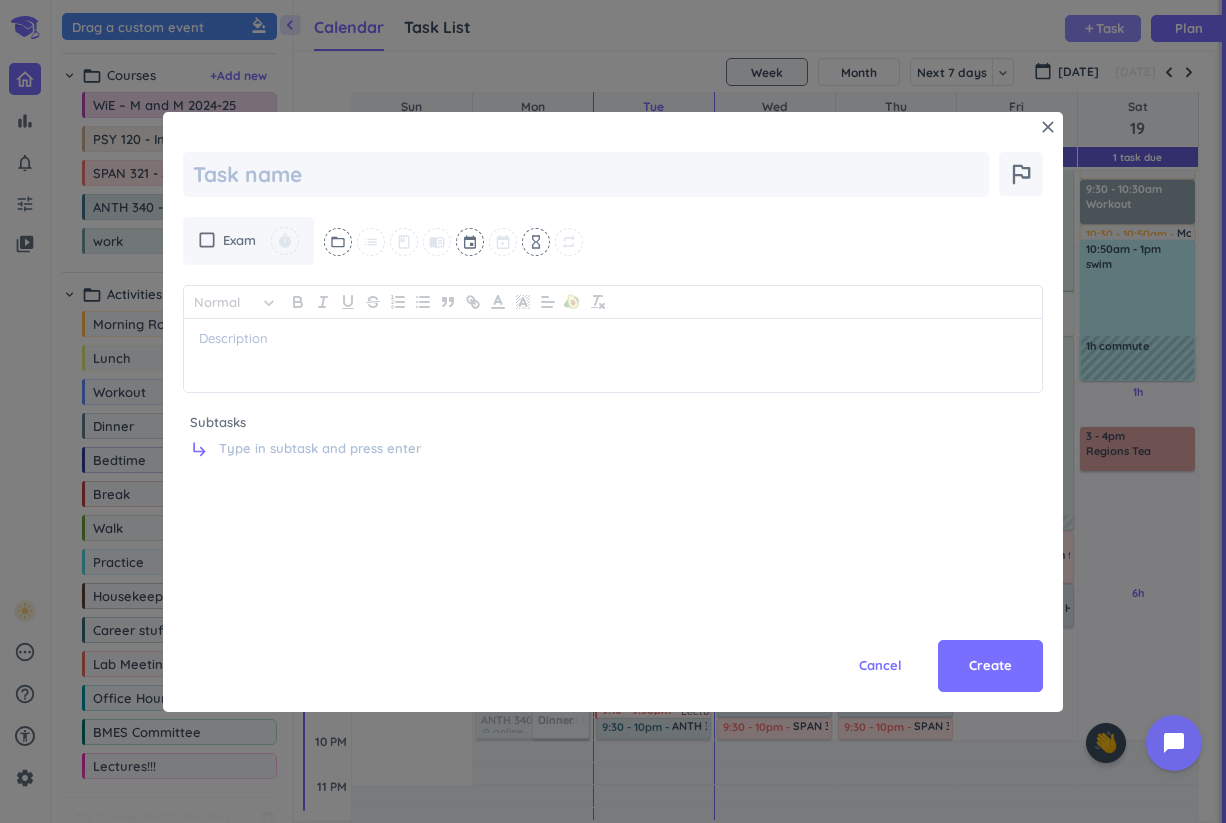 scroll, scrollTop: 0, scrollLeft: 0, axis: both 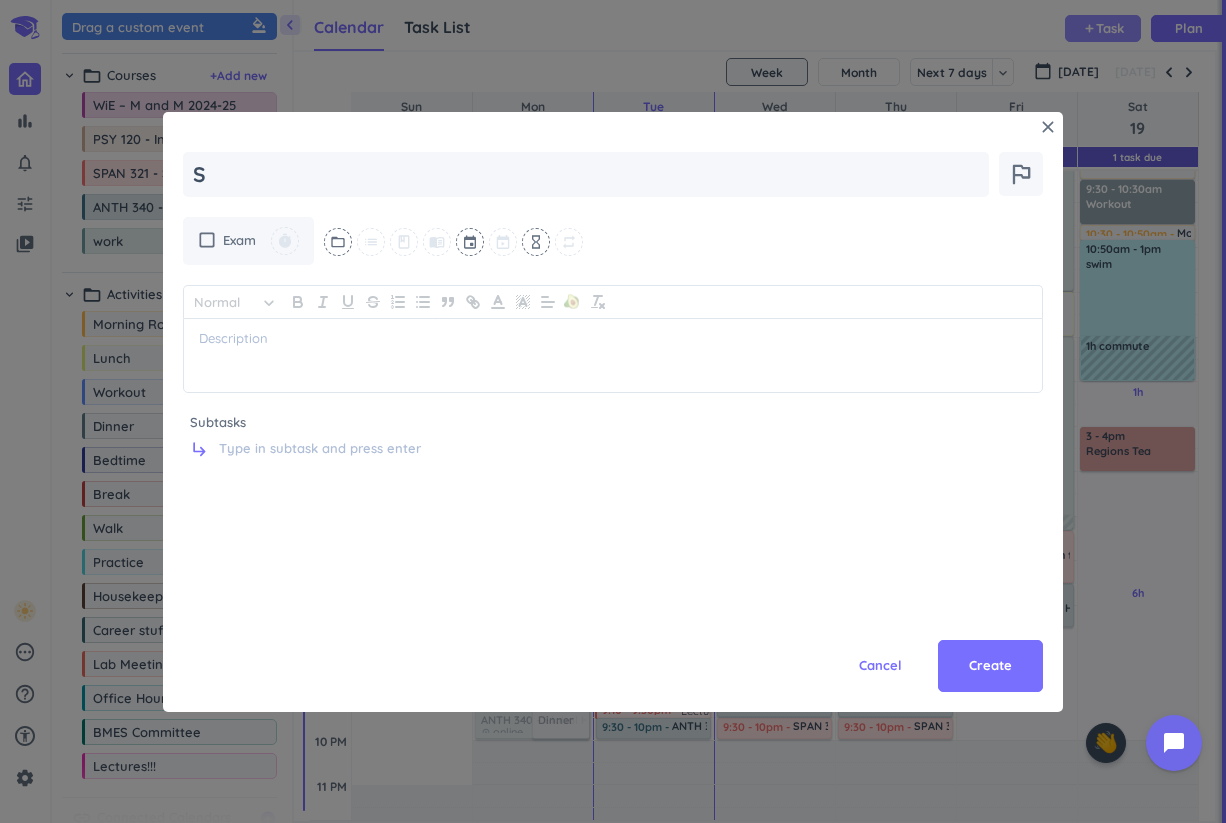 type on "x" 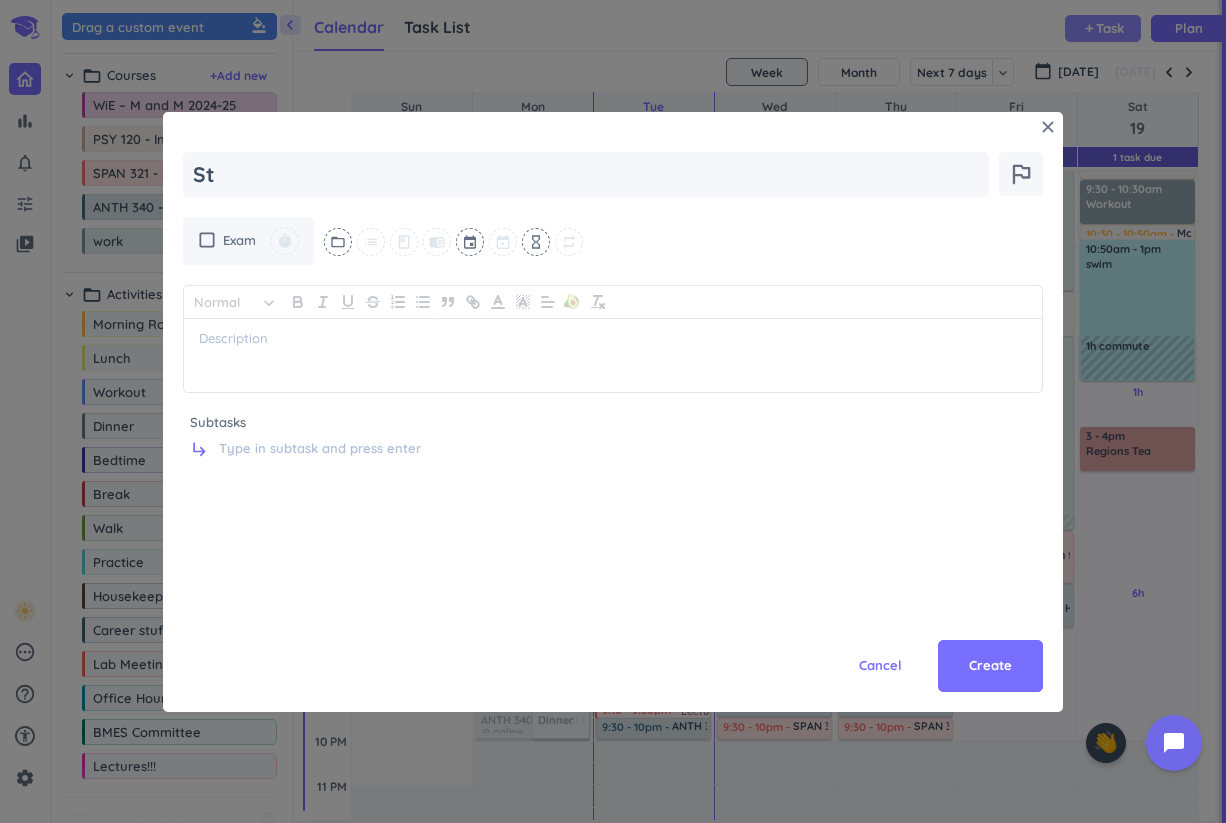 type on "x" 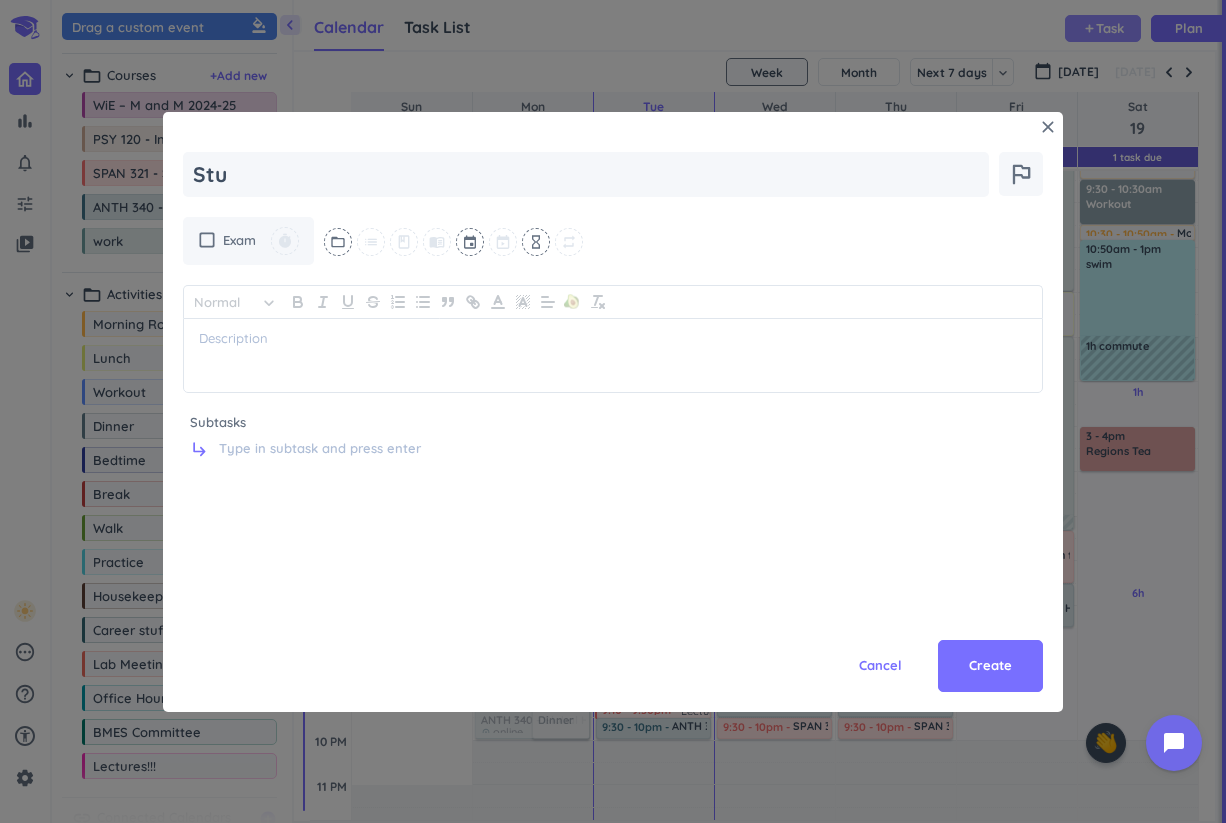 type on "x" 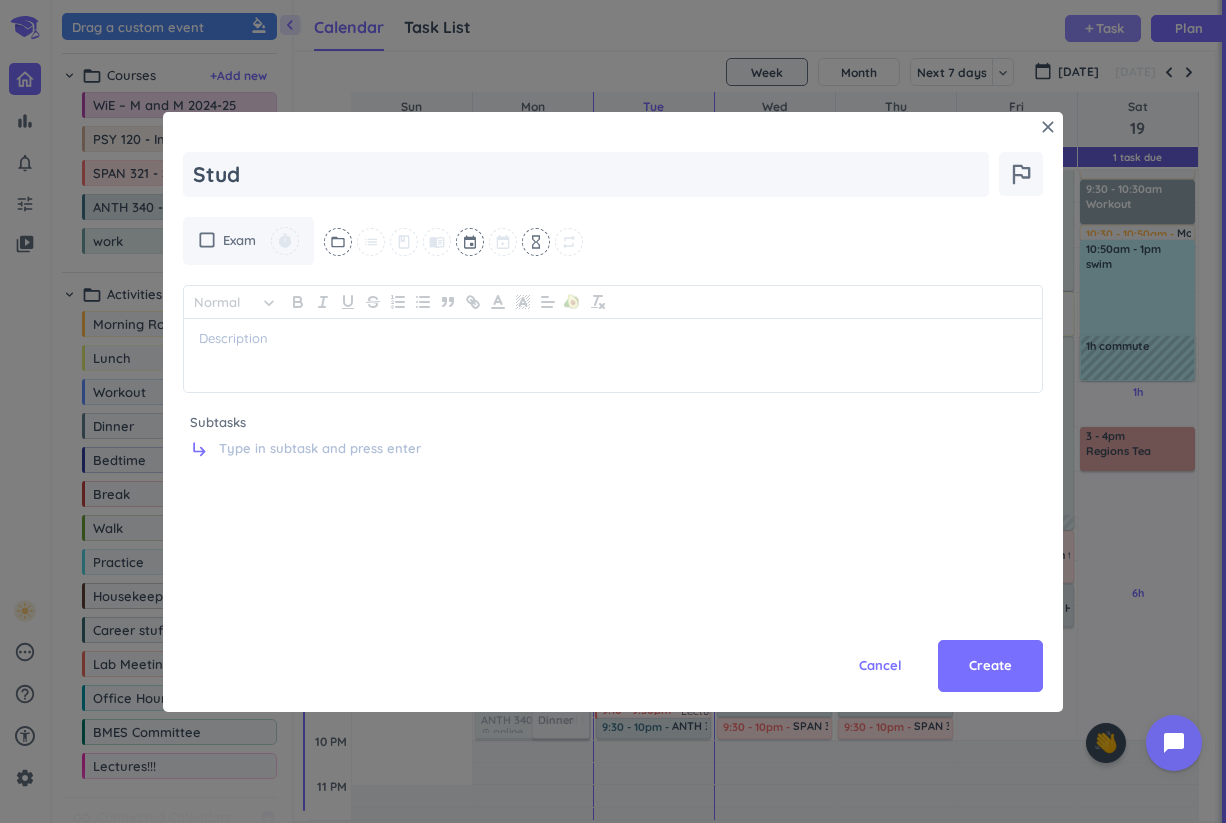 type on "x" 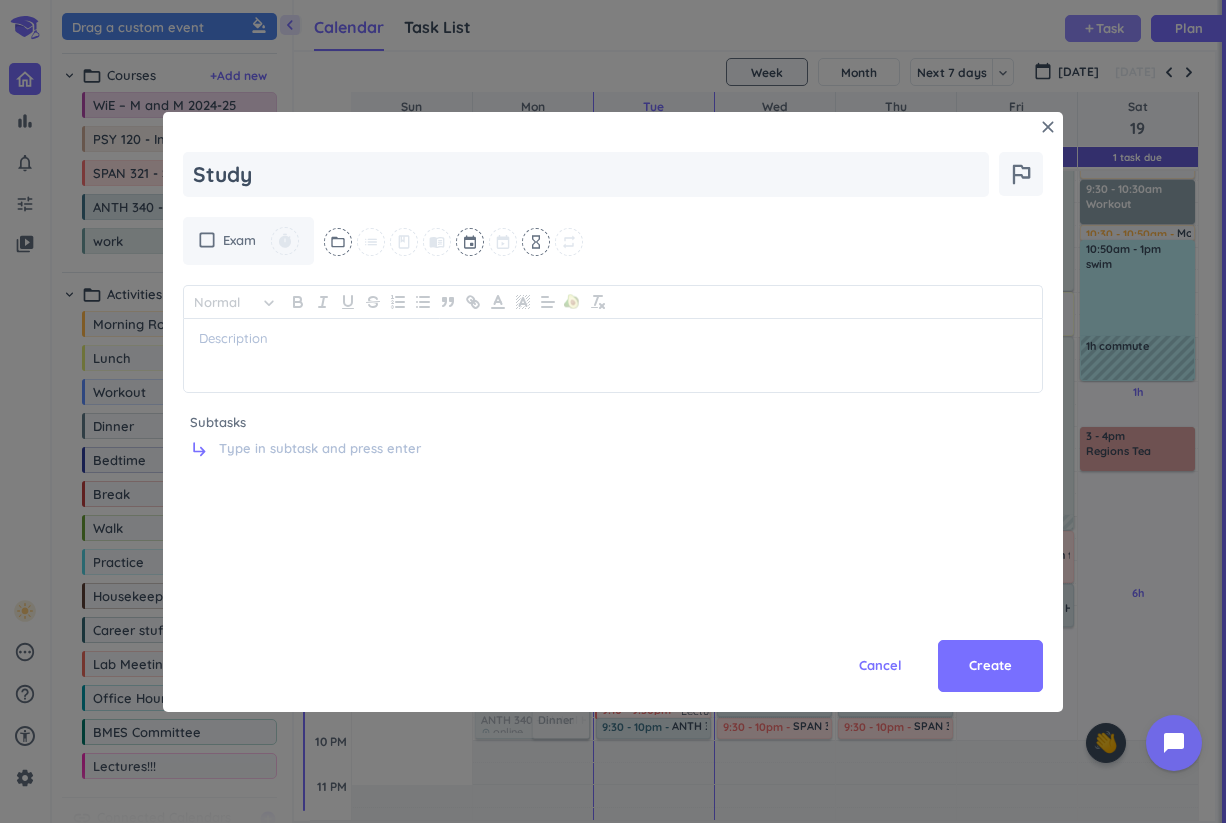 type on "x" 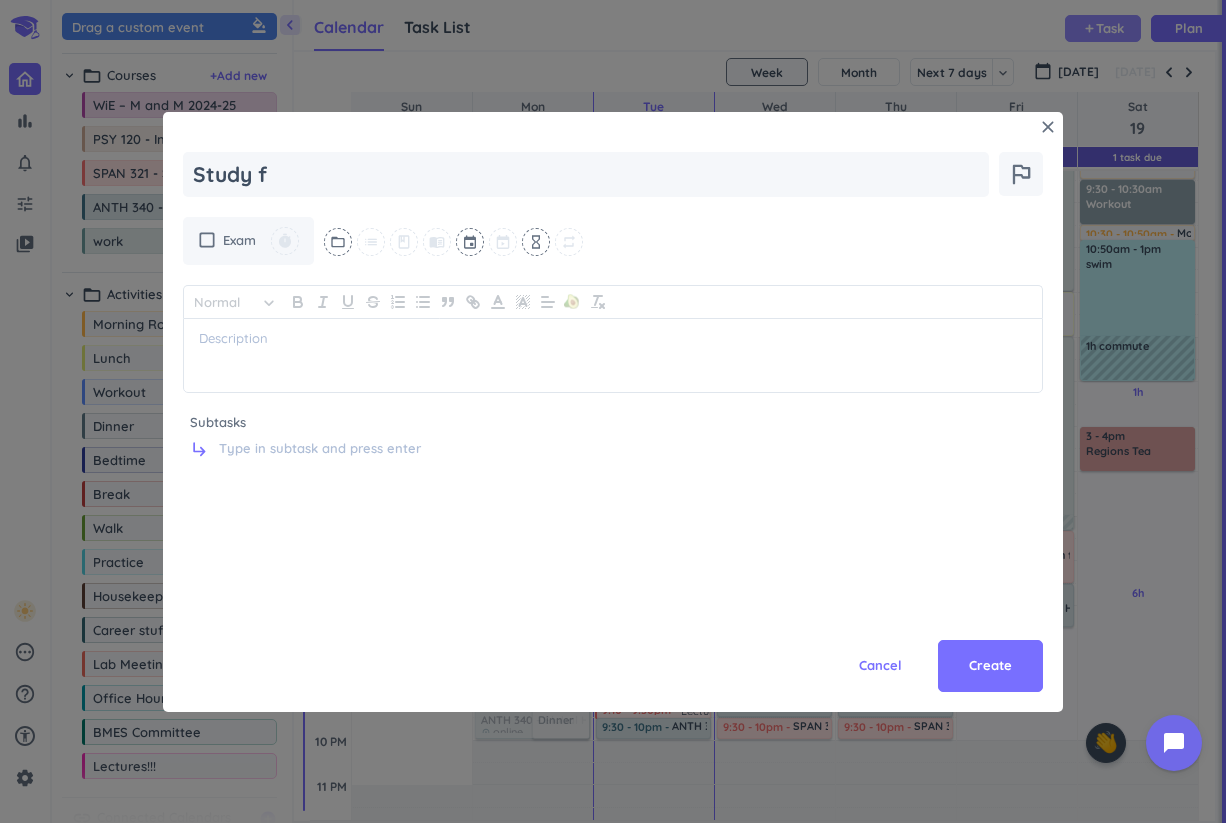 type on "x" 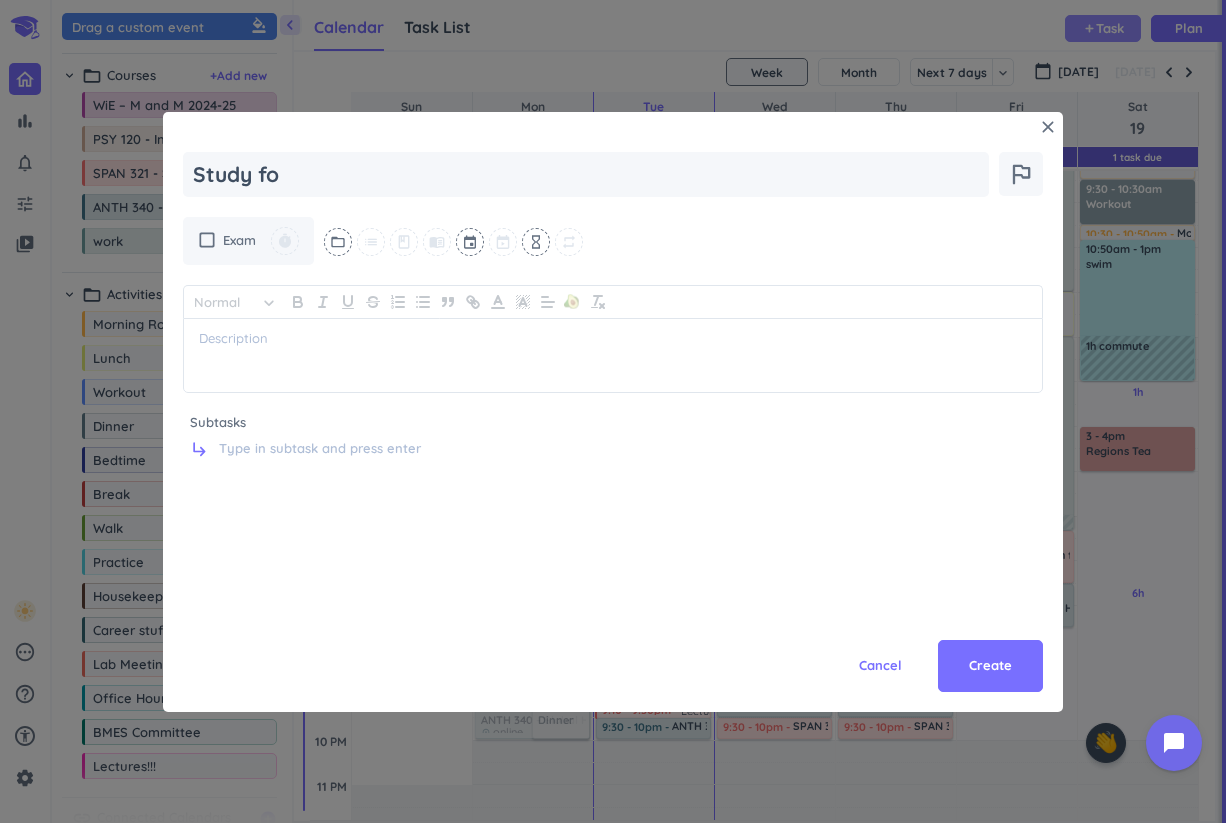type on "Study for" 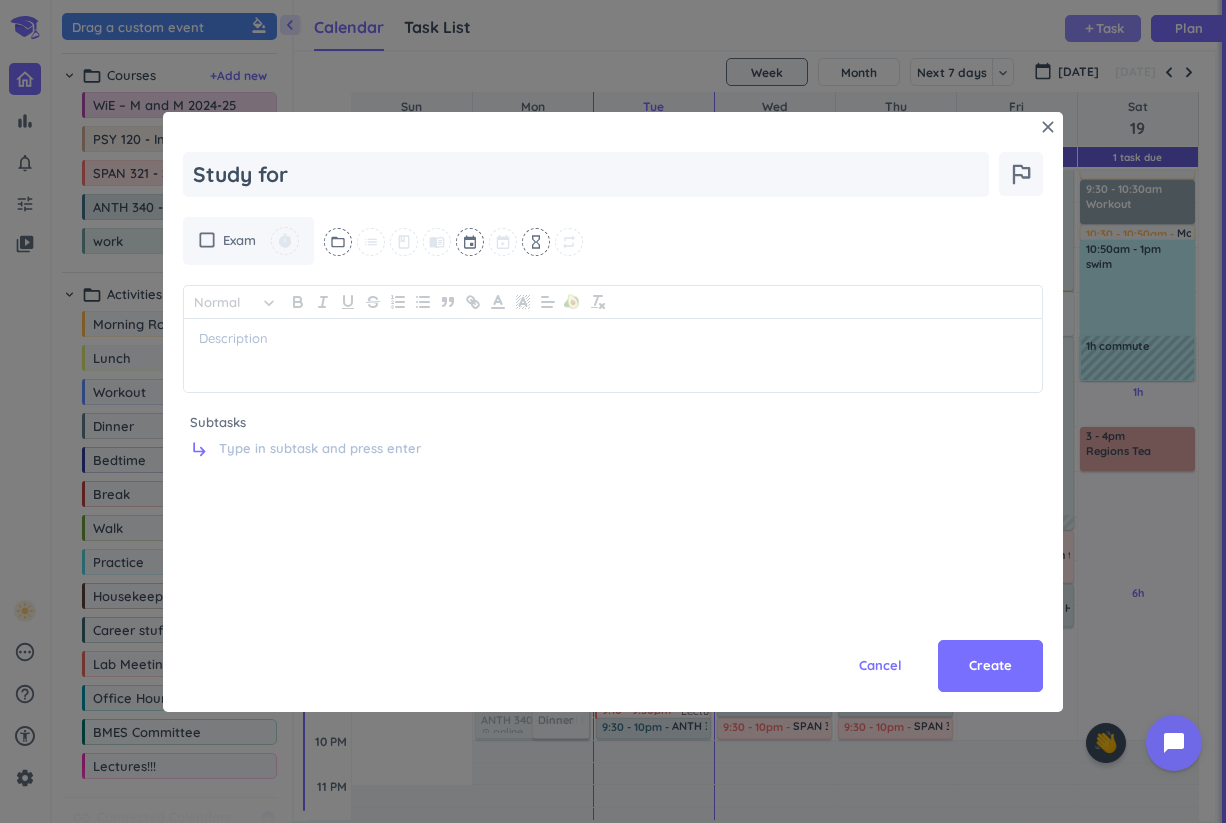 type on "x" 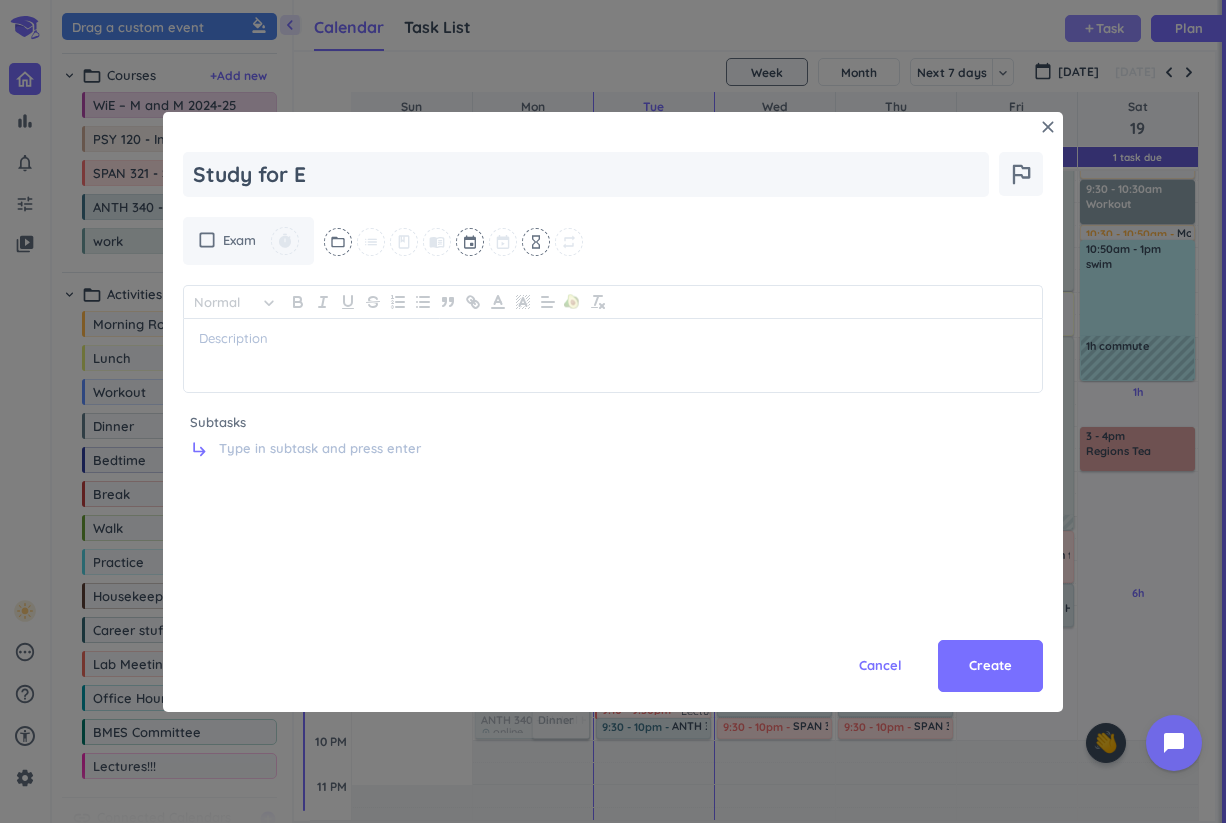 type on "x" 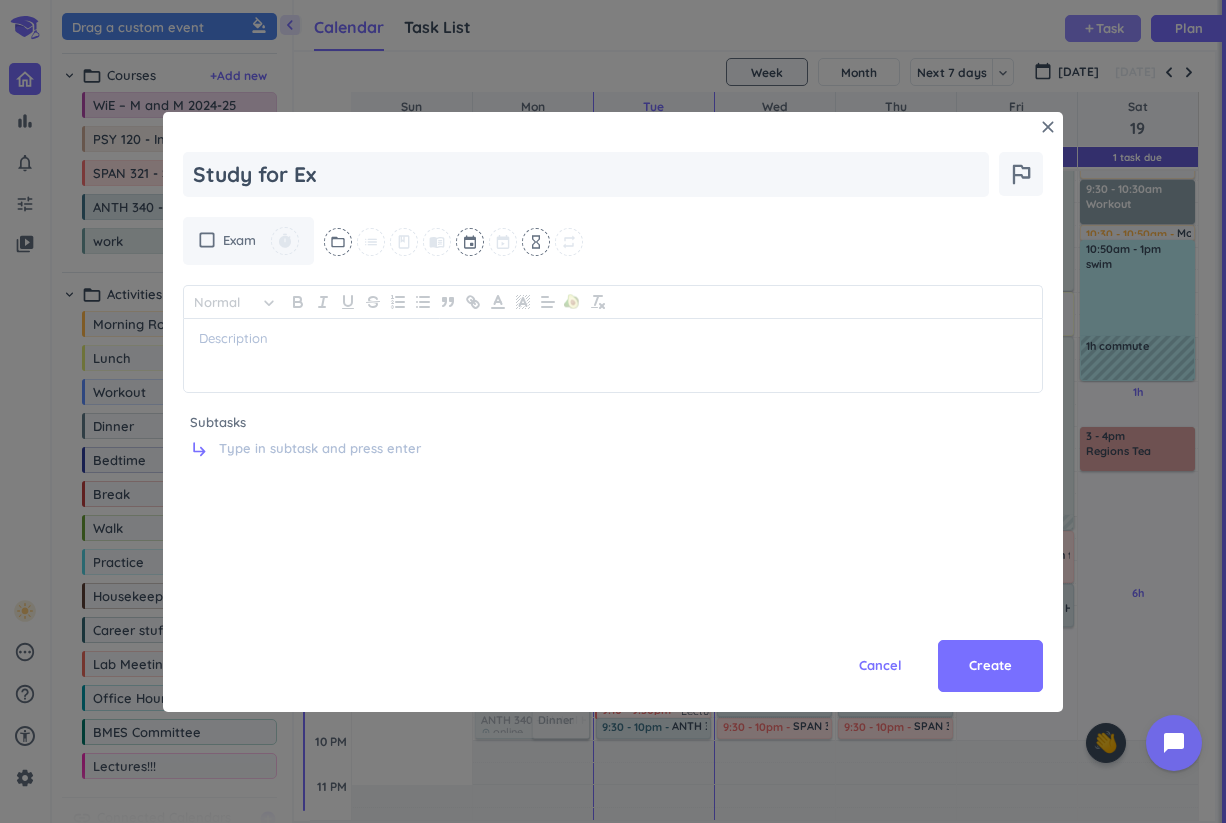 type on "x" 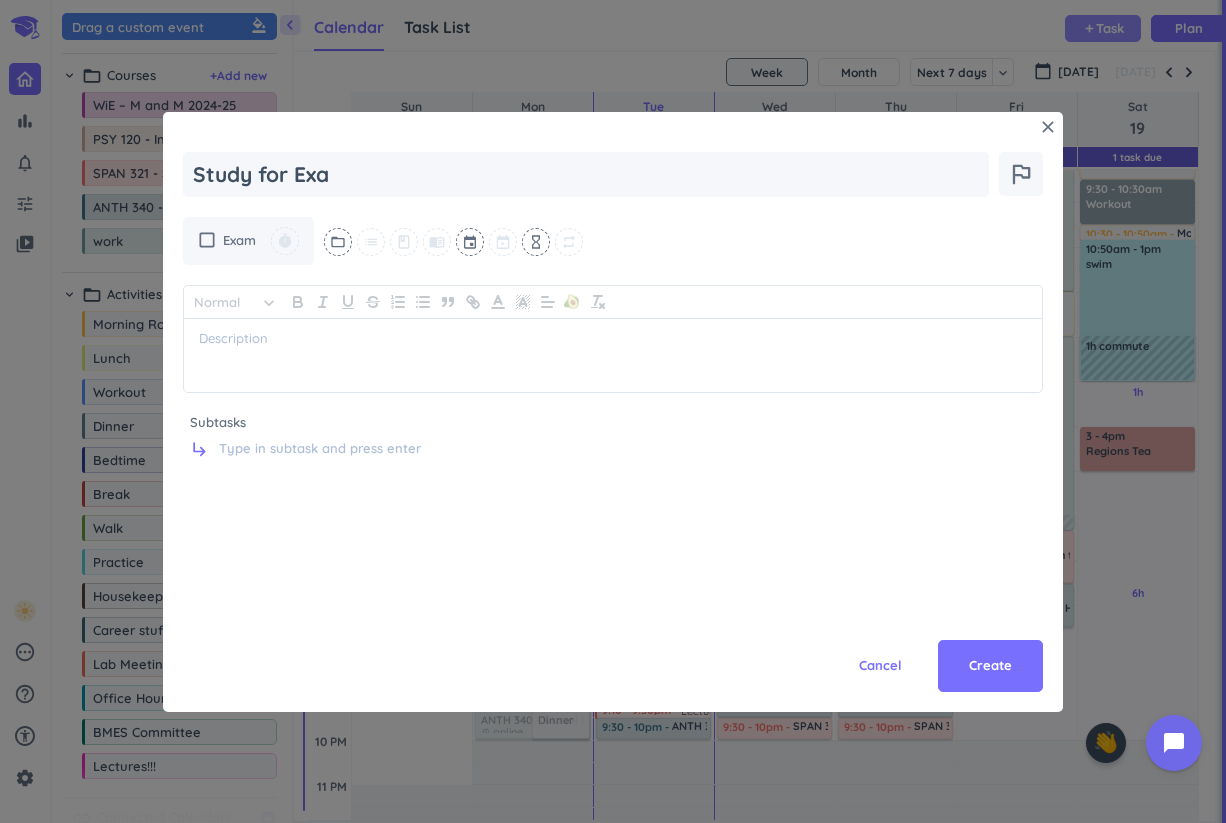 type on "x" 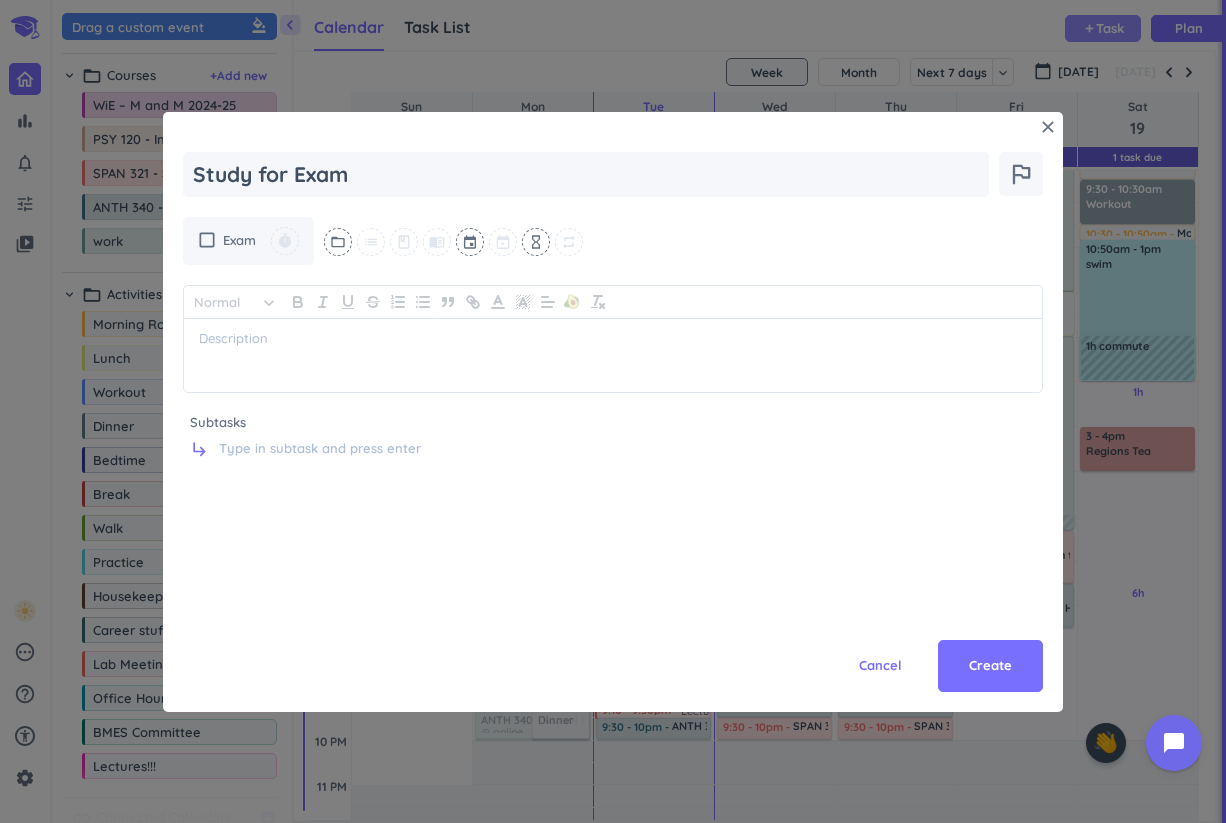 type on "x" 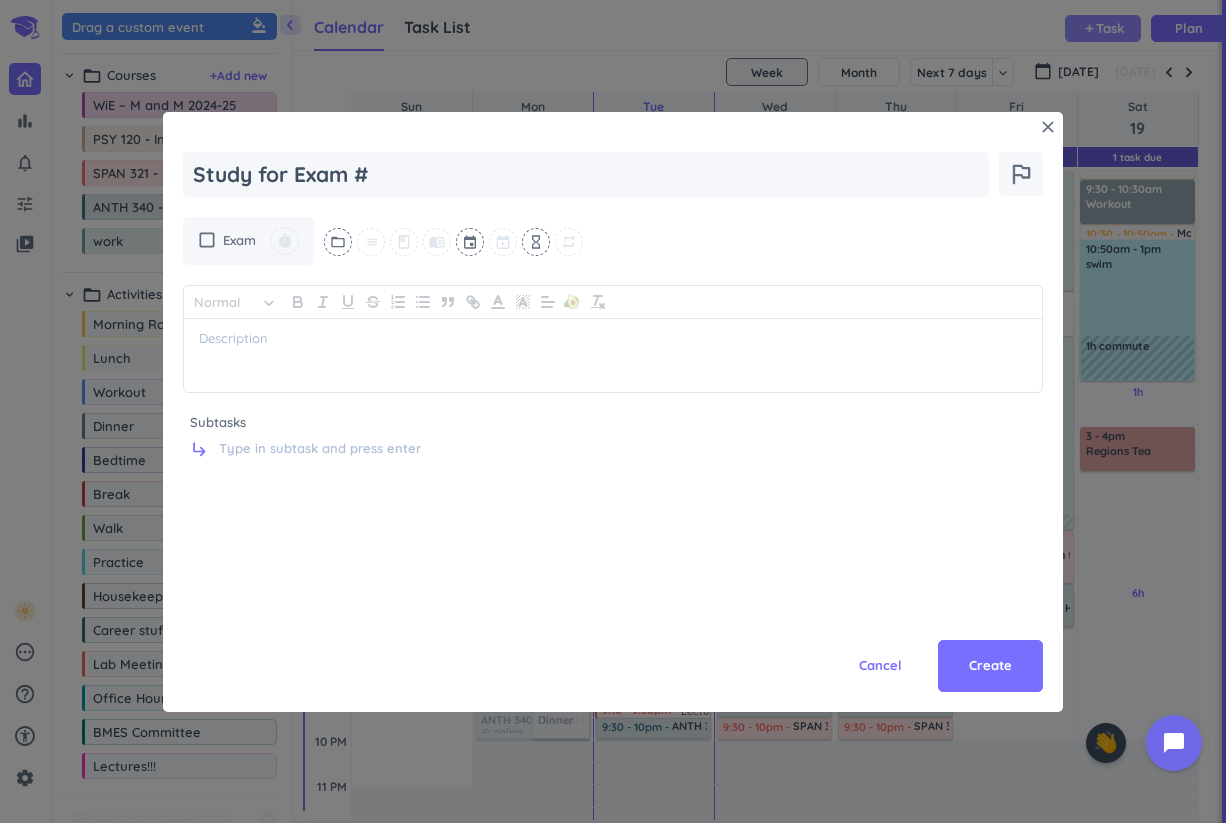 type on "x" 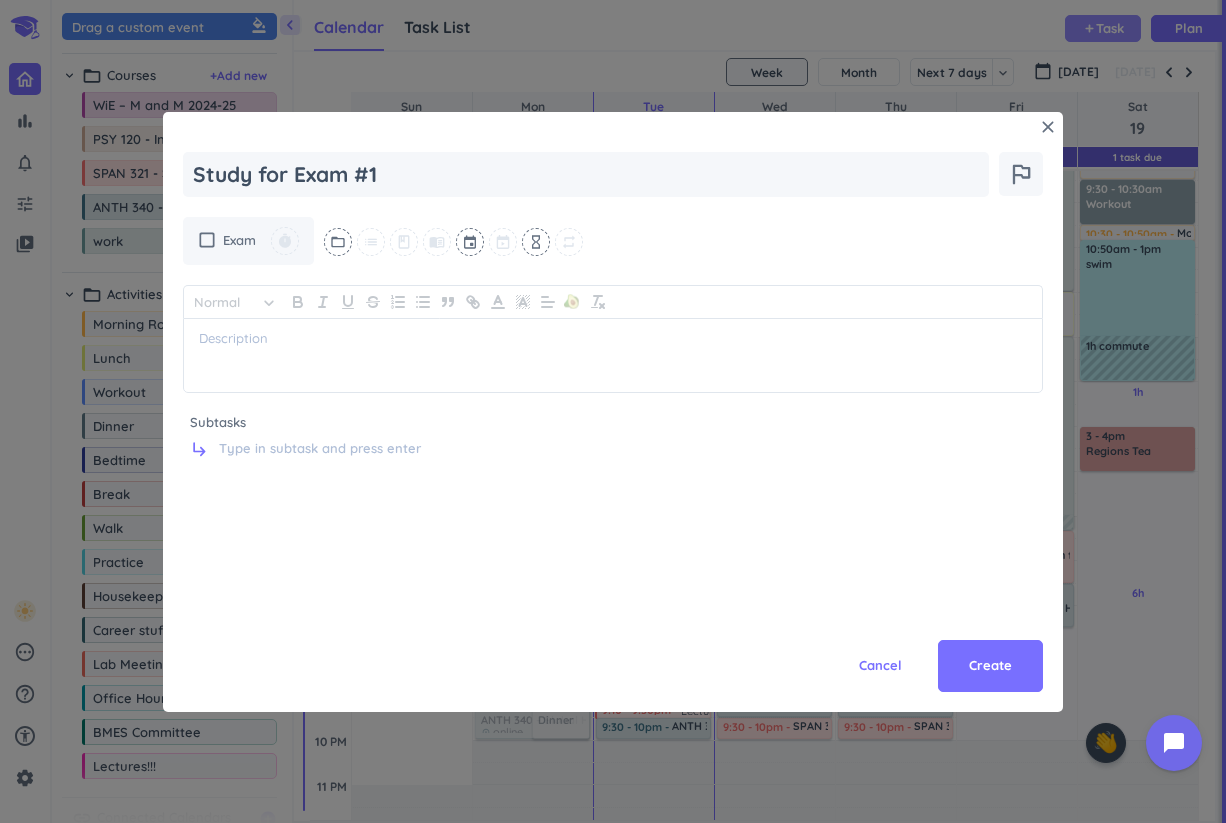 type on "x" 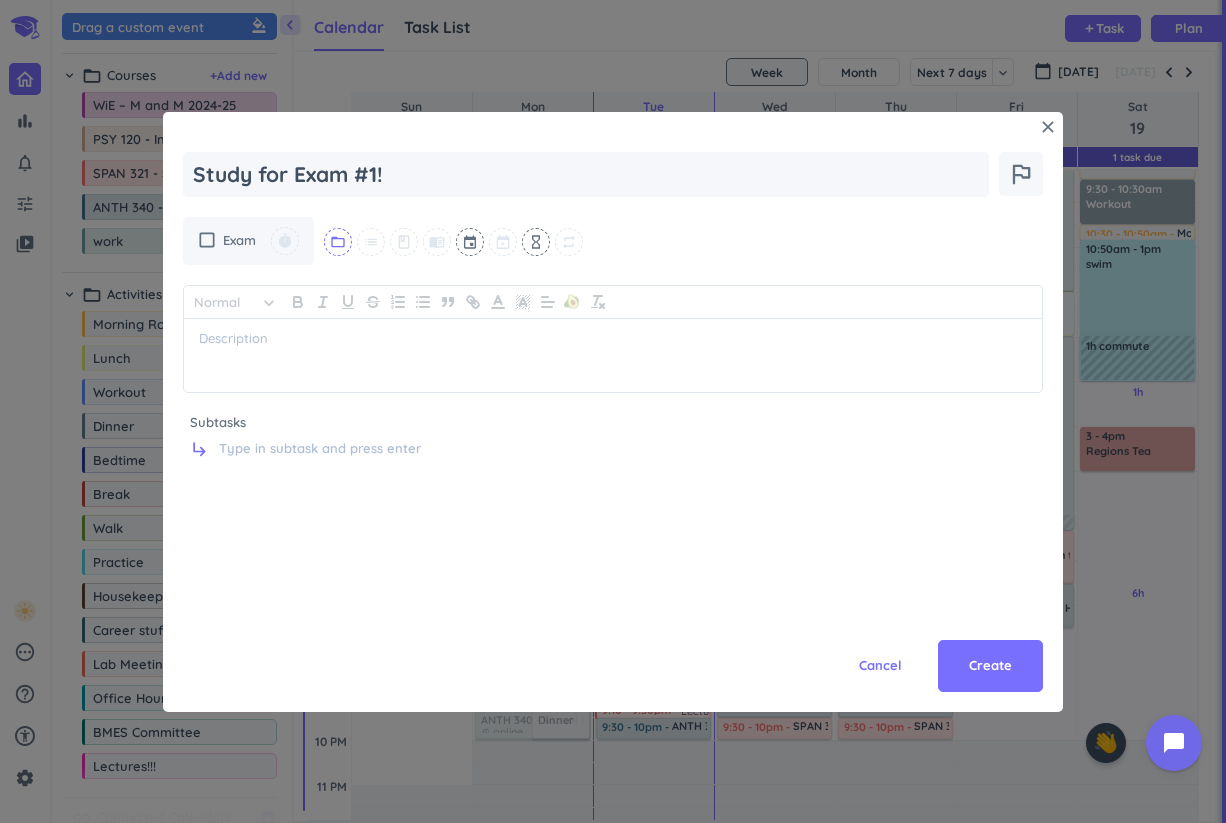 type on "Study for Exam #1!" 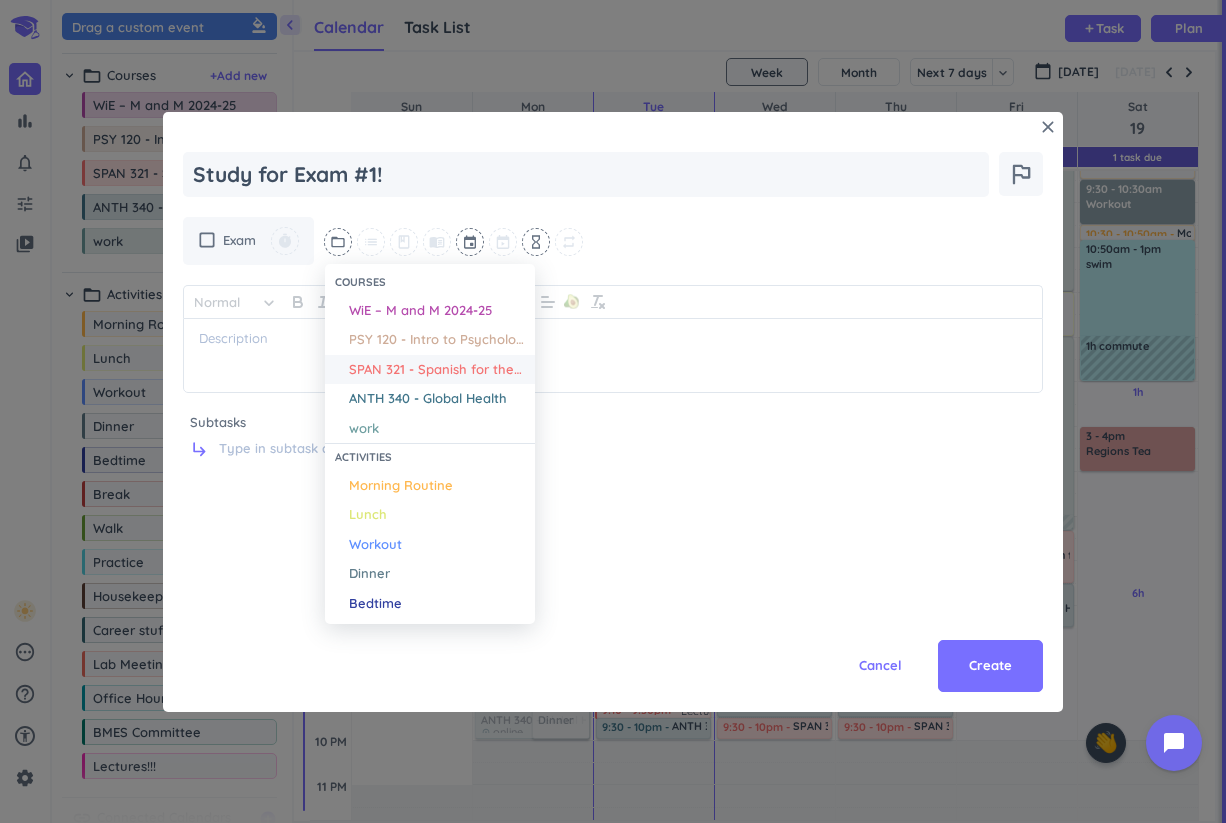 click on "SPAN 321 - Spanish for the Professions" at bounding box center [437, 370] 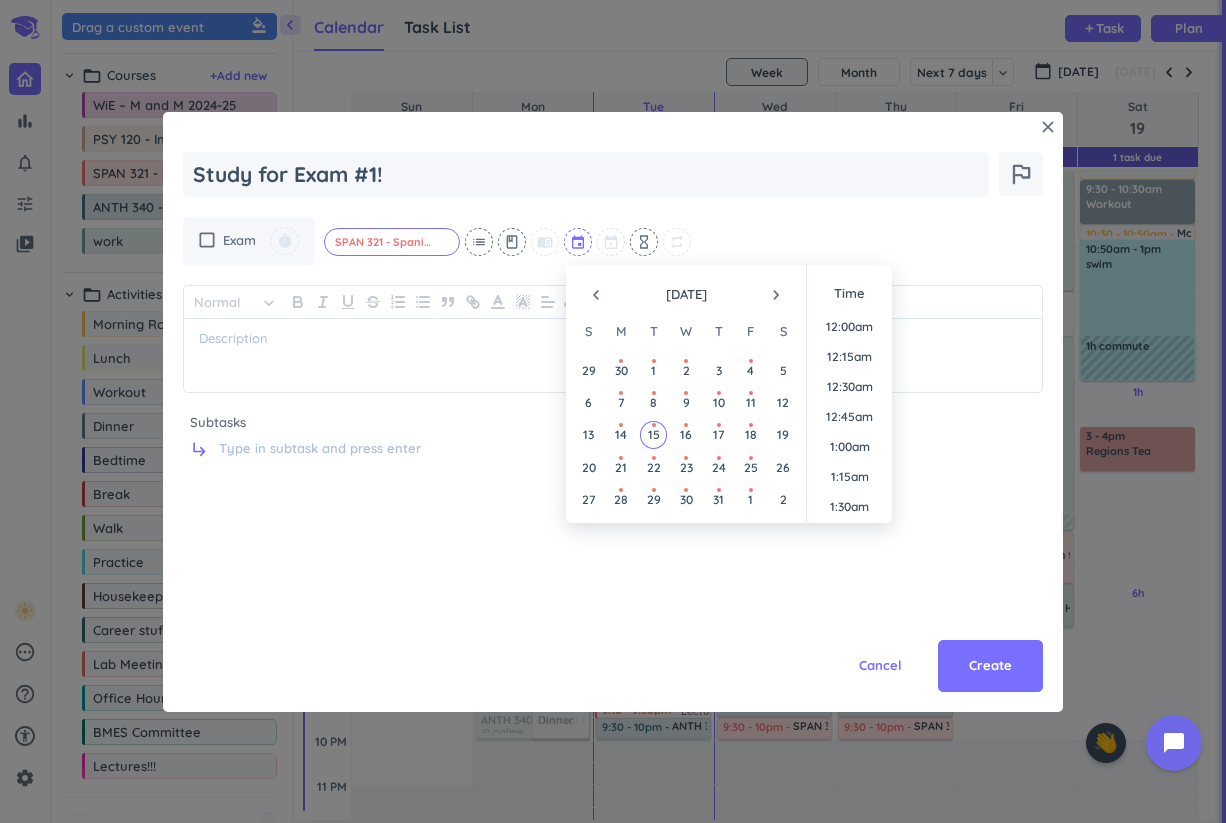 click at bounding box center [579, 242] 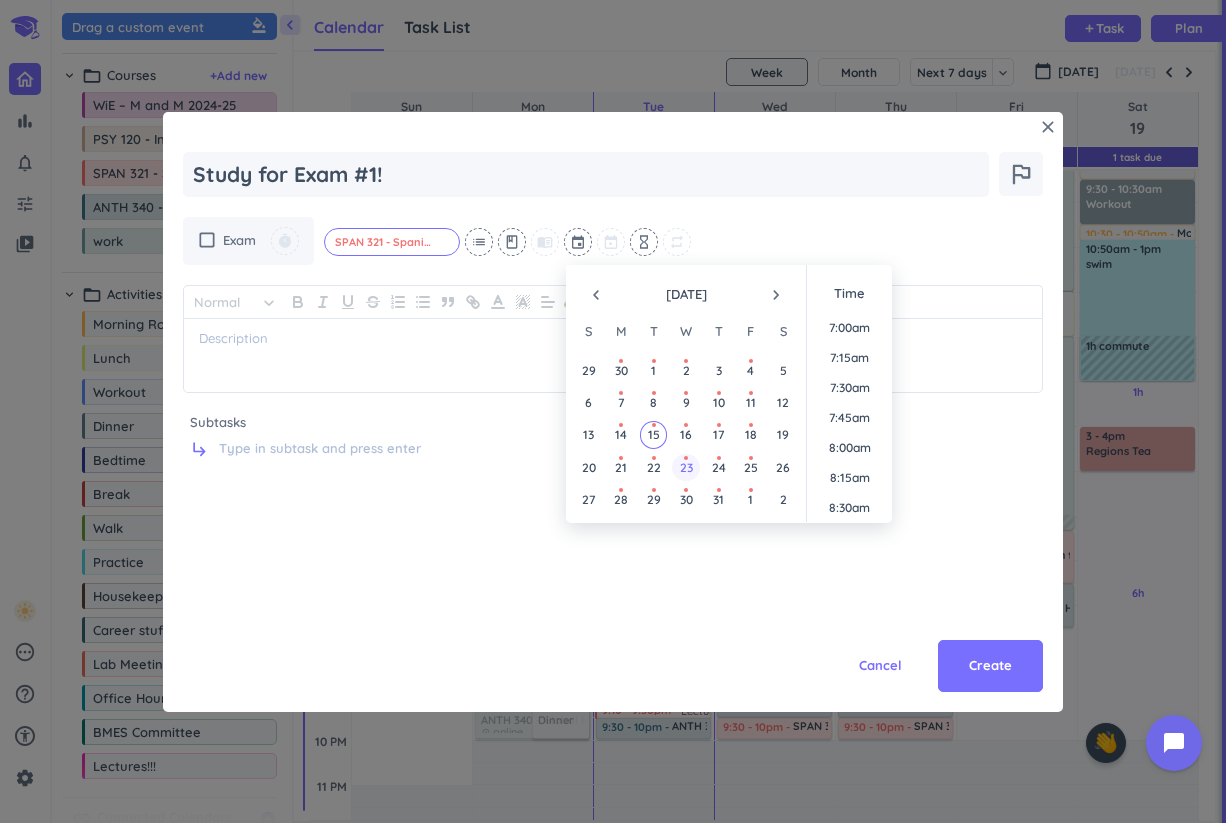 click on "23" at bounding box center (686, 467) 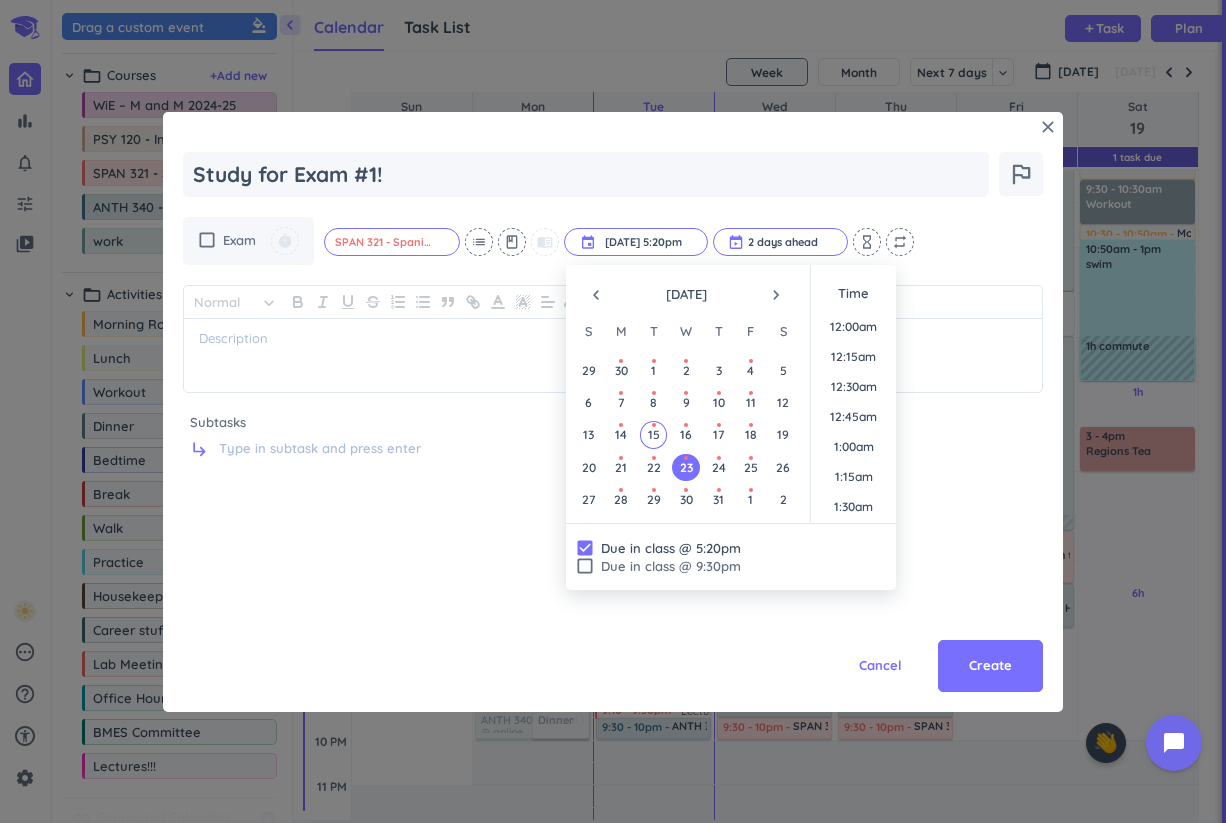 scroll, scrollTop: 1979, scrollLeft: 0, axis: vertical 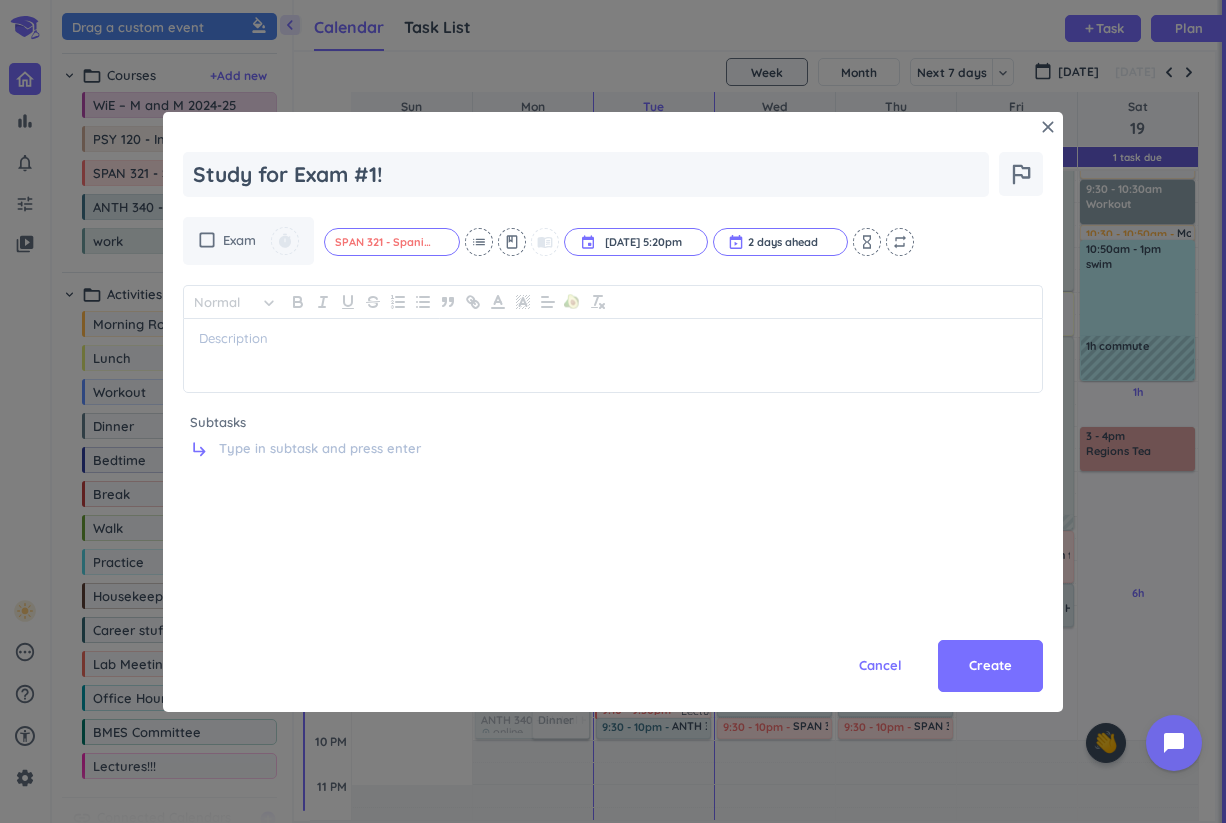 click on "check_box_outline_blank Exam timer SPAN 321 - Spanish for the Professions cancel list class menu_book event [DATE] 5:20pm [DATE] 5:20pm cancel 2 days ahead cancel hourglass_empty repeat Normal keyboard_arrow_down                                                                             🥑             Subtasks subdirectory_arrow_right" at bounding box center (613, 346) 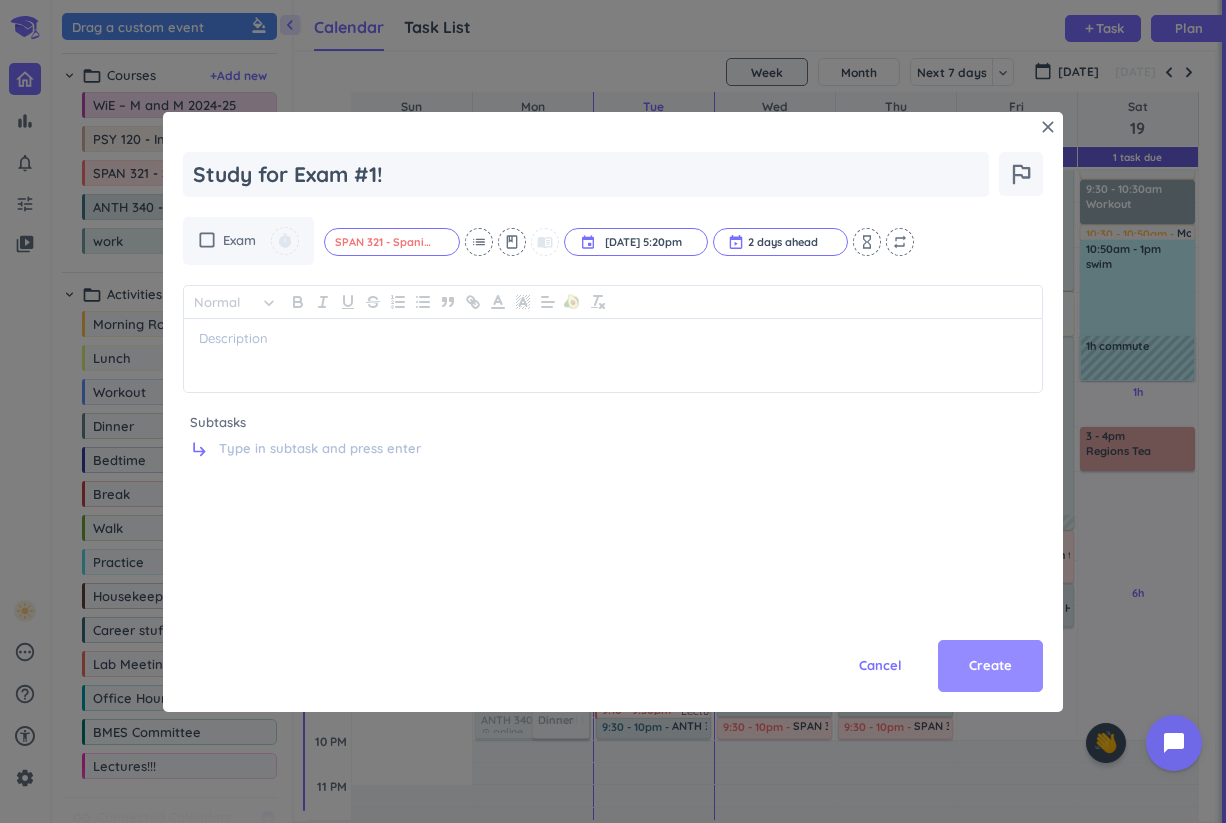 click on "Create" at bounding box center (990, 666) 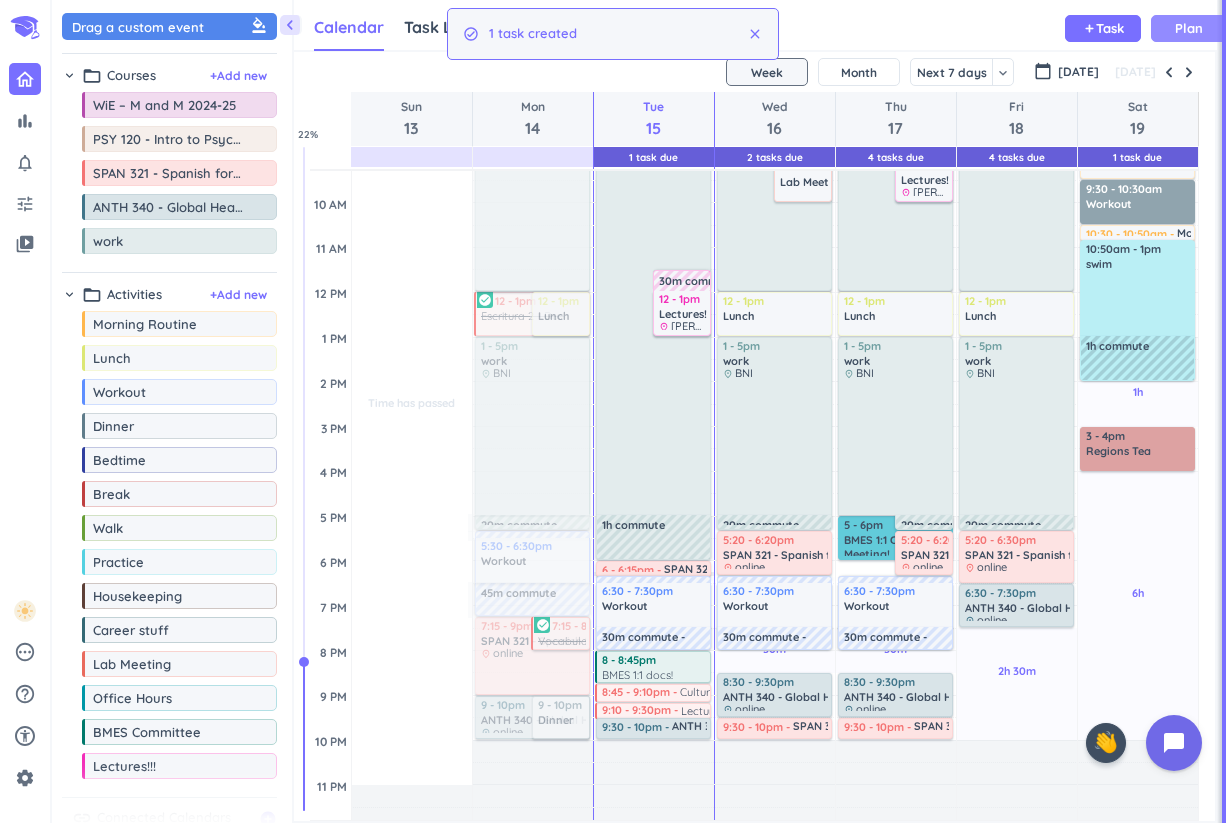 click on "Plan" at bounding box center (1189, 28) 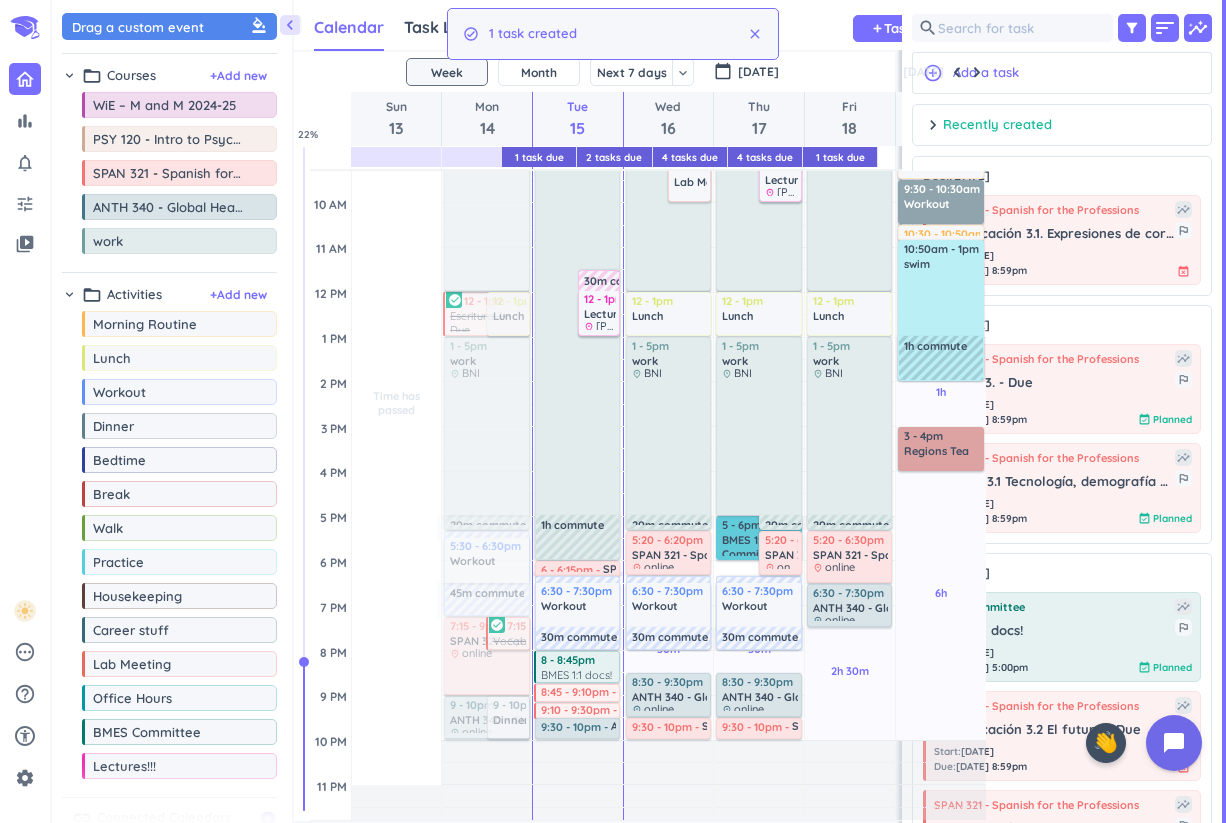 scroll, scrollTop: 50, scrollLeft: 659, axis: both 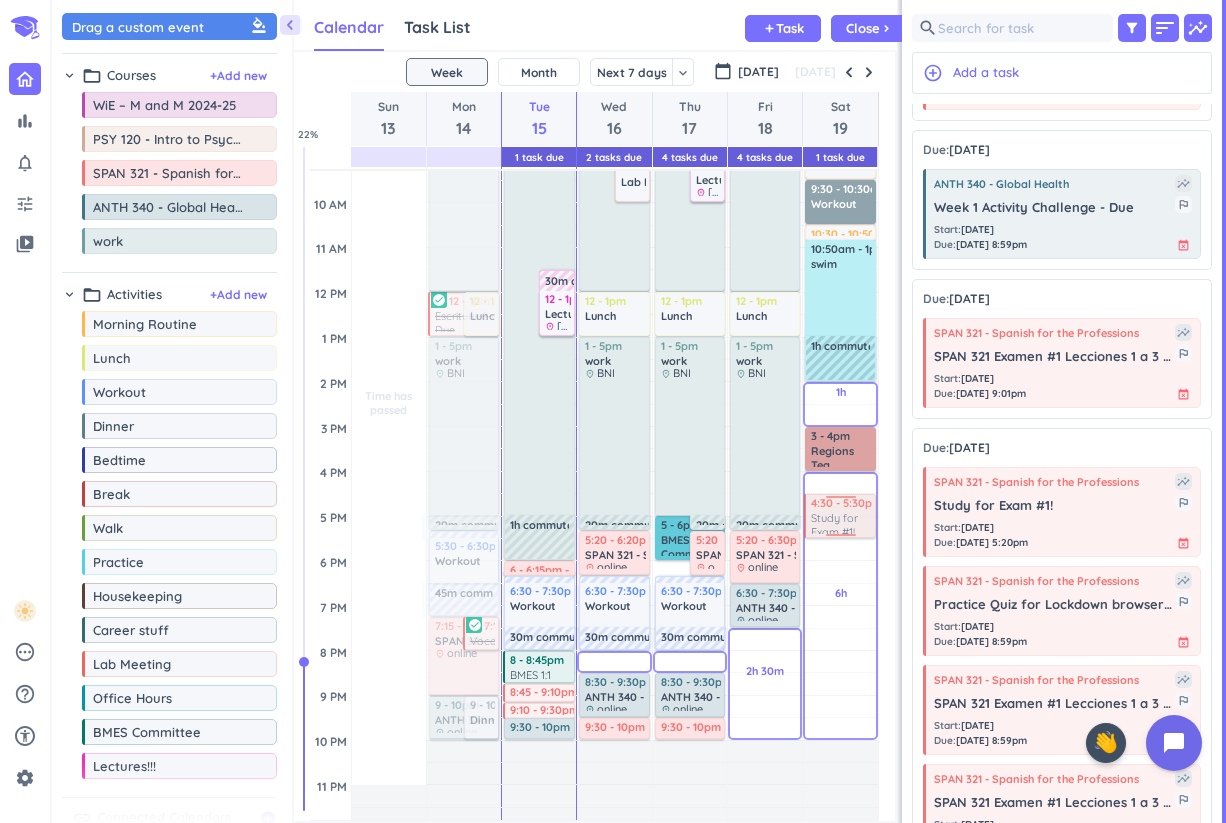 drag, startPoint x: 1020, startPoint y: 521, endPoint x: 854, endPoint y: 496, distance: 167.87198 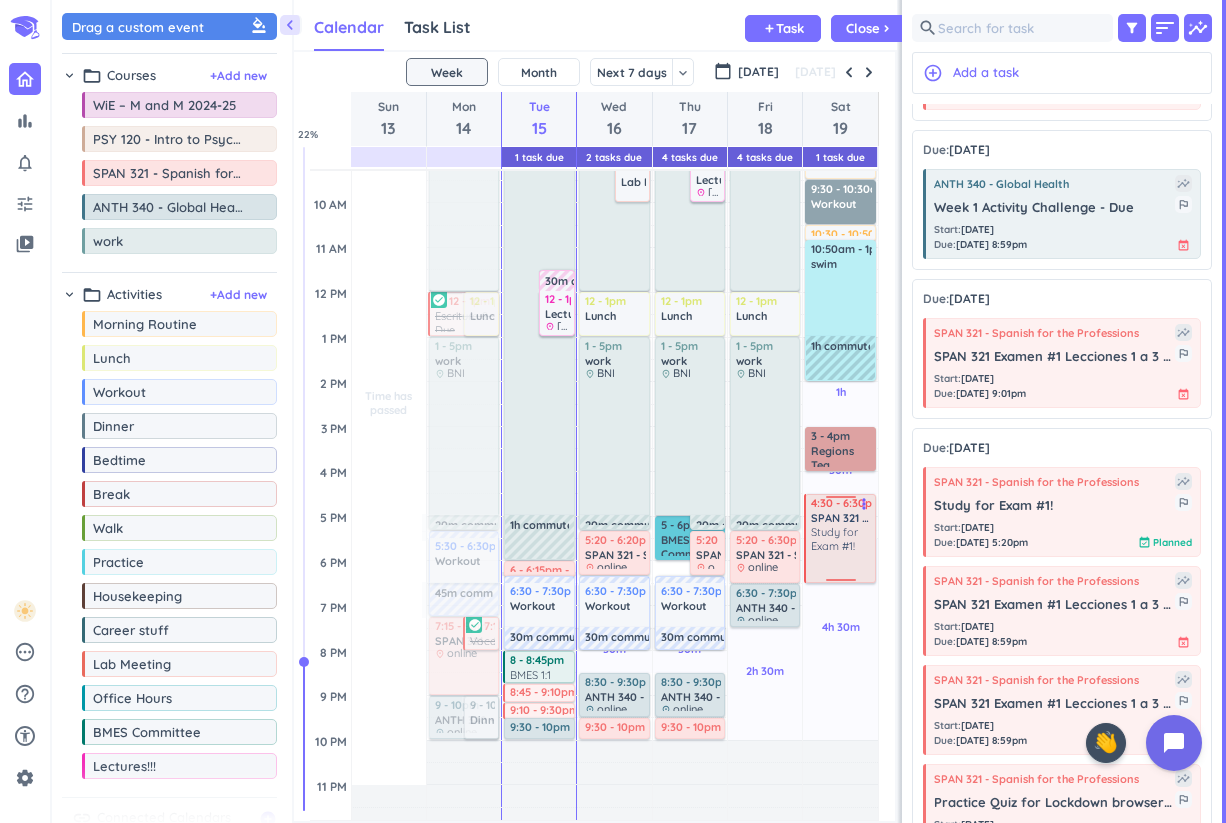 drag, startPoint x: 834, startPoint y: 536, endPoint x: 829, endPoint y: 582, distance: 46.270943 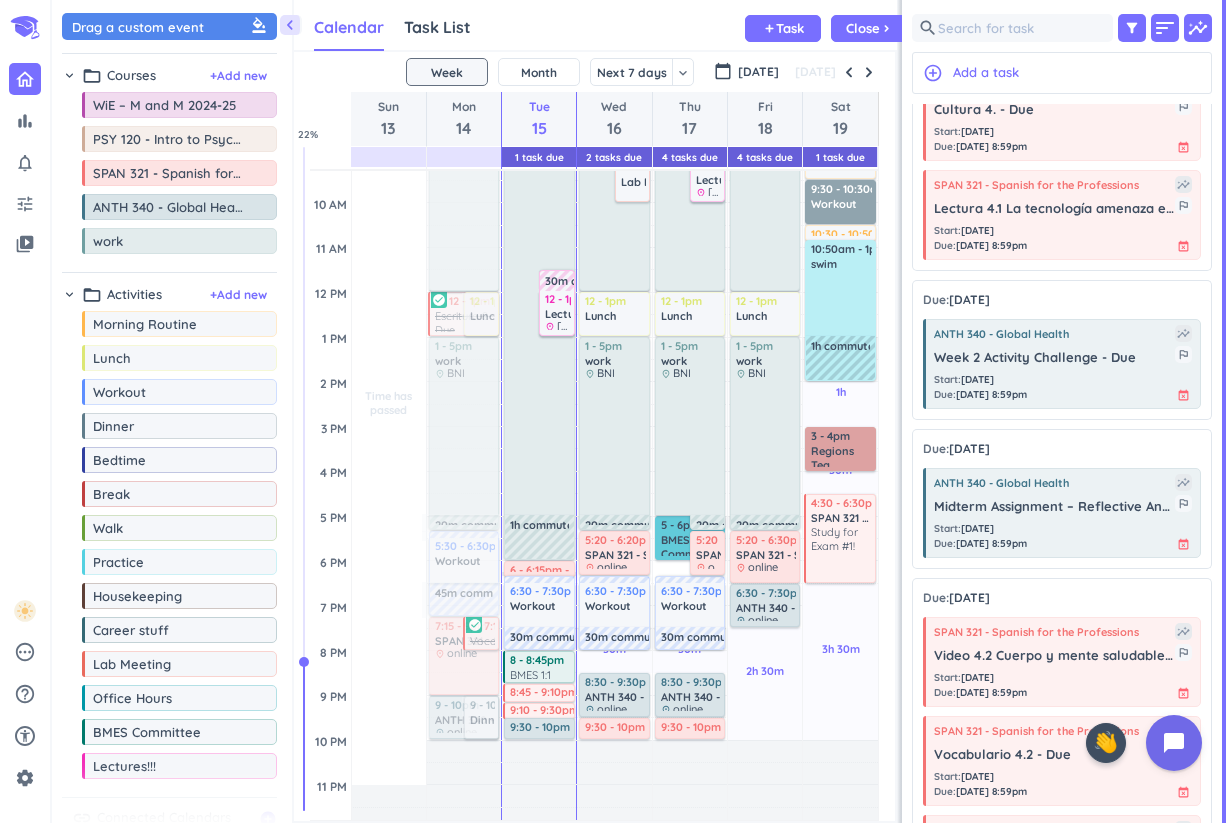scroll, scrollTop: 2691, scrollLeft: 0, axis: vertical 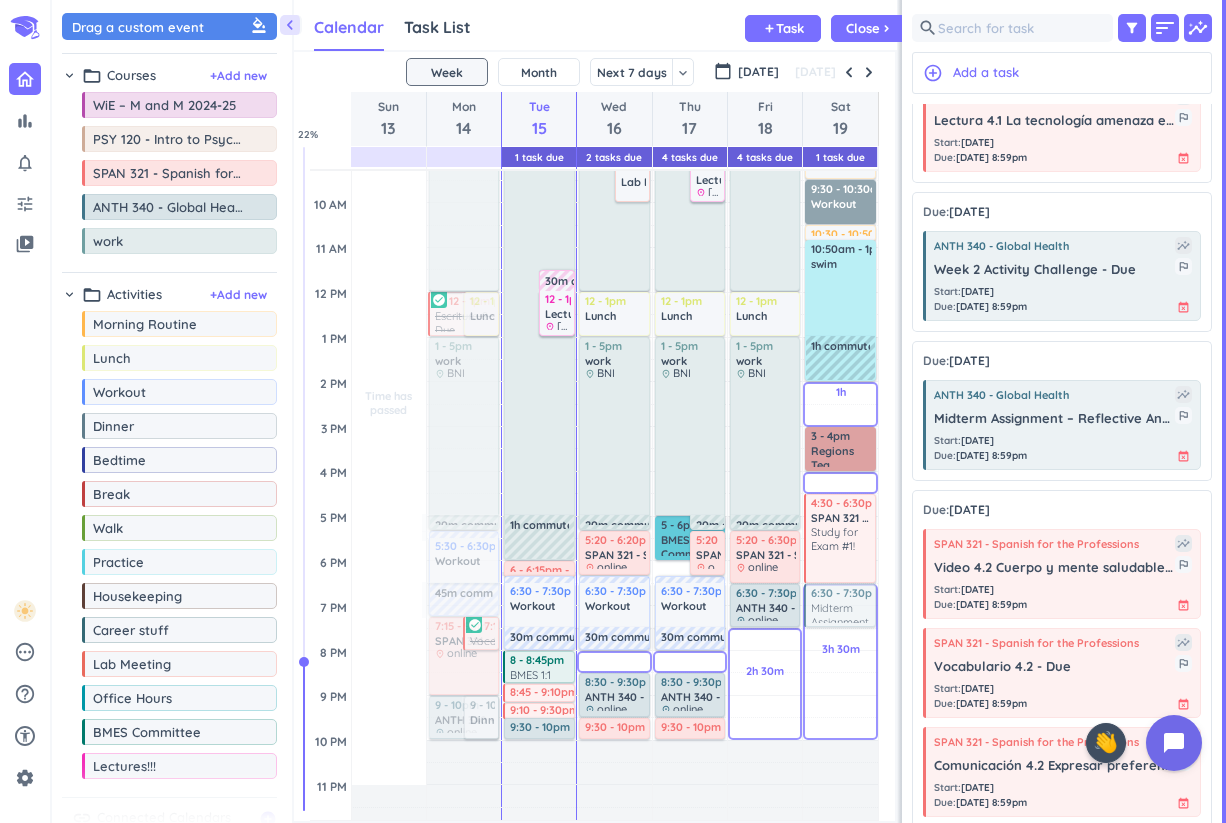 drag, startPoint x: 1062, startPoint y: 439, endPoint x: 843, endPoint y: 587, distance: 264.3199 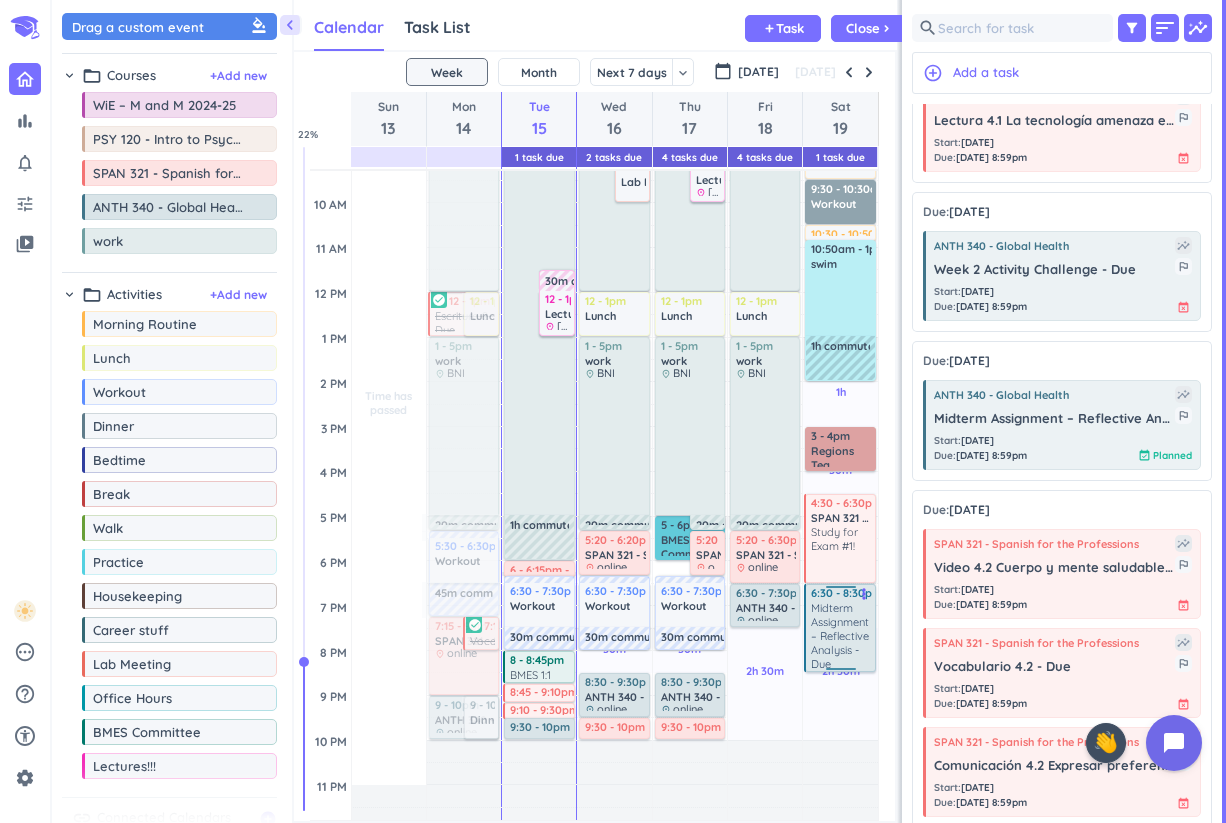 drag, startPoint x: 836, startPoint y: 626, endPoint x: 836, endPoint y: 671, distance: 45 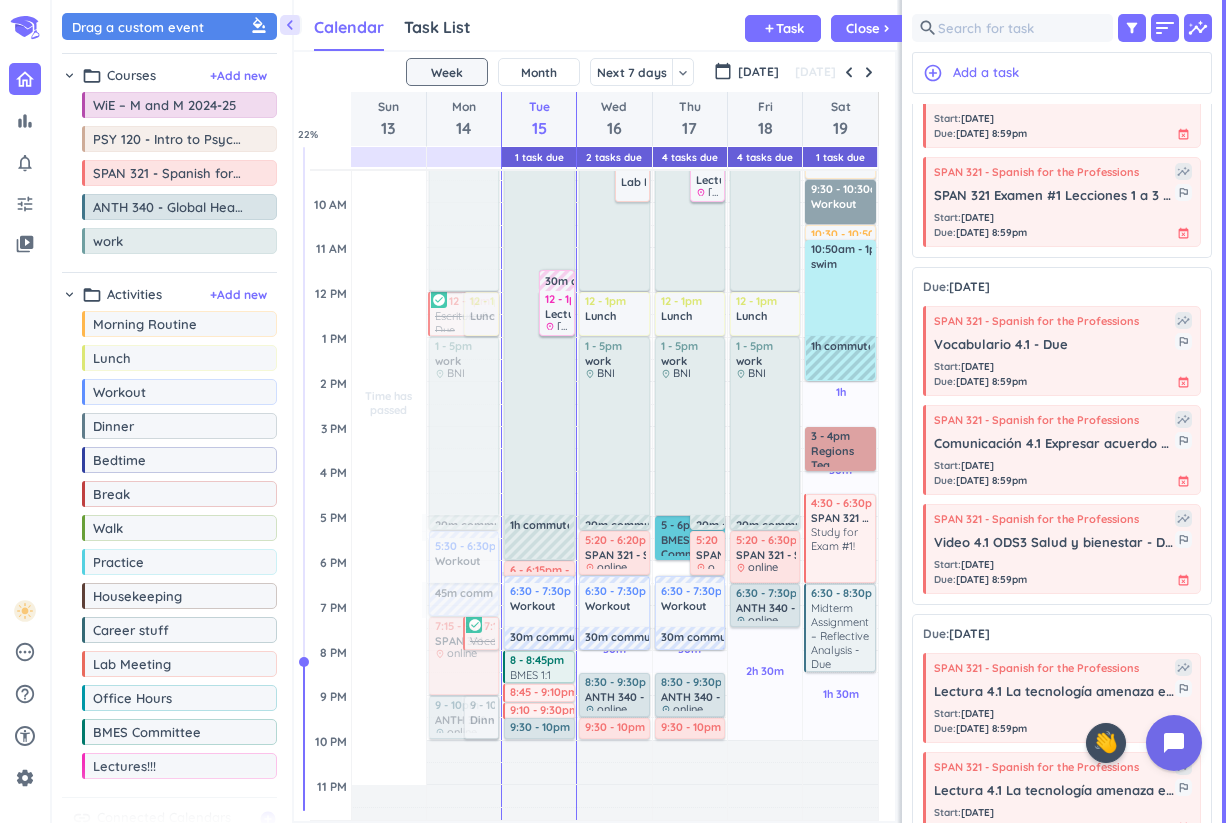 scroll, scrollTop: 1926, scrollLeft: 0, axis: vertical 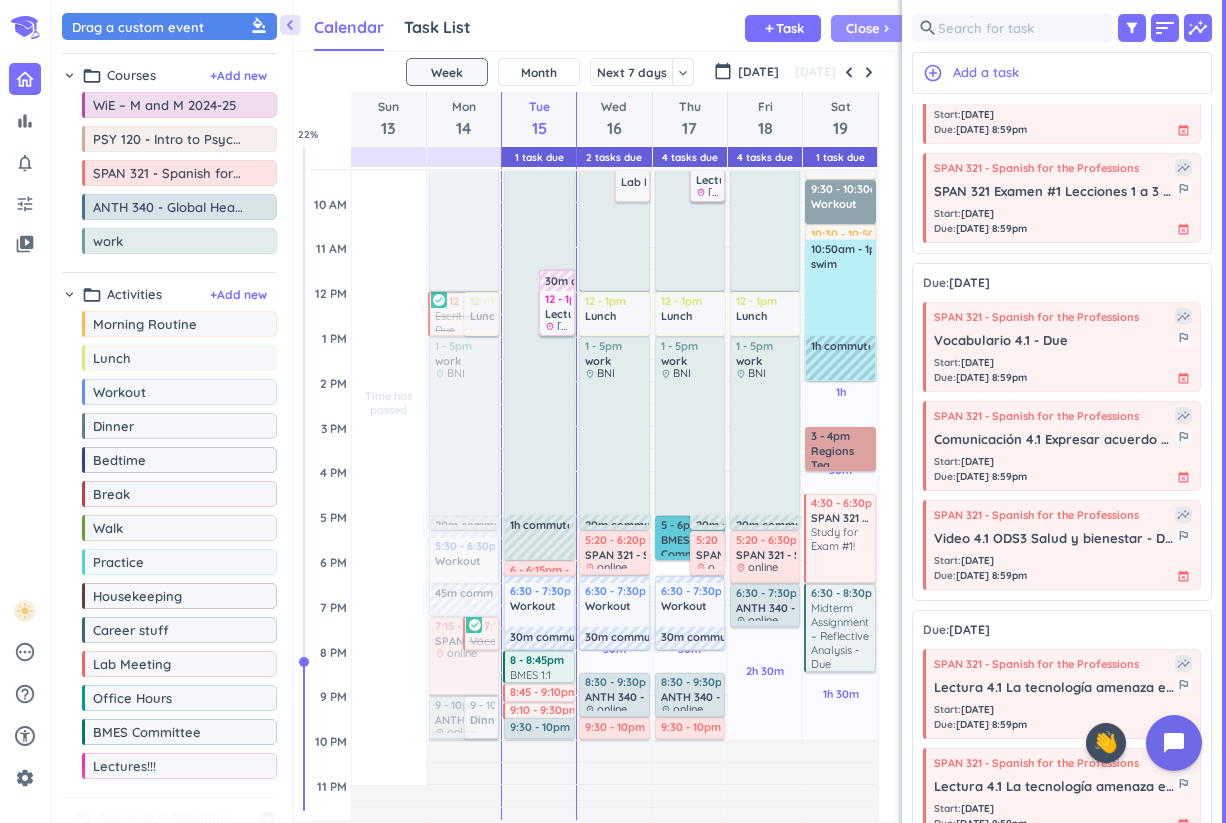 click on "Close chevron_right" at bounding box center [869, 28] 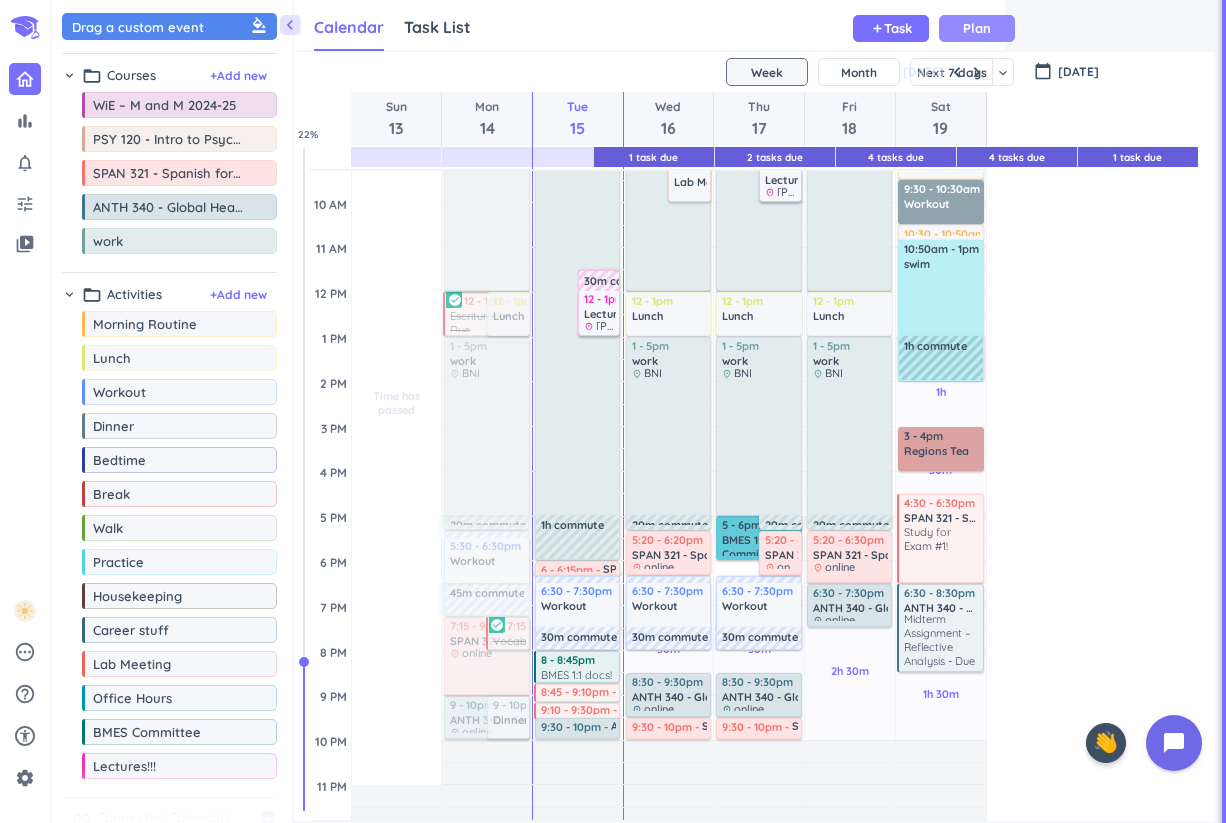 scroll, scrollTop: 1, scrollLeft: 0, axis: vertical 